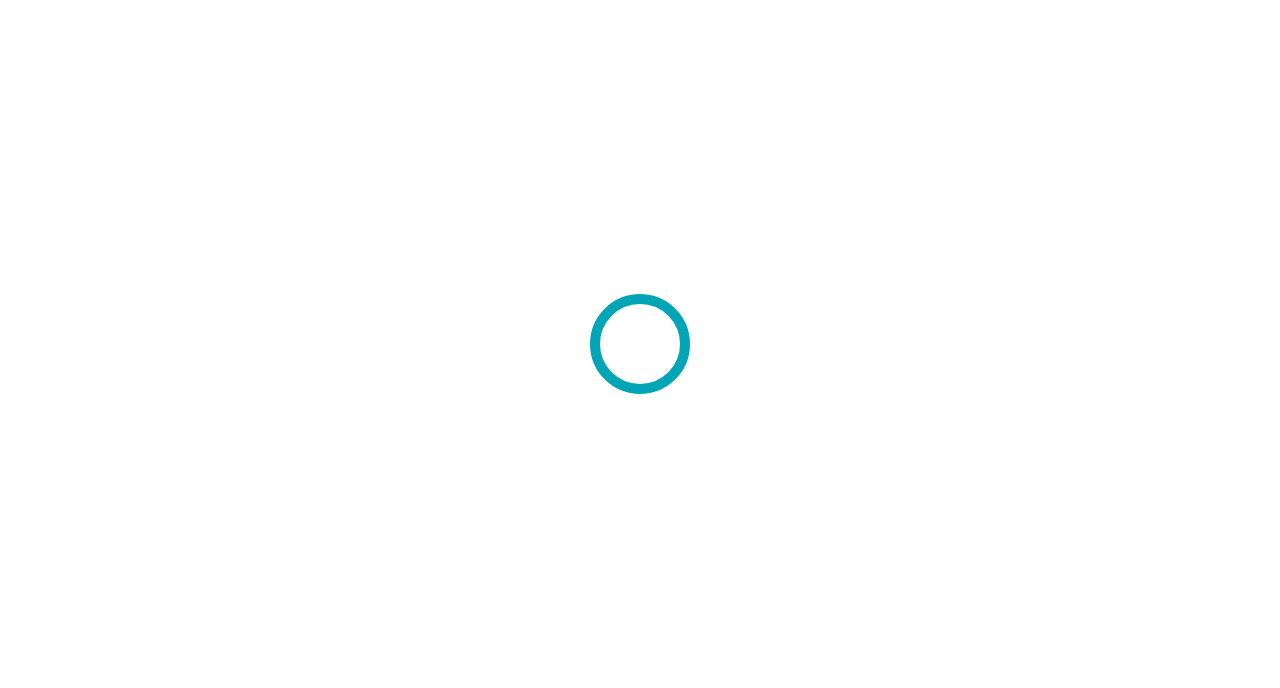 scroll, scrollTop: 0, scrollLeft: 0, axis: both 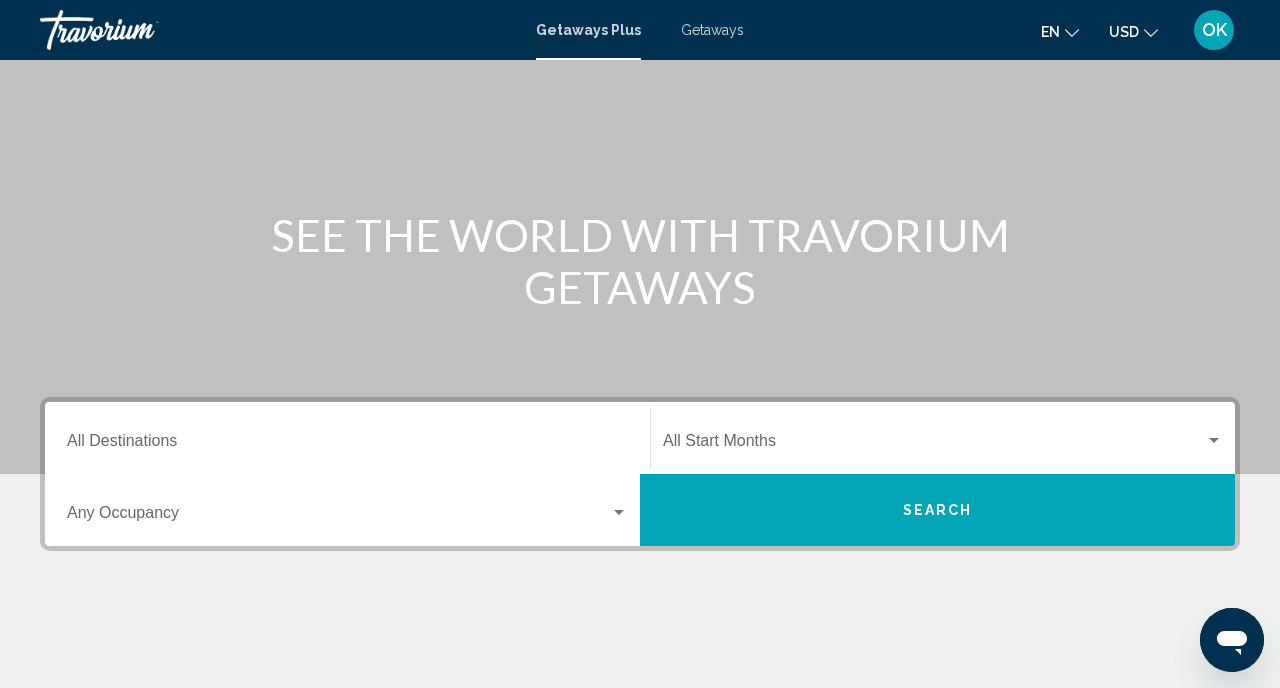 click on "Occupancy Any Occupancy" at bounding box center (347, 510) 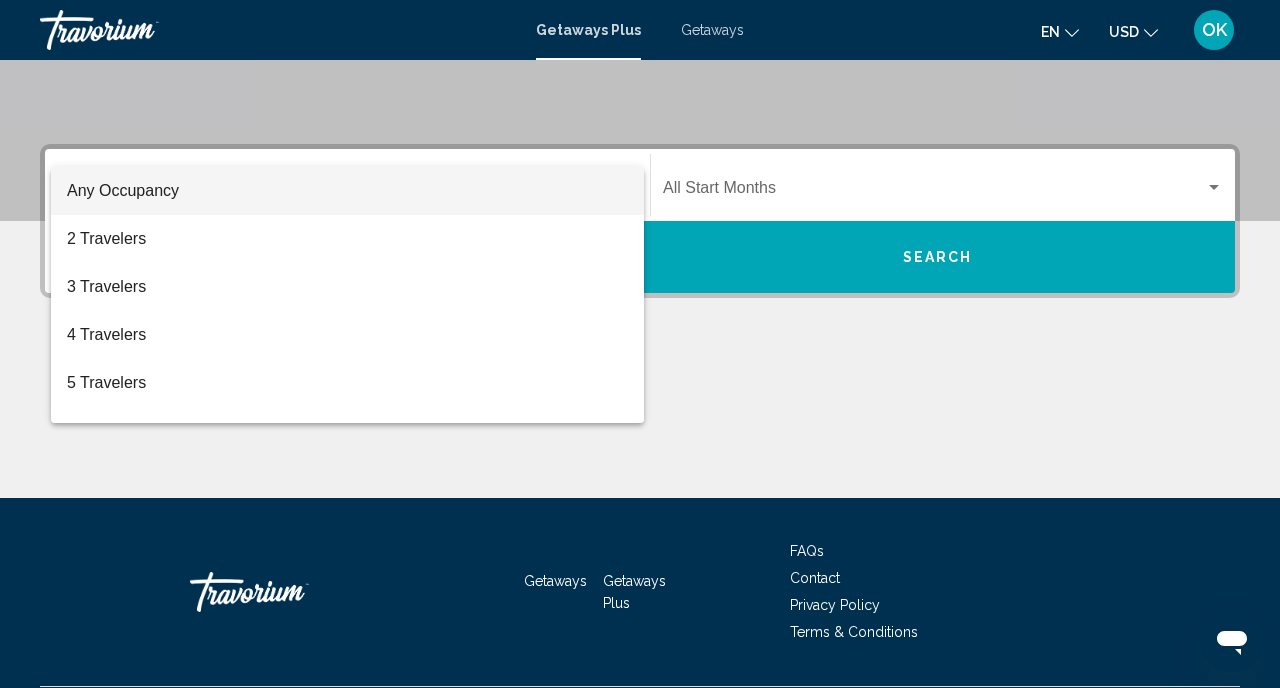 scroll, scrollTop: 434, scrollLeft: 0, axis: vertical 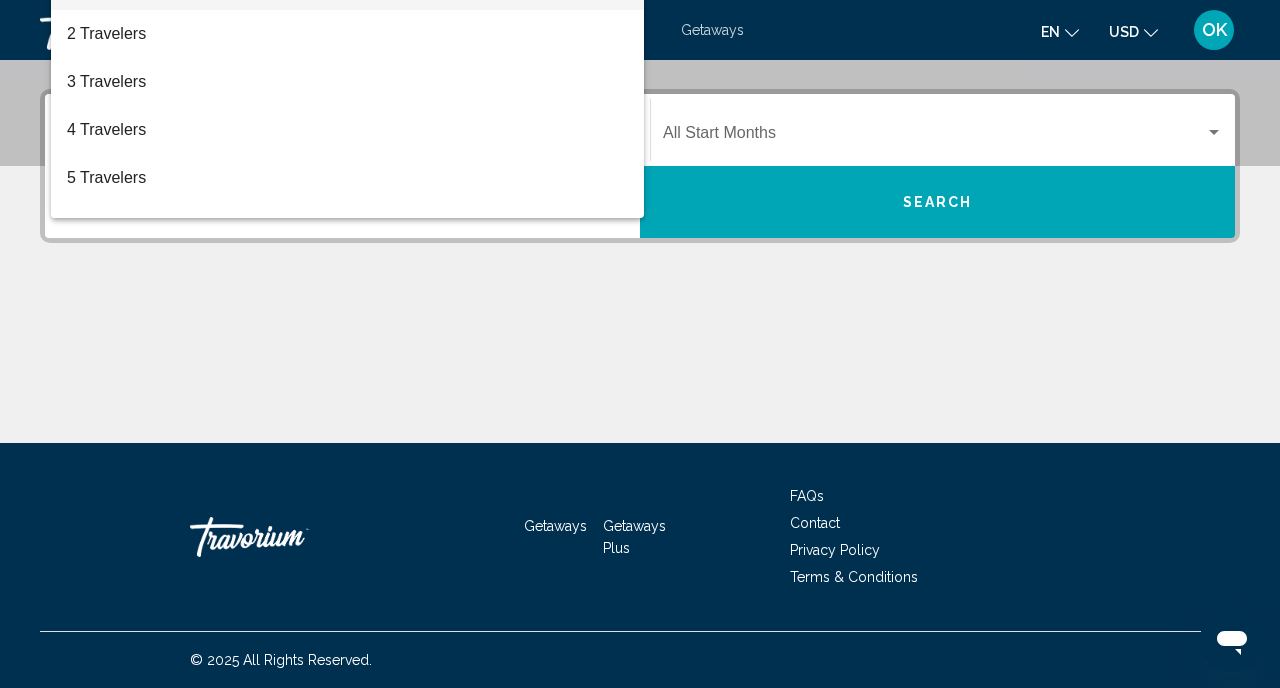 click at bounding box center [640, 344] 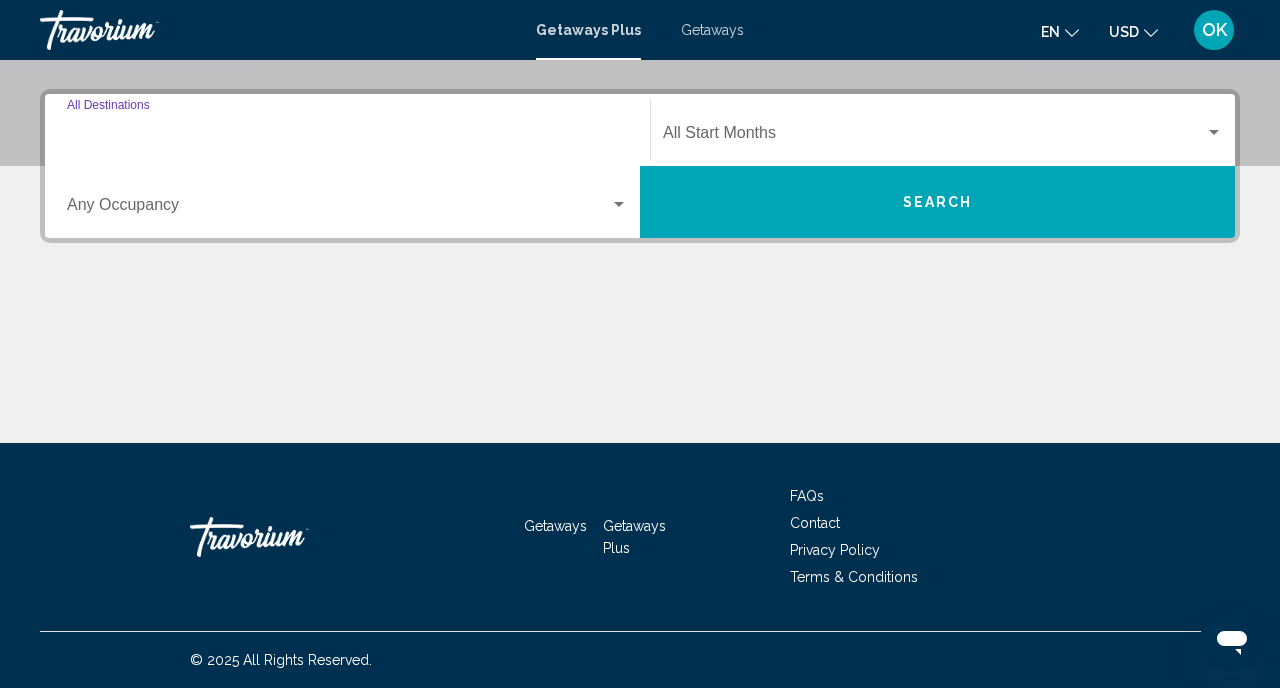 click on "Destination All Destinations" at bounding box center [347, 137] 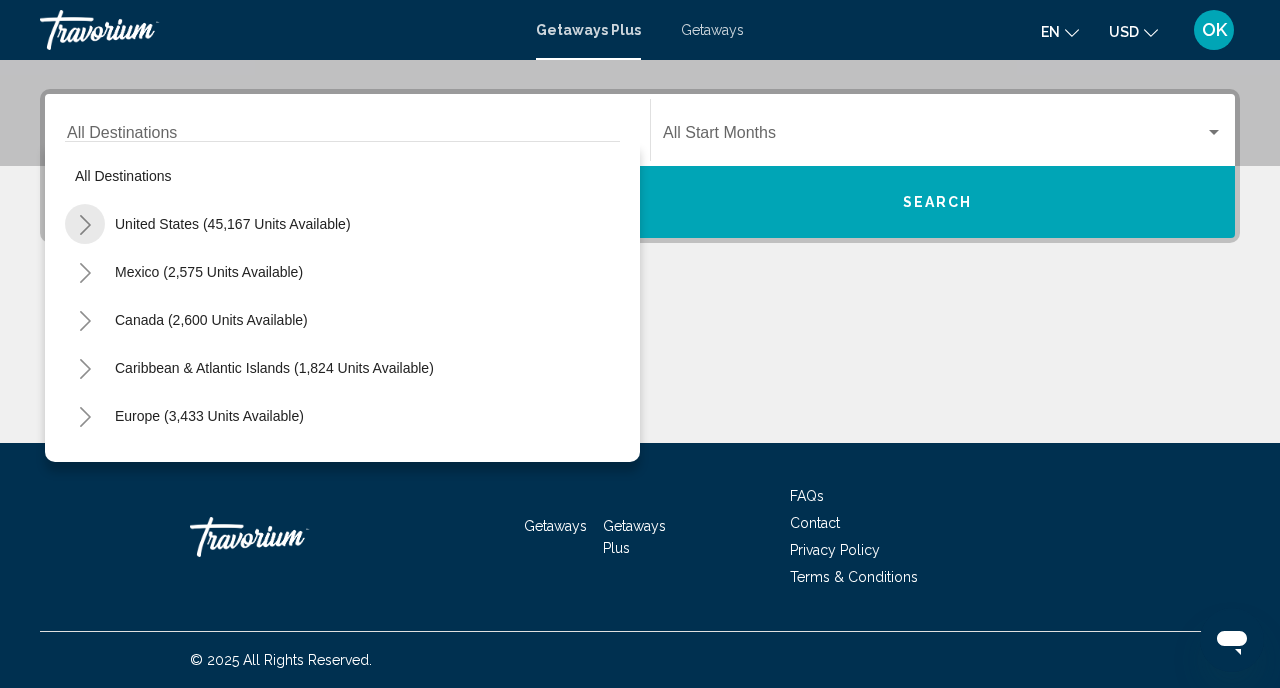 click 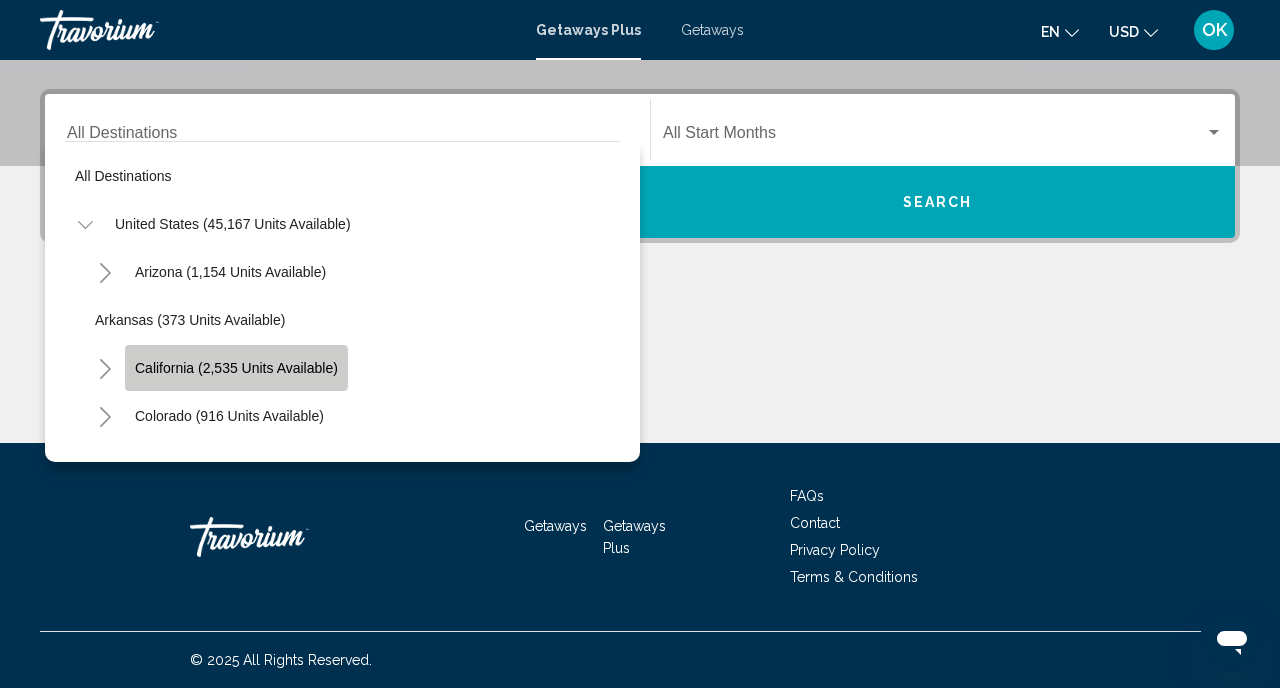 click on "California (2,535 units available)" 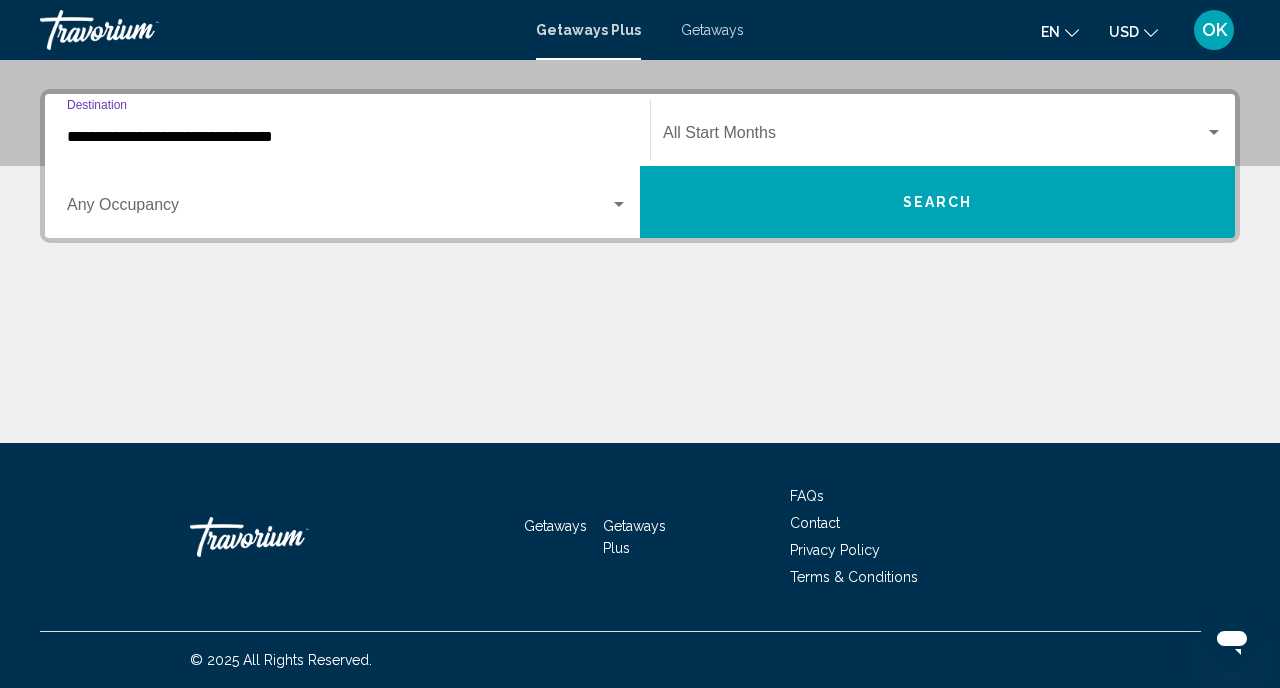 click at bounding box center [934, 137] 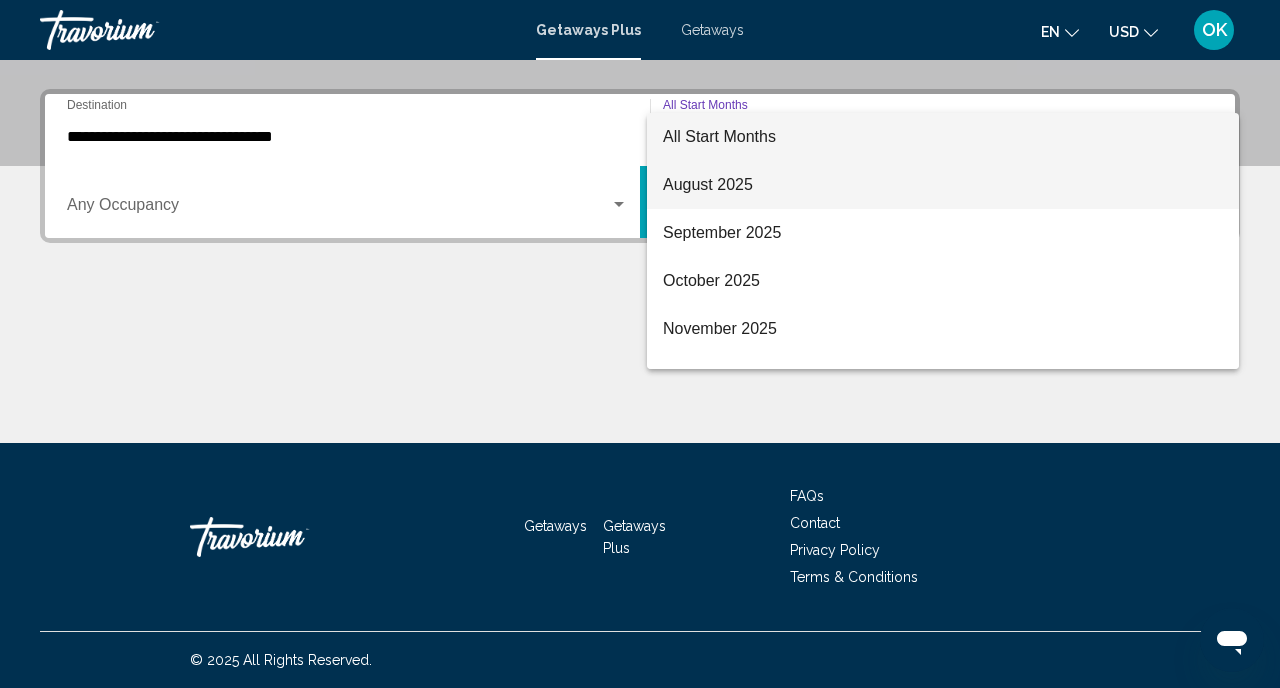 click on "August 2025" at bounding box center [943, 185] 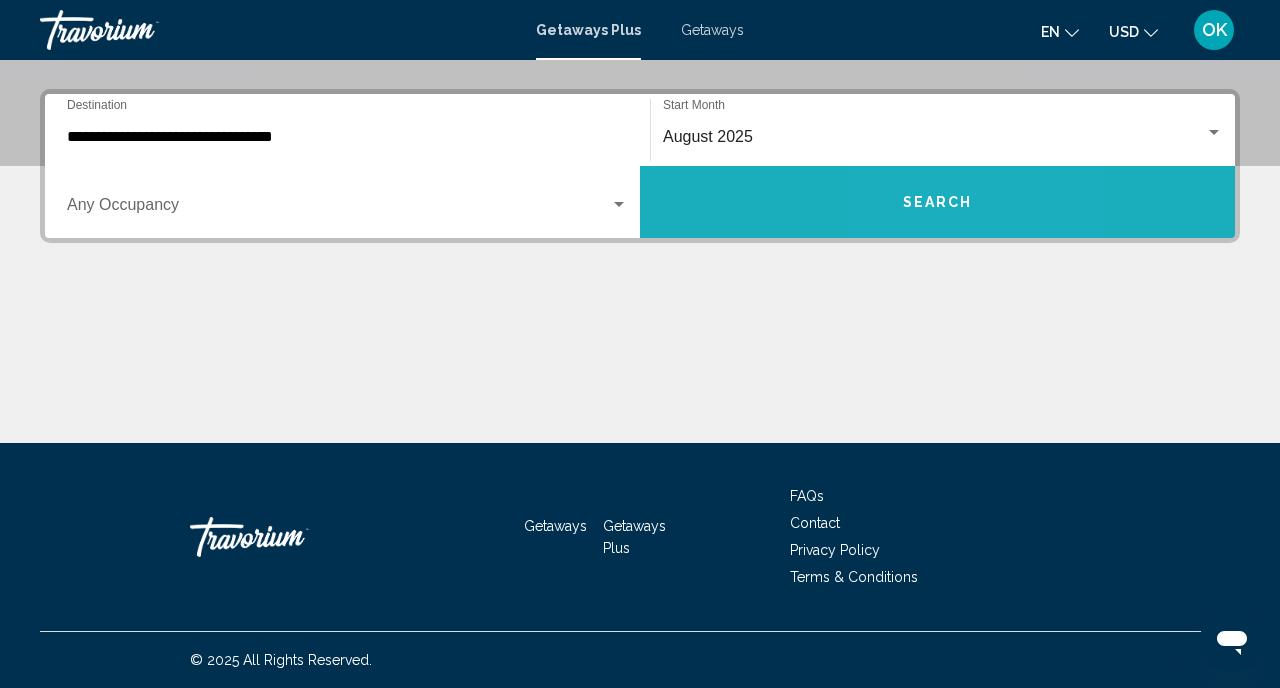 click on "Search" at bounding box center [938, 203] 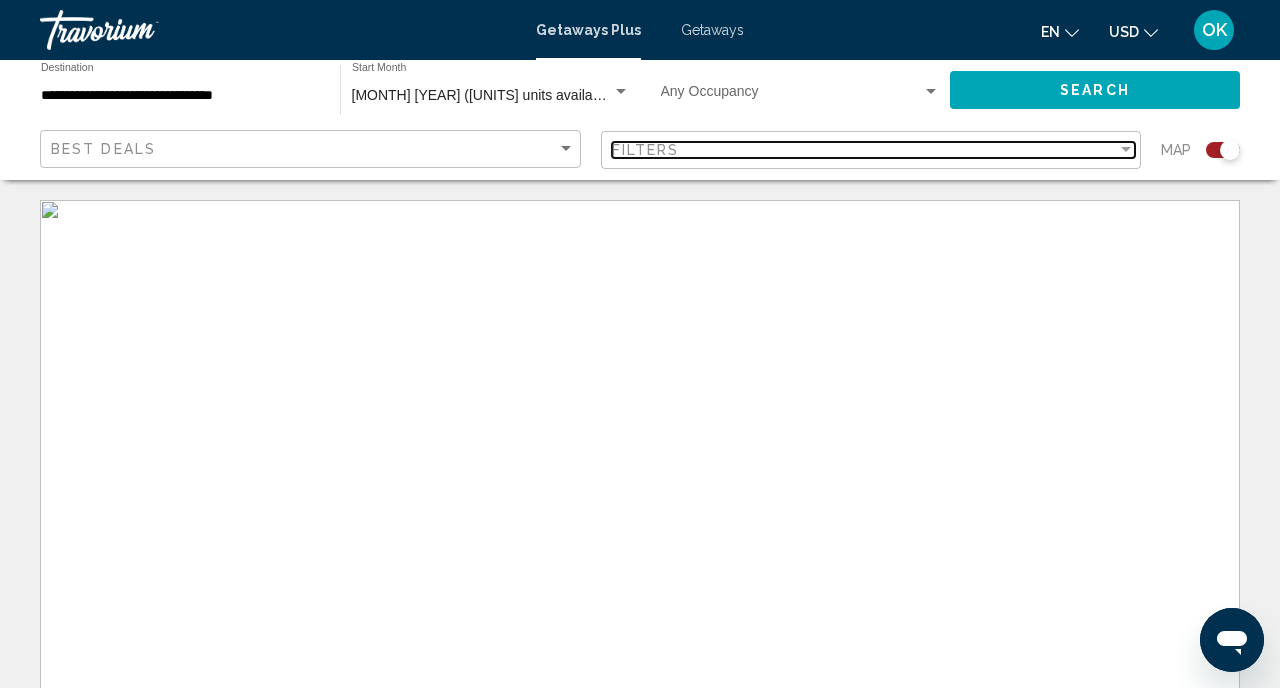 click on "Filters" at bounding box center (865, 150) 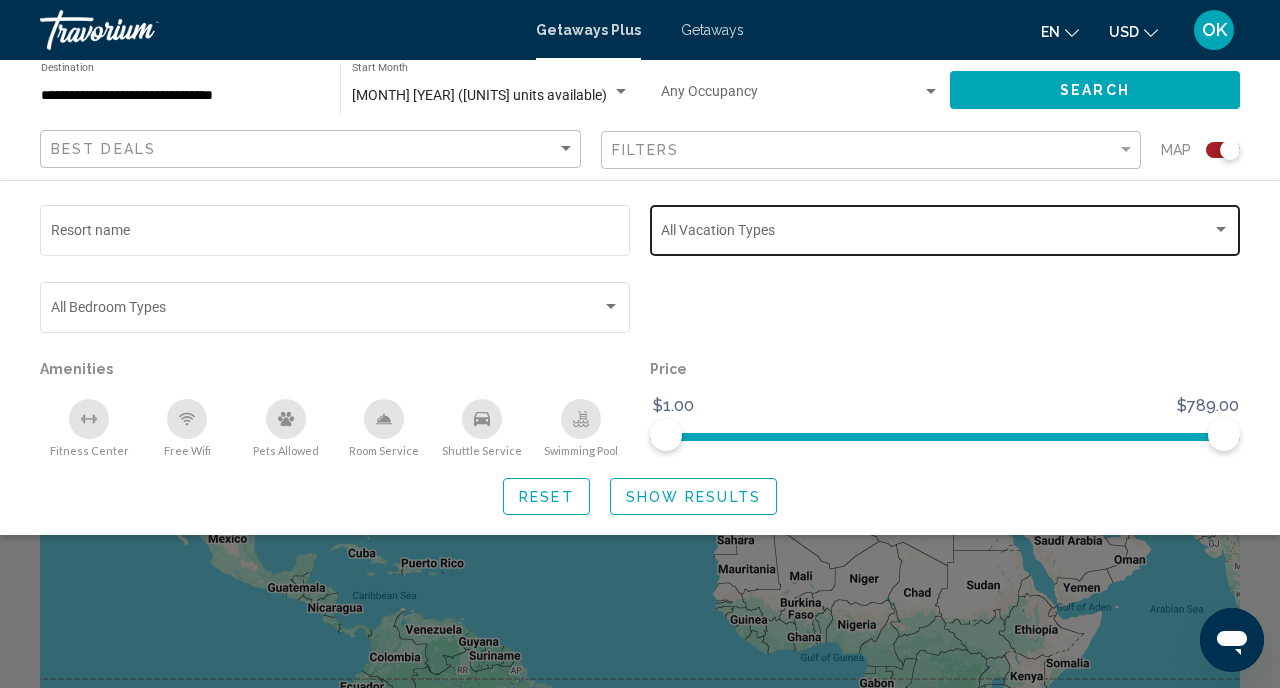 click on "Vacation Types All Vacation Types" 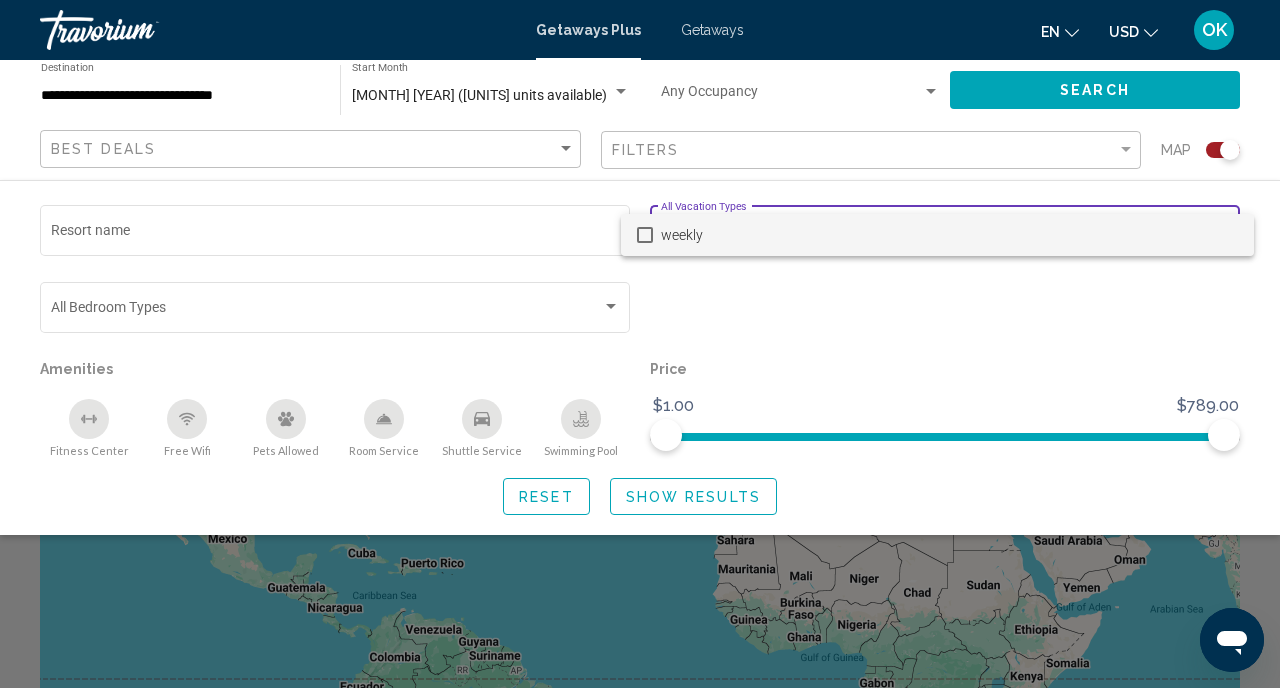 click at bounding box center (640, 344) 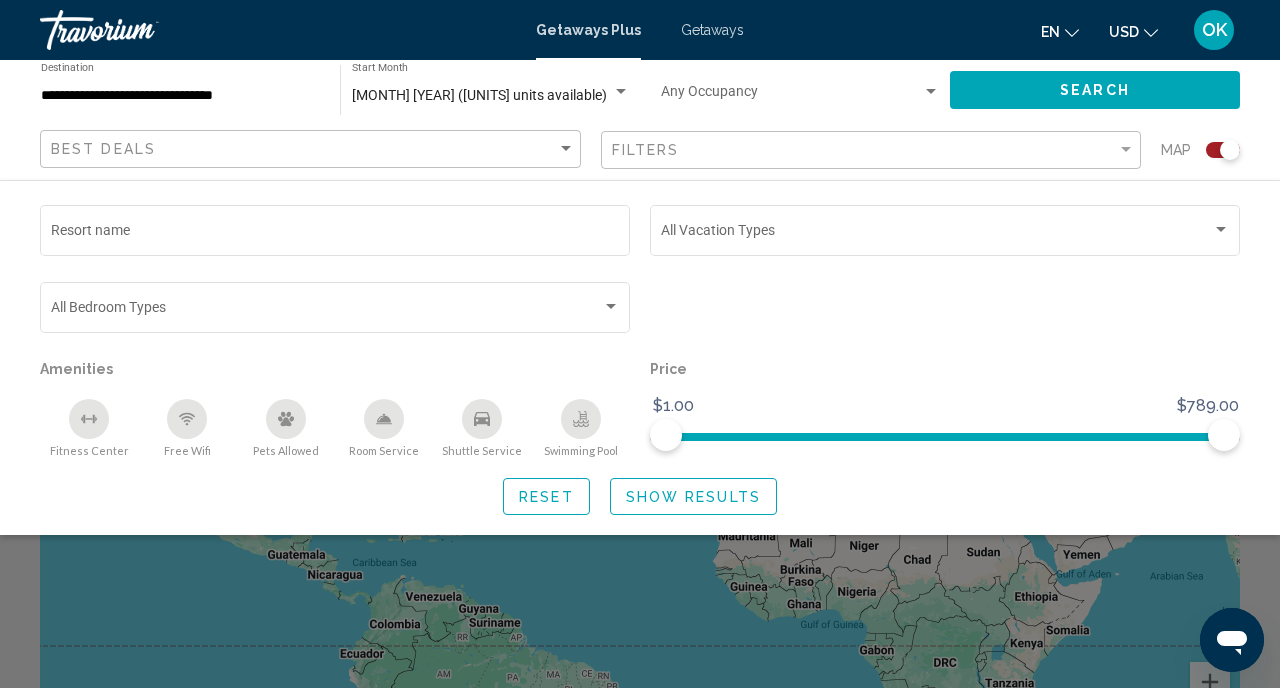 scroll, scrollTop: 0, scrollLeft: 0, axis: both 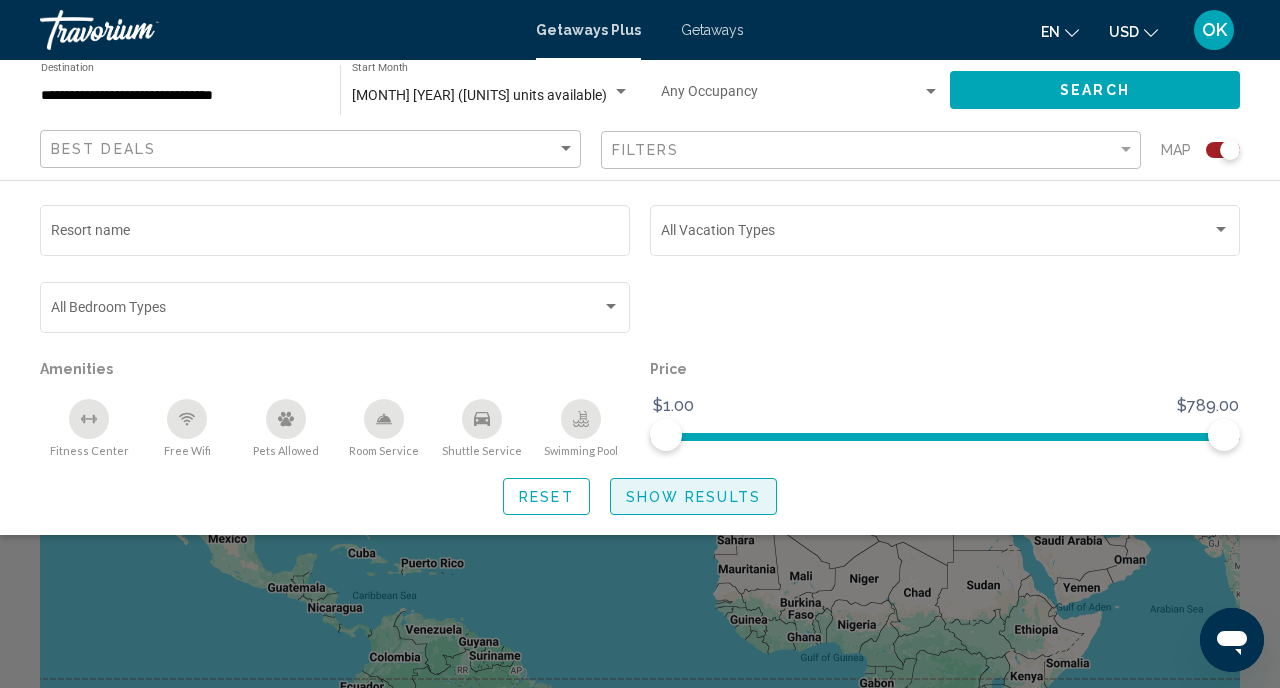 click on "Show Results" 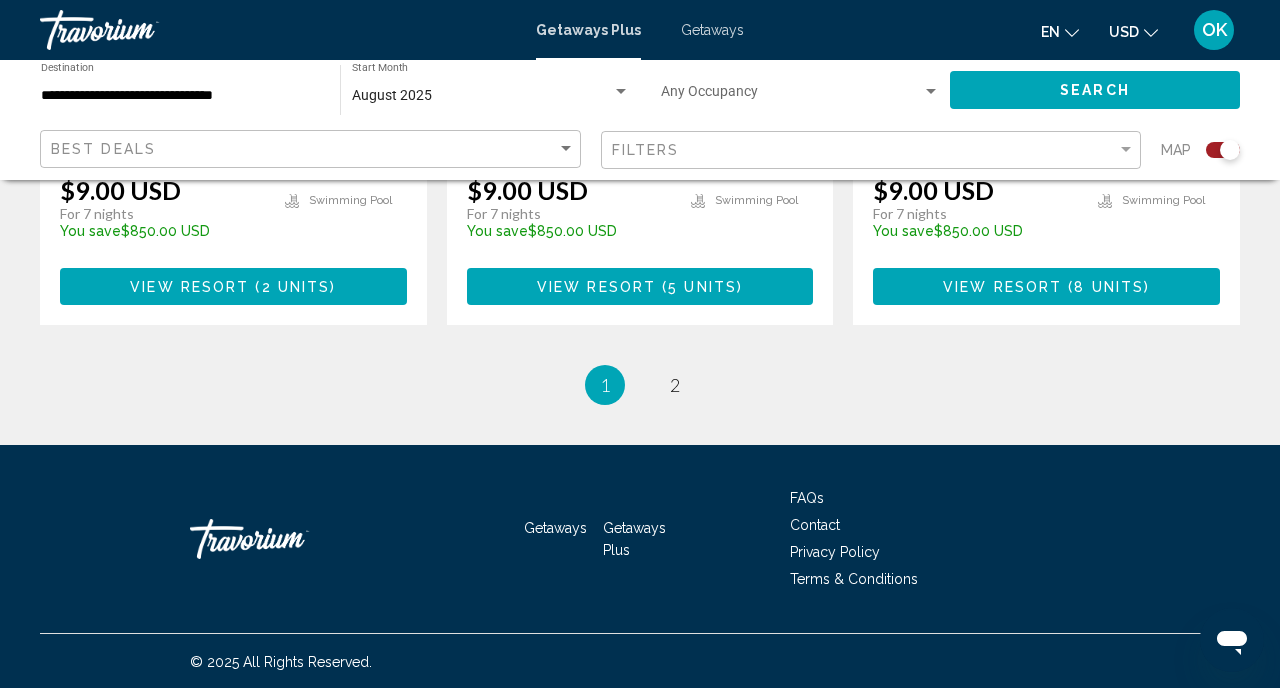 scroll, scrollTop: 3366, scrollLeft: 0, axis: vertical 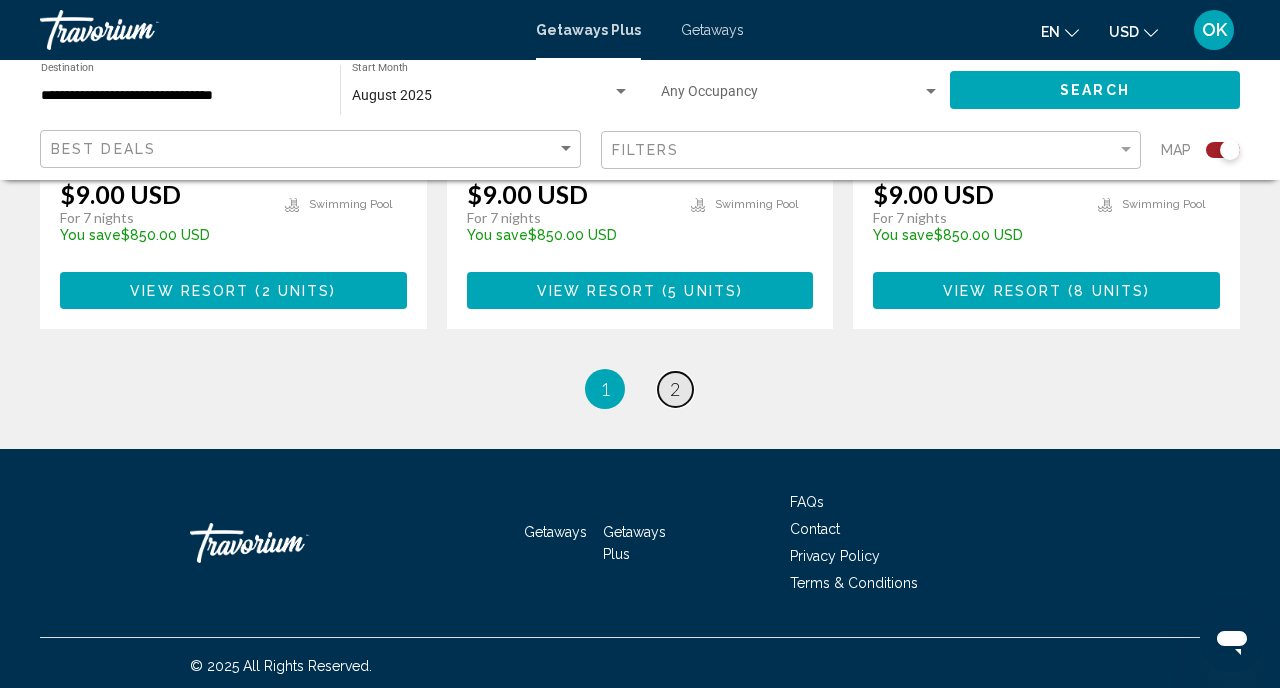 click on "2" at bounding box center [675, 389] 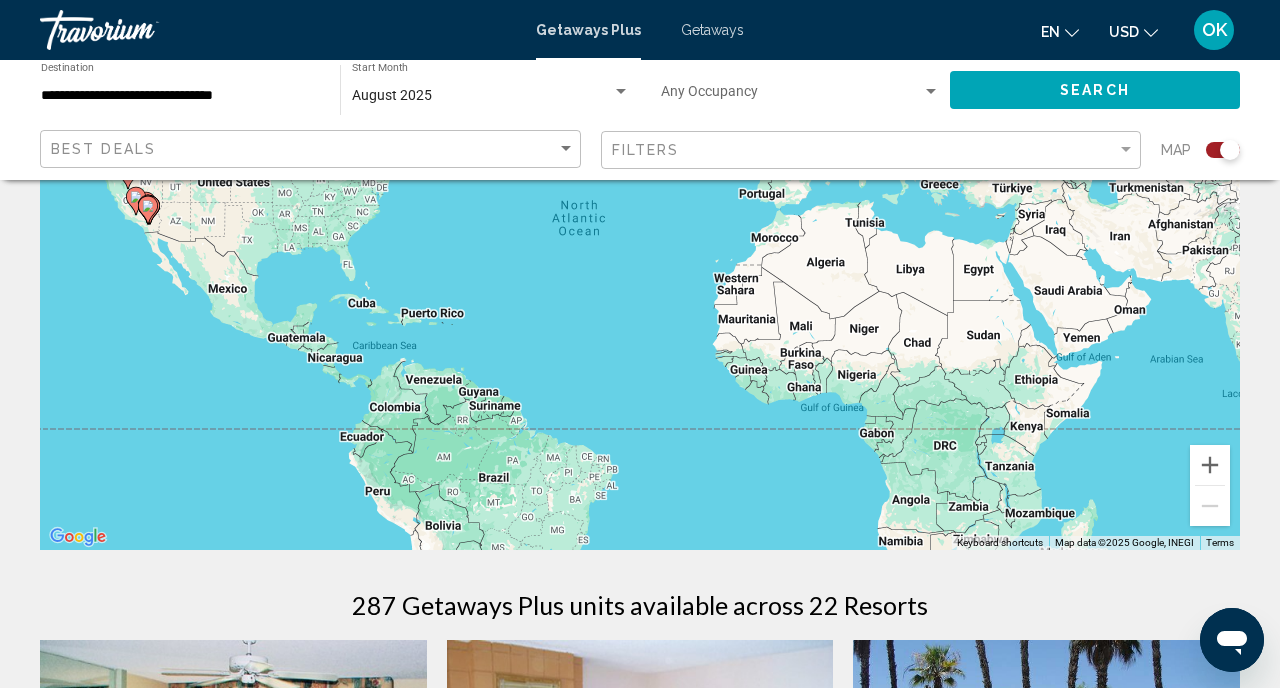 scroll, scrollTop: 0, scrollLeft: 0, axis: both 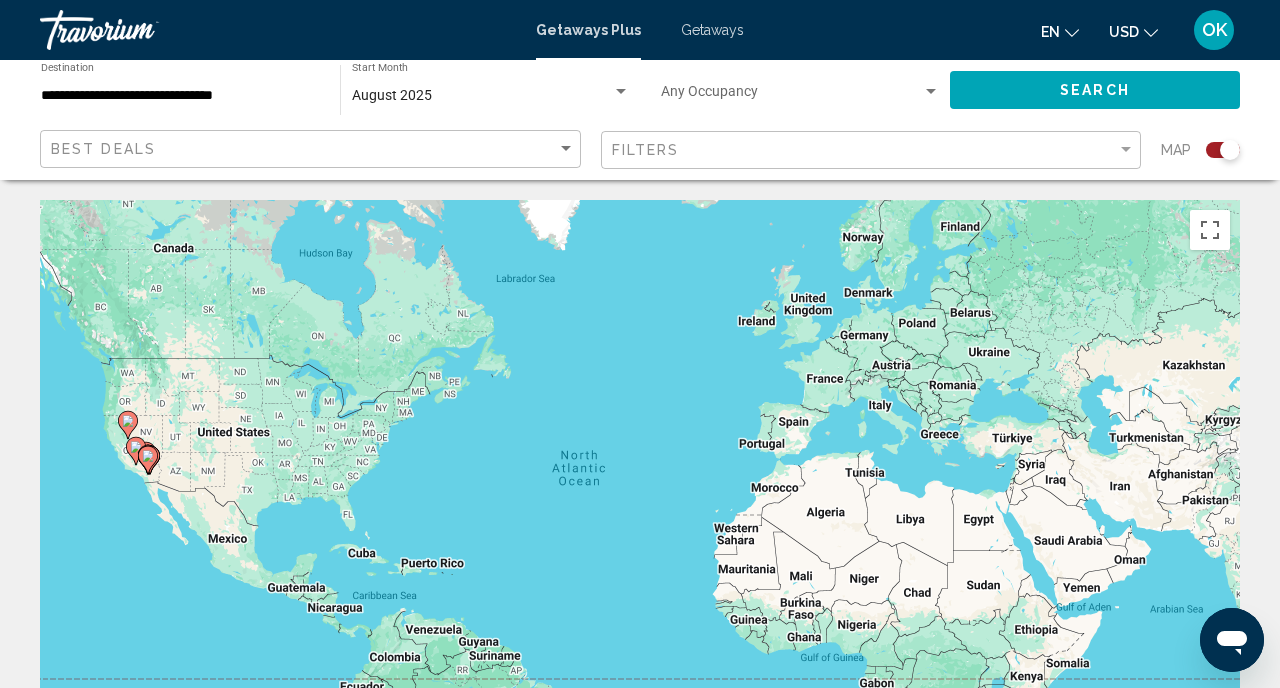 click on "Getaways" at bounding box center (712, 30) 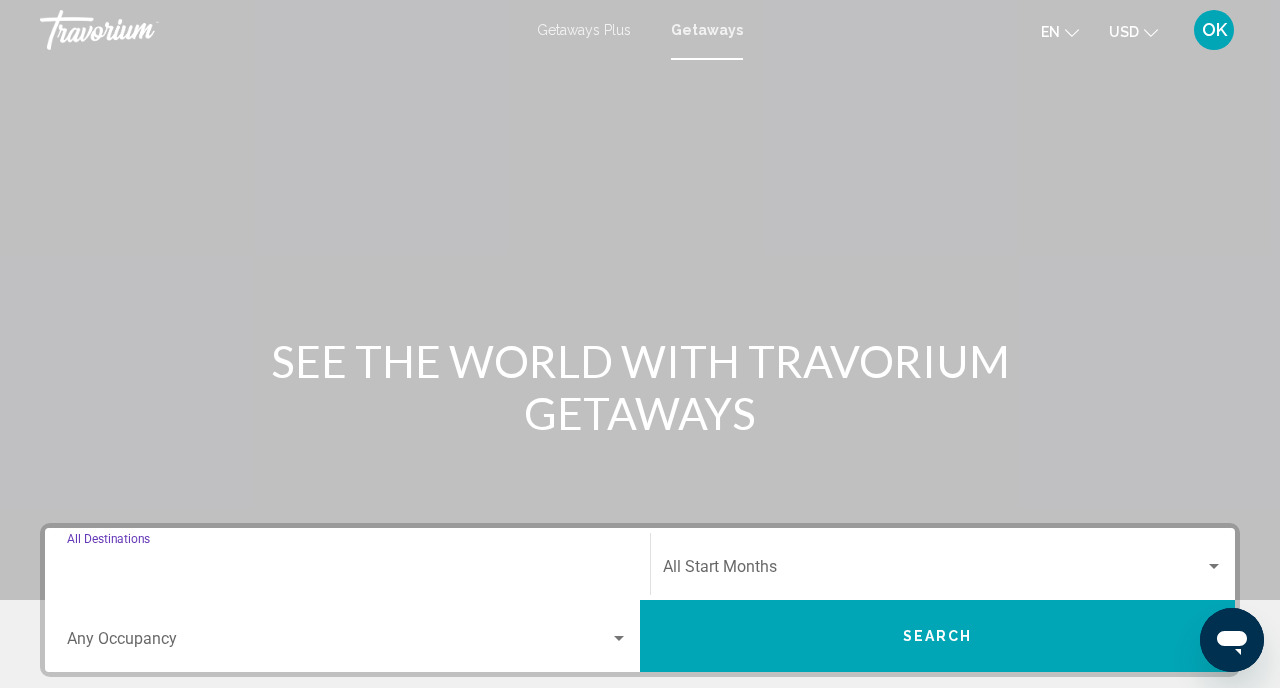 click on "Destination All Destinations" at bounding box center (347, 571) 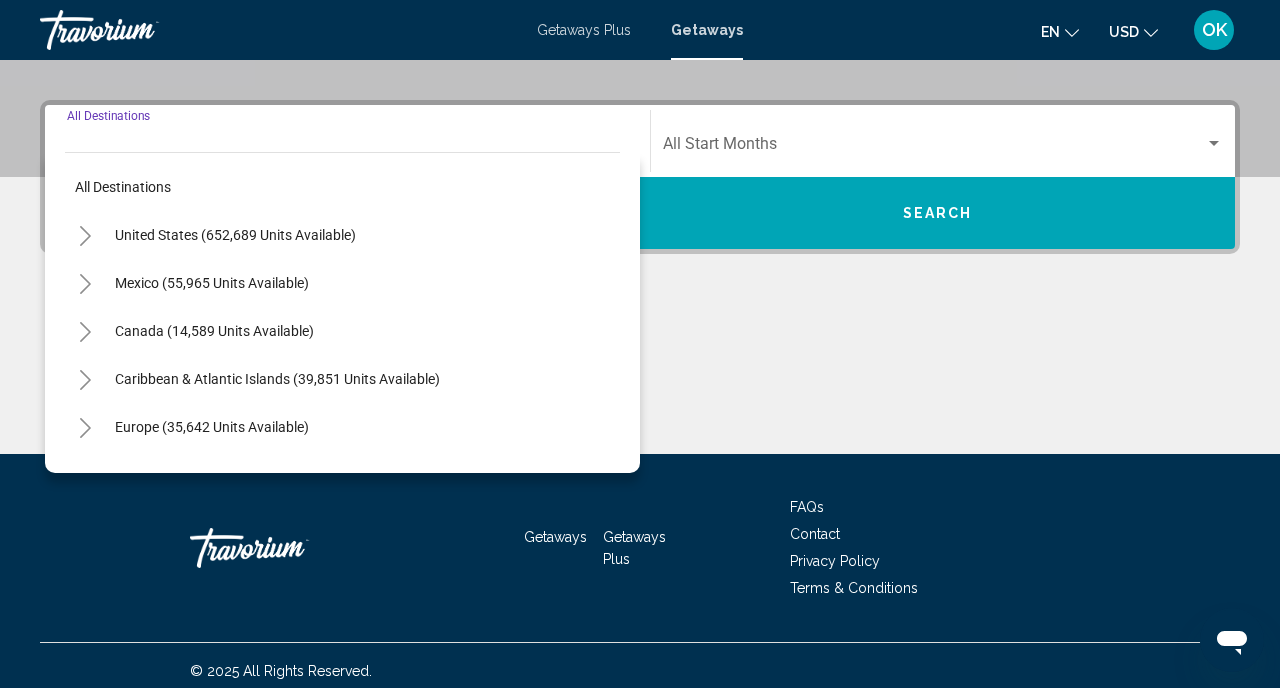 scroll, scrollTop: 434, scrollLeft: 0, axis: vertical 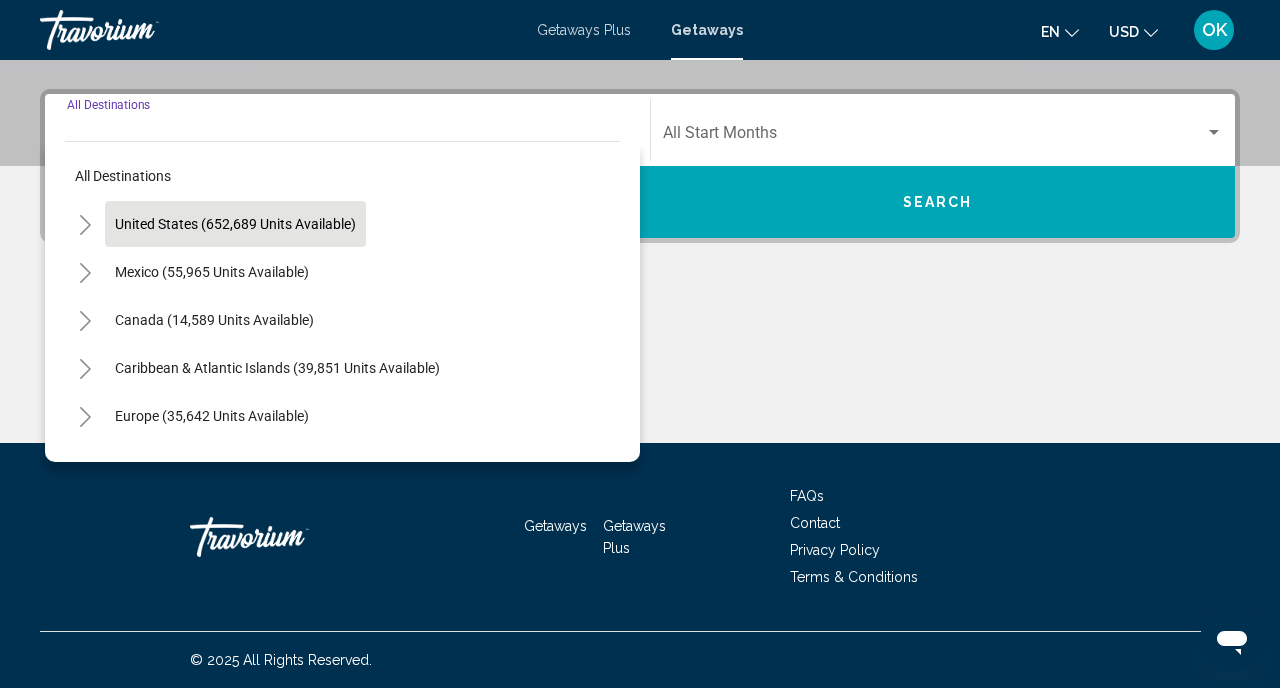 click on "United States (652,689 units available)" at bounding box center (212, 272) 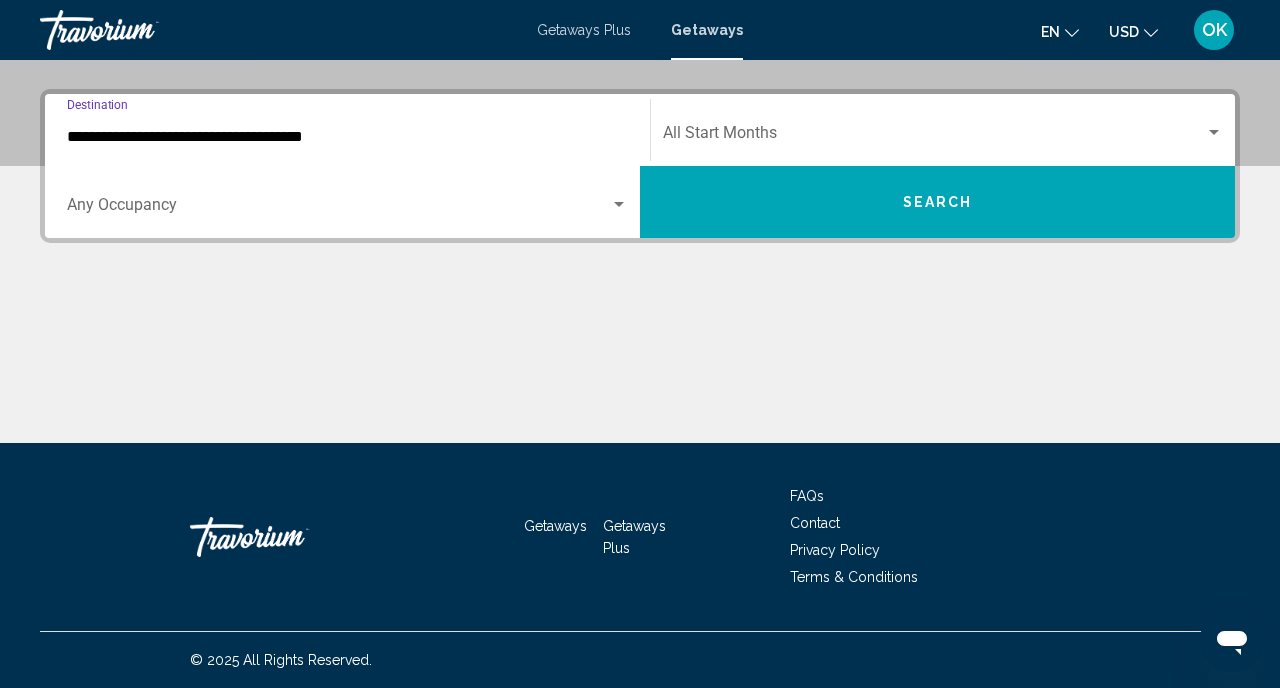 click on "**********" at bounding box center [347, 130] 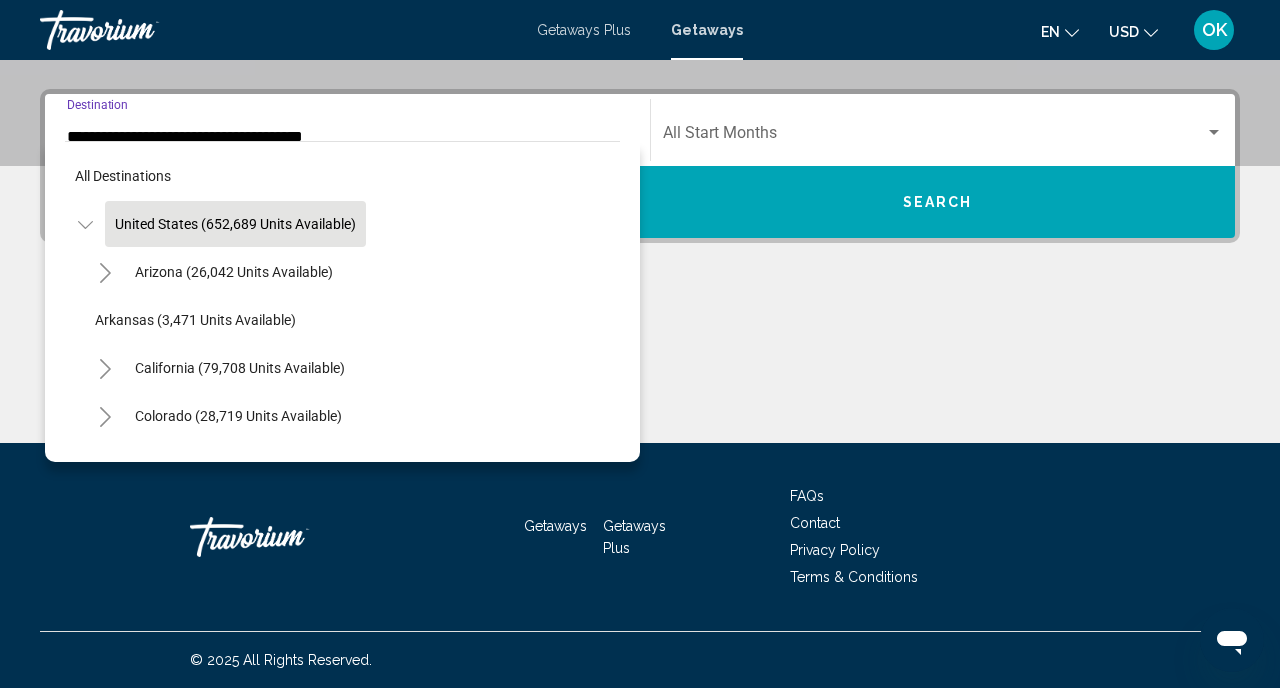 scroll, scrollTop: 314, scrollLeft: 0, axis: vertical 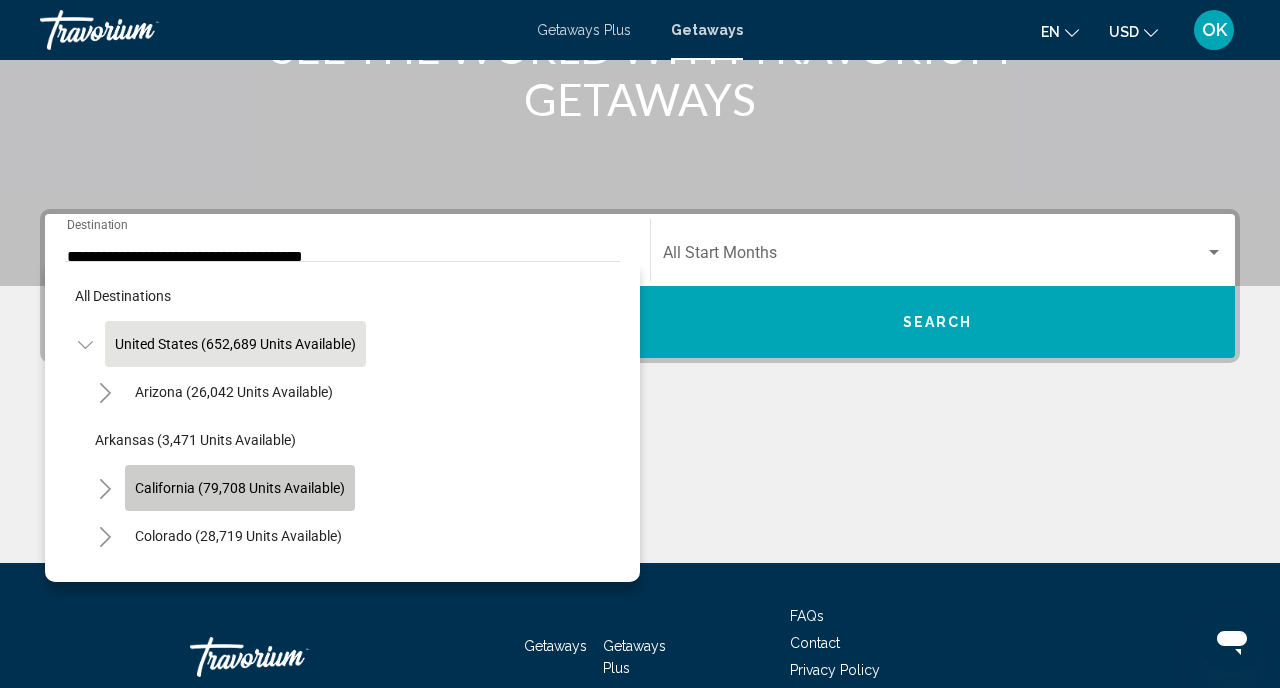 click on "California (79,708 units available)" 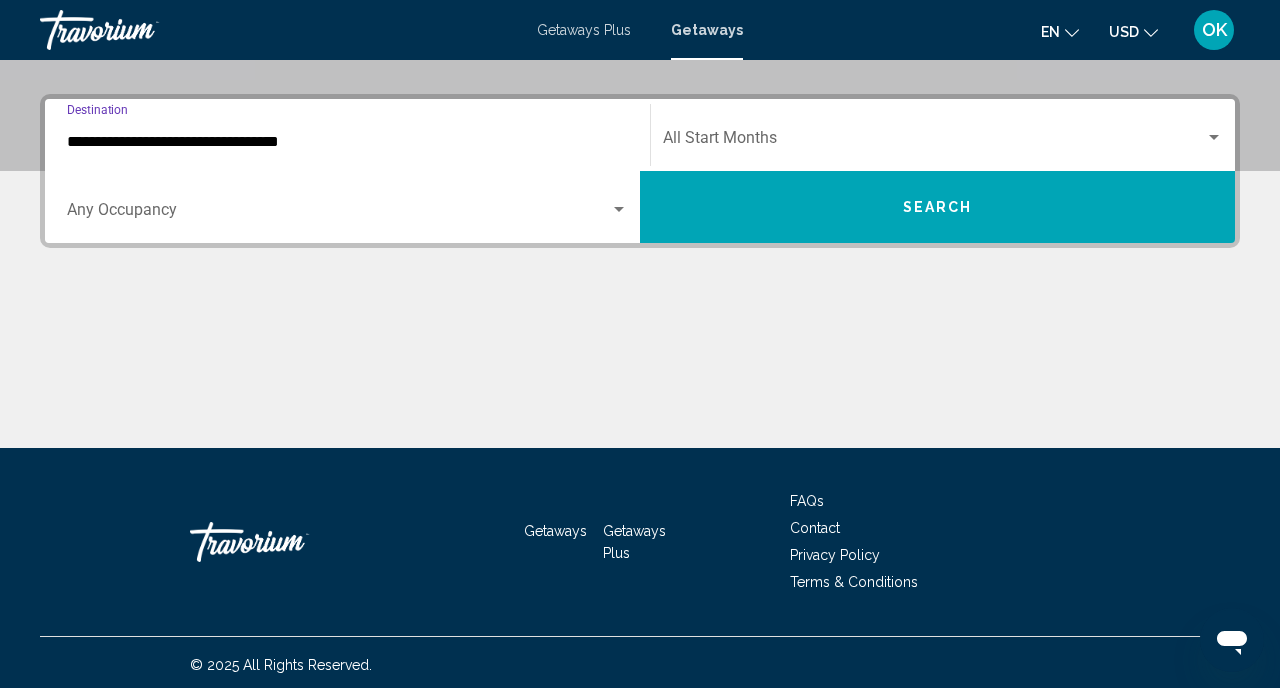 scroll, scrollTop: 434, scrollLeft: 0, axis: vertical 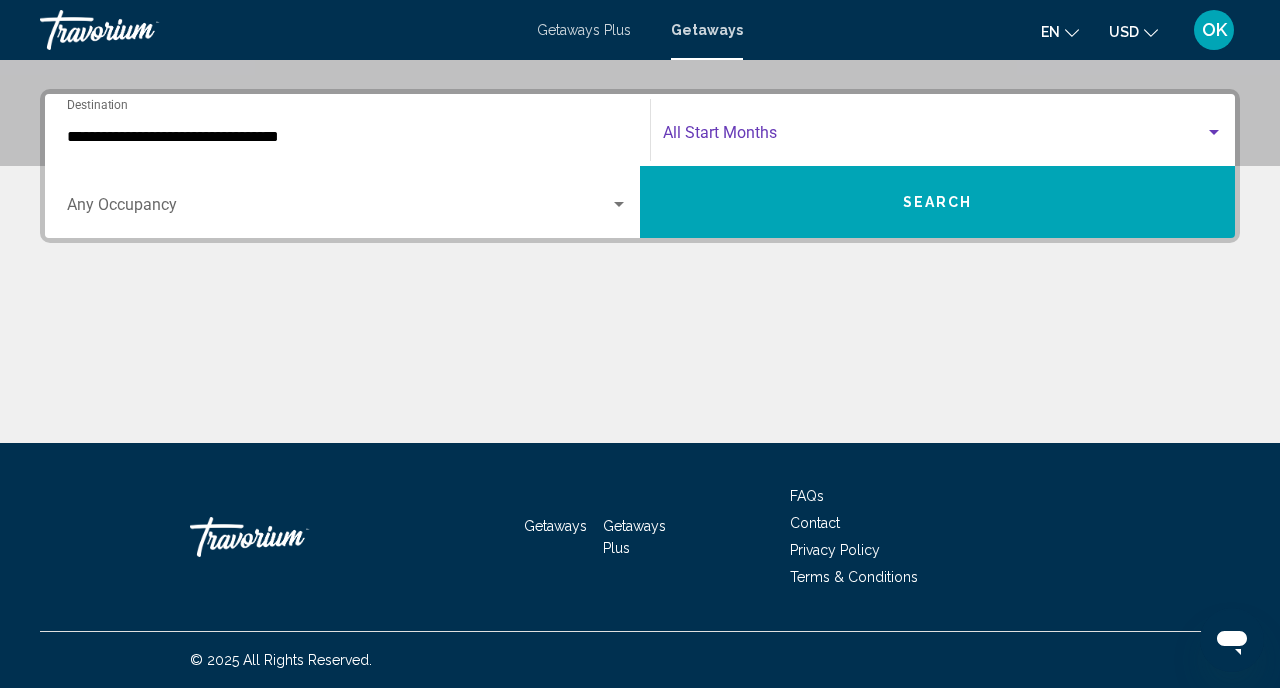 click at bounding box center [934, 137] 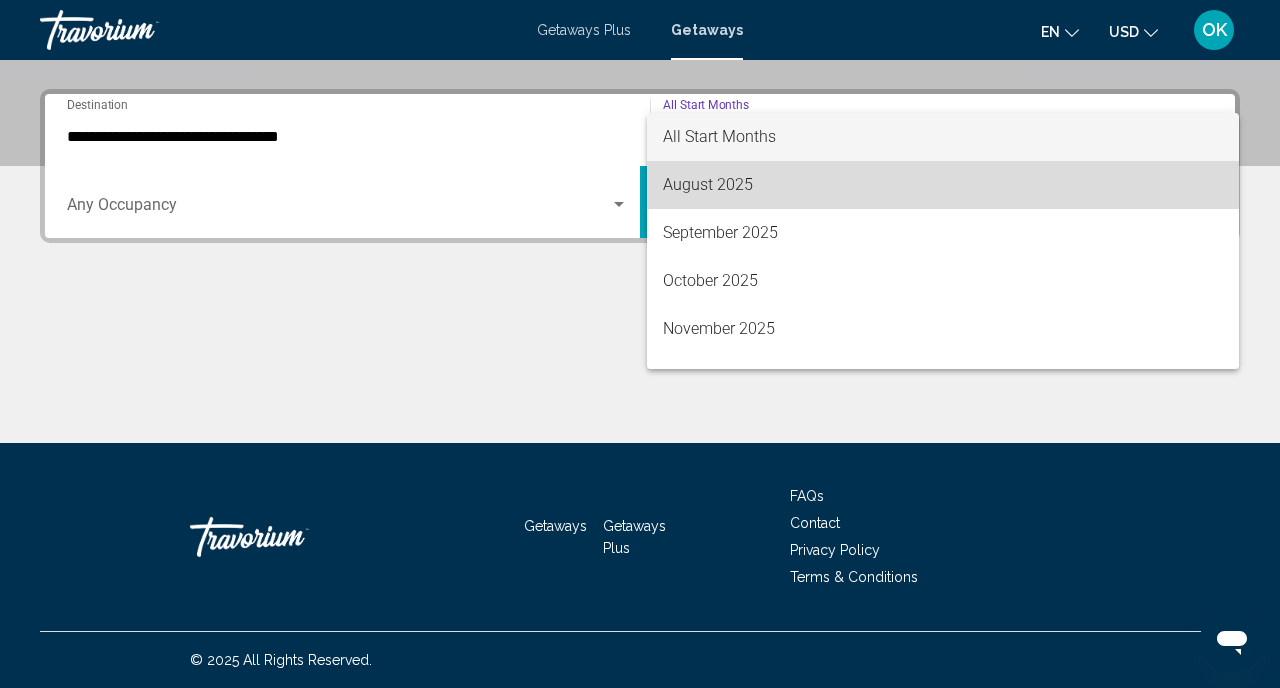 click on "August 2025" at bounding box center [943, 185] 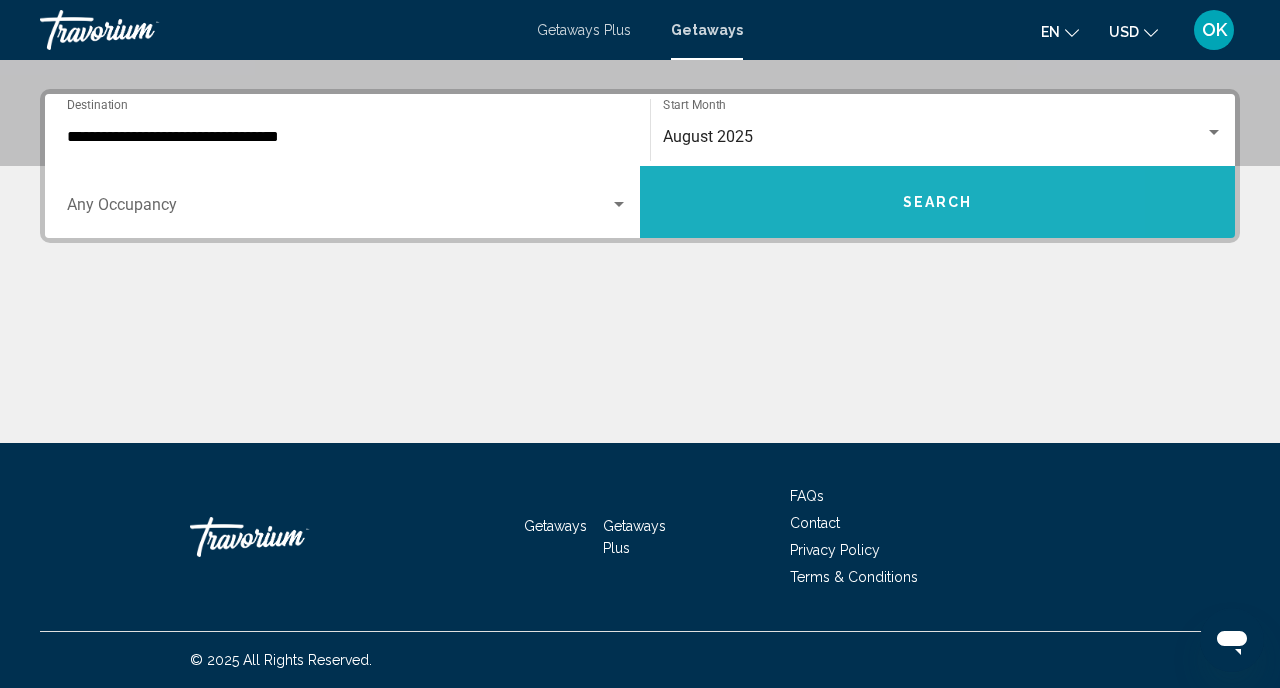 click on "Search" at bounding box center (937, 202) 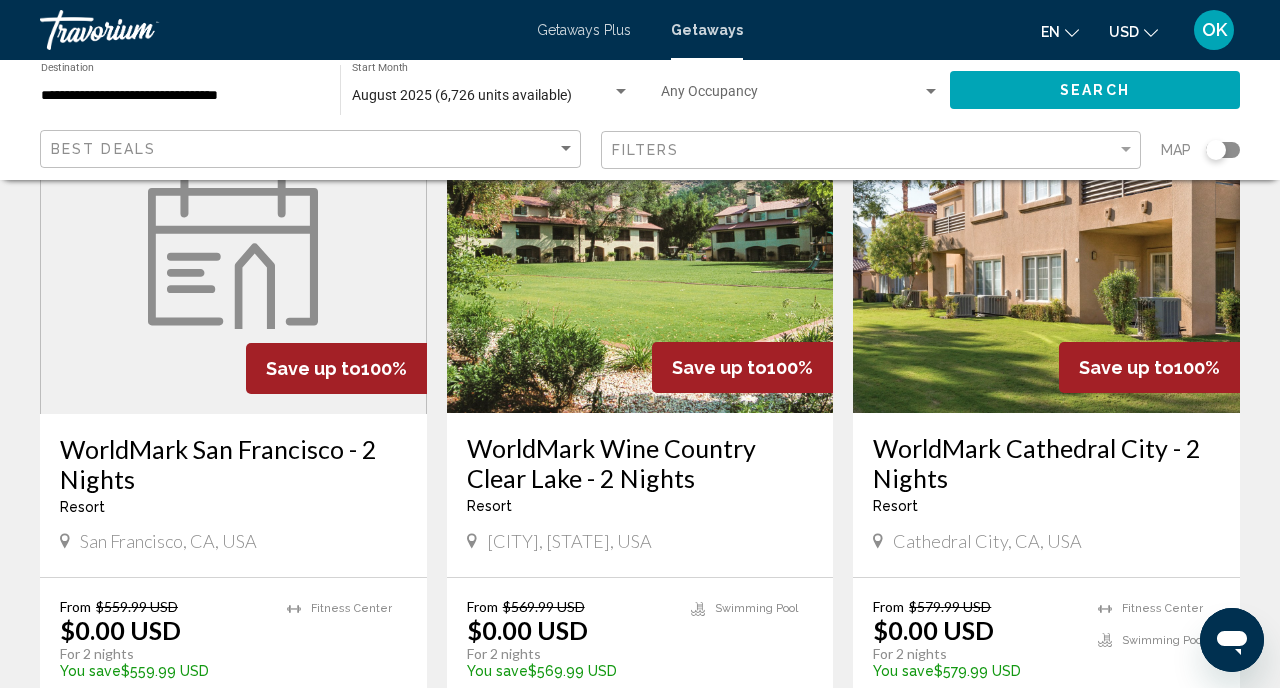scroll, scrollTop: 0, scrollLeft: 0, axis: both 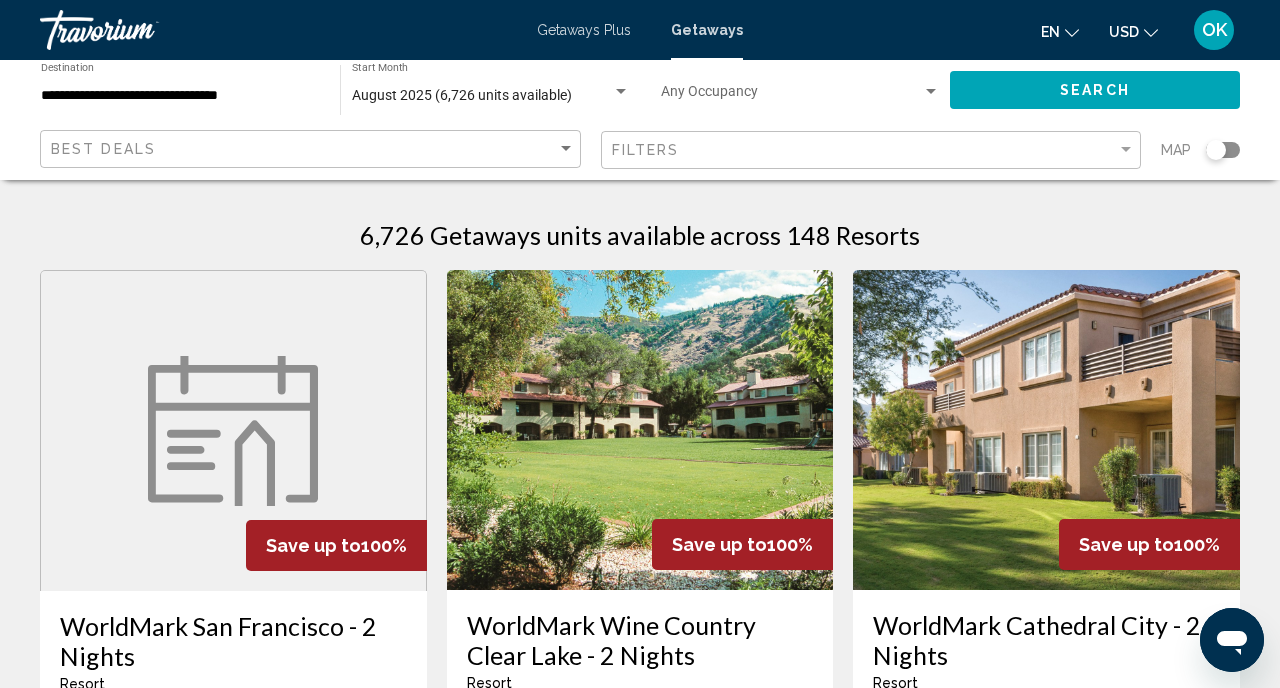 click 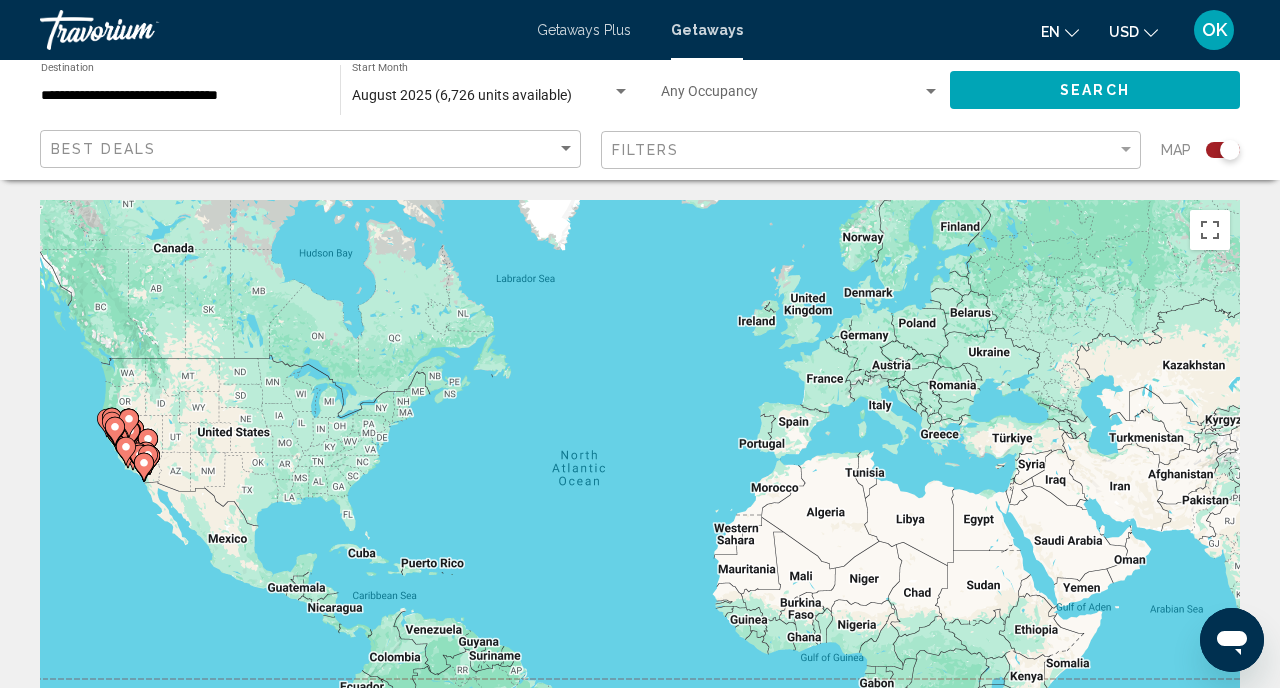 click 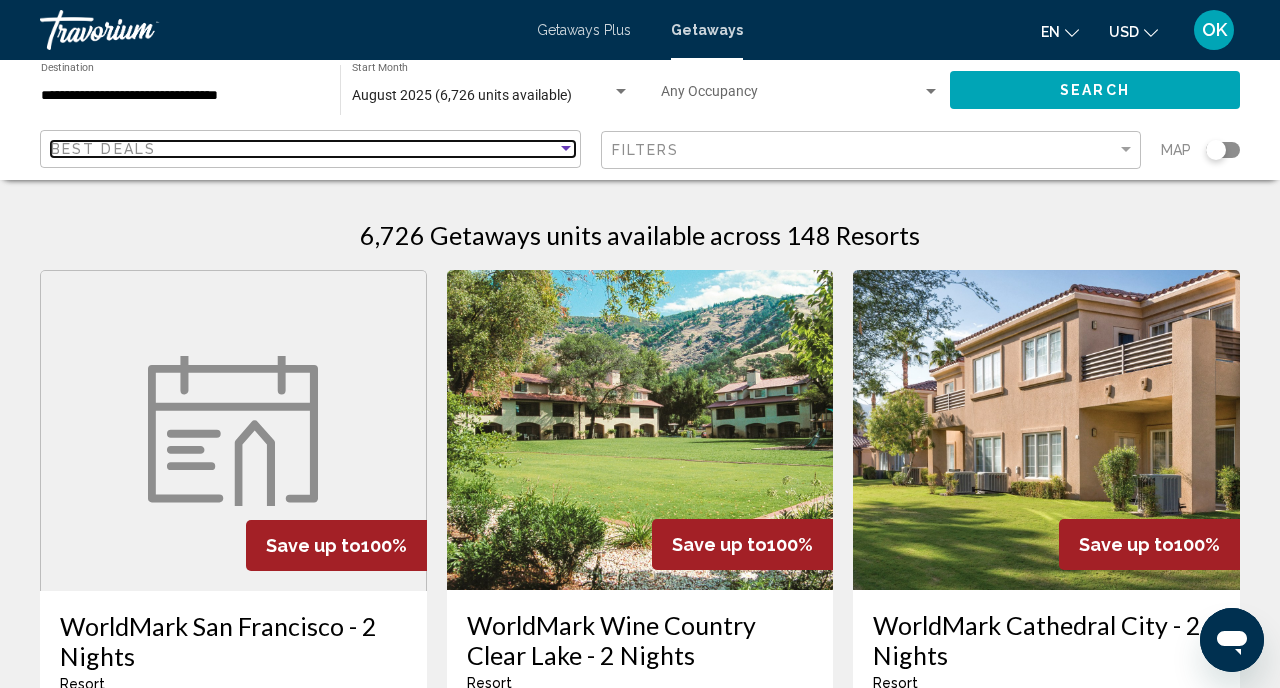 click at bounding box center (566, 149) 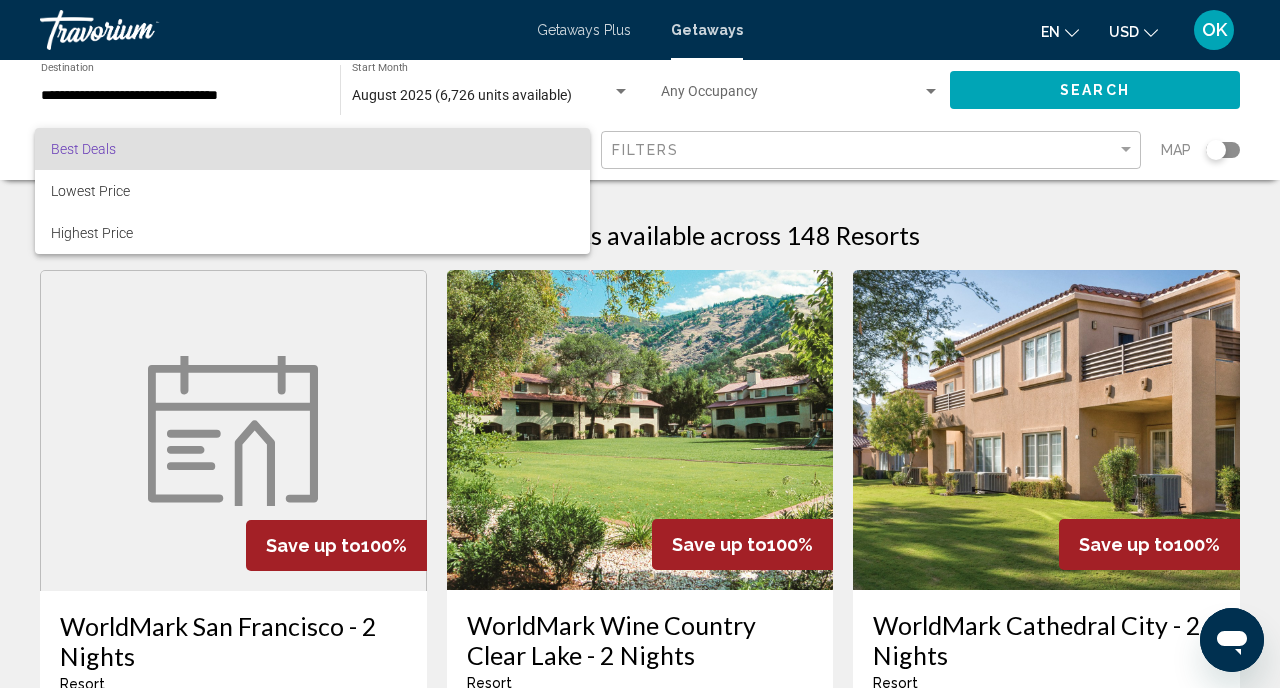 click at bounding box center [640, 344] 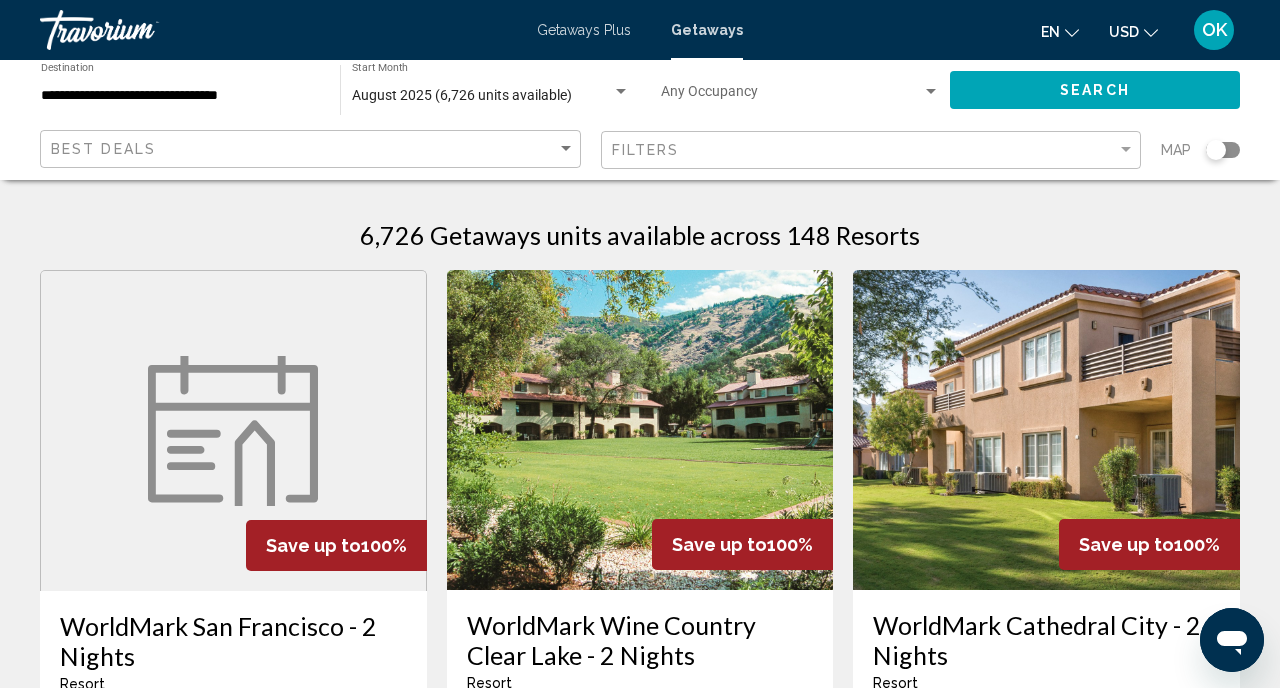 click on "**********" 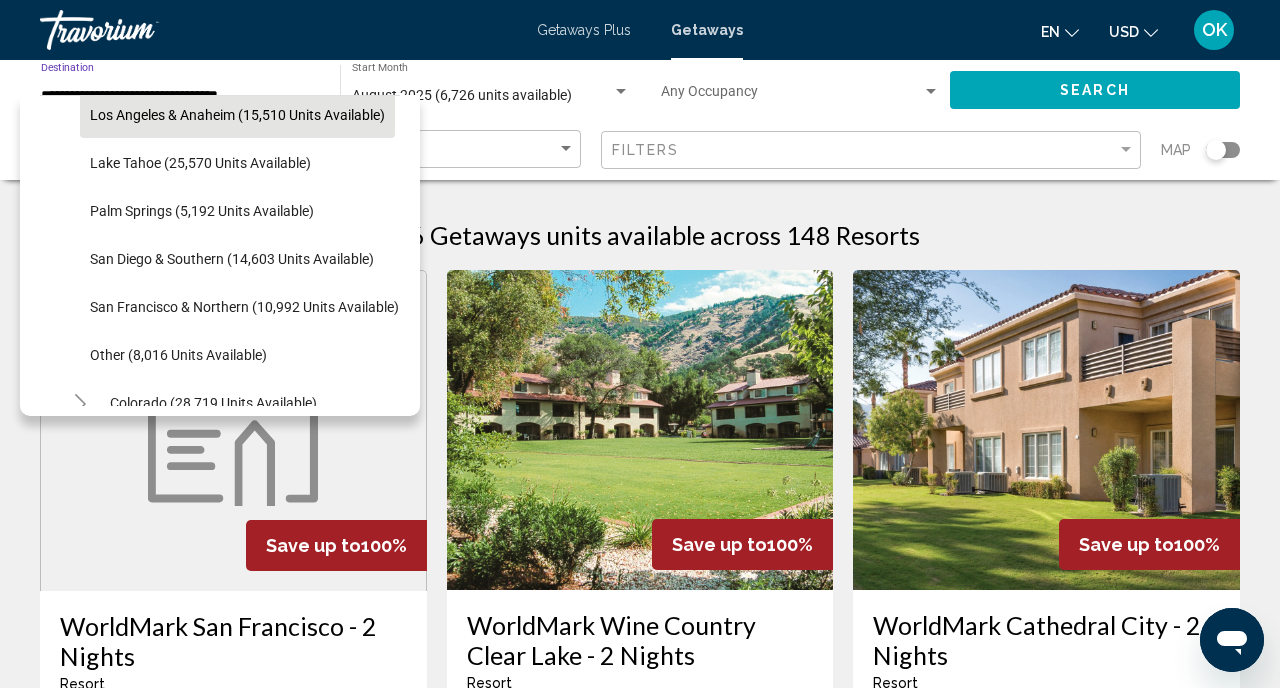 scroll, scrollTop: 245, scrollLeft: 0, axis: vertical 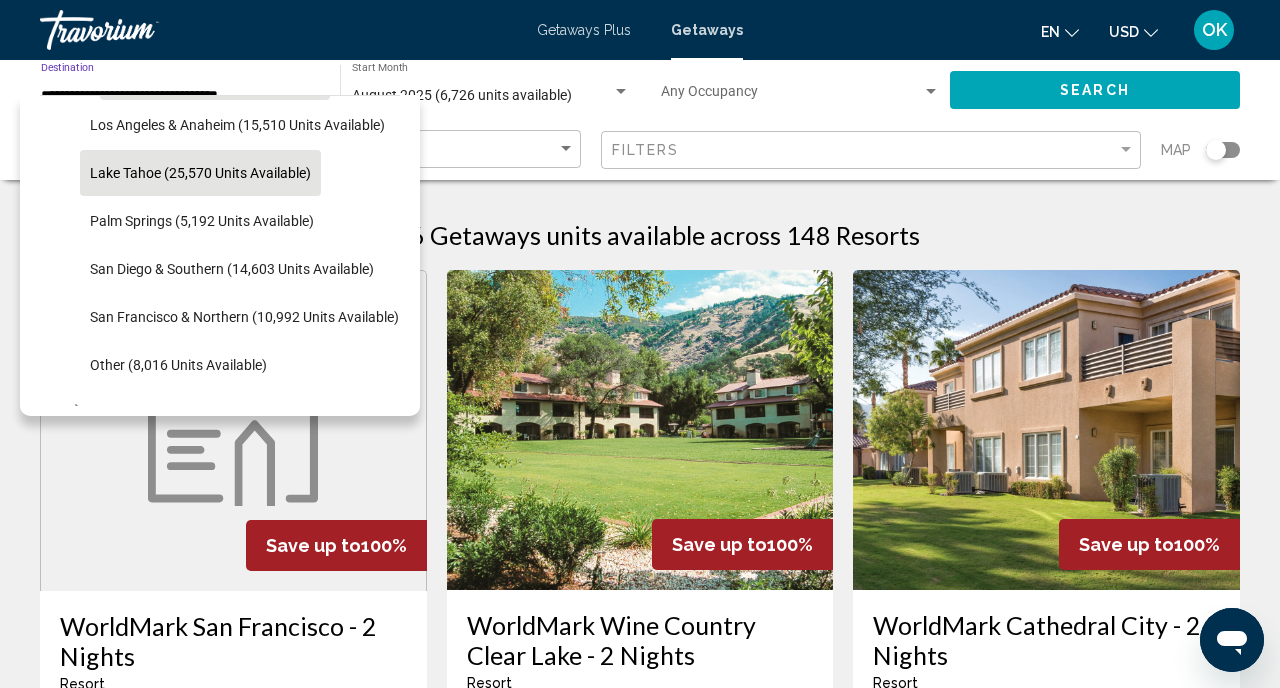 click on "Lake Tahoe (25,570 units available)" 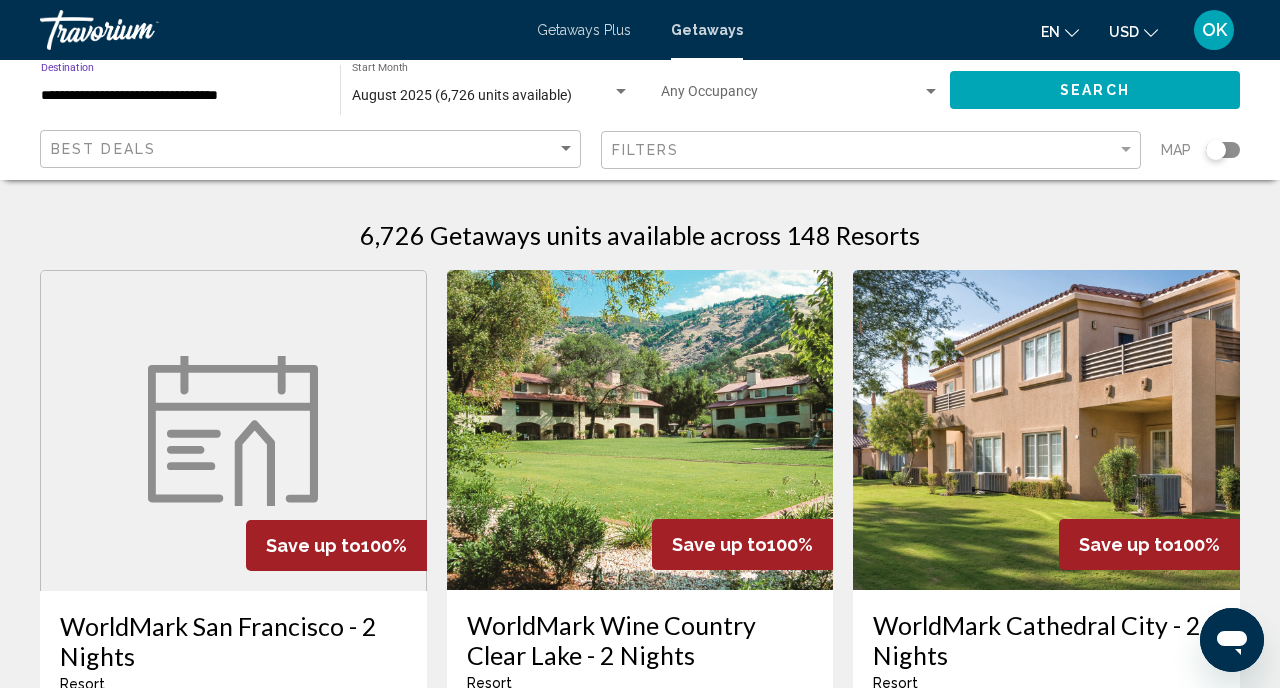 click on "Search" 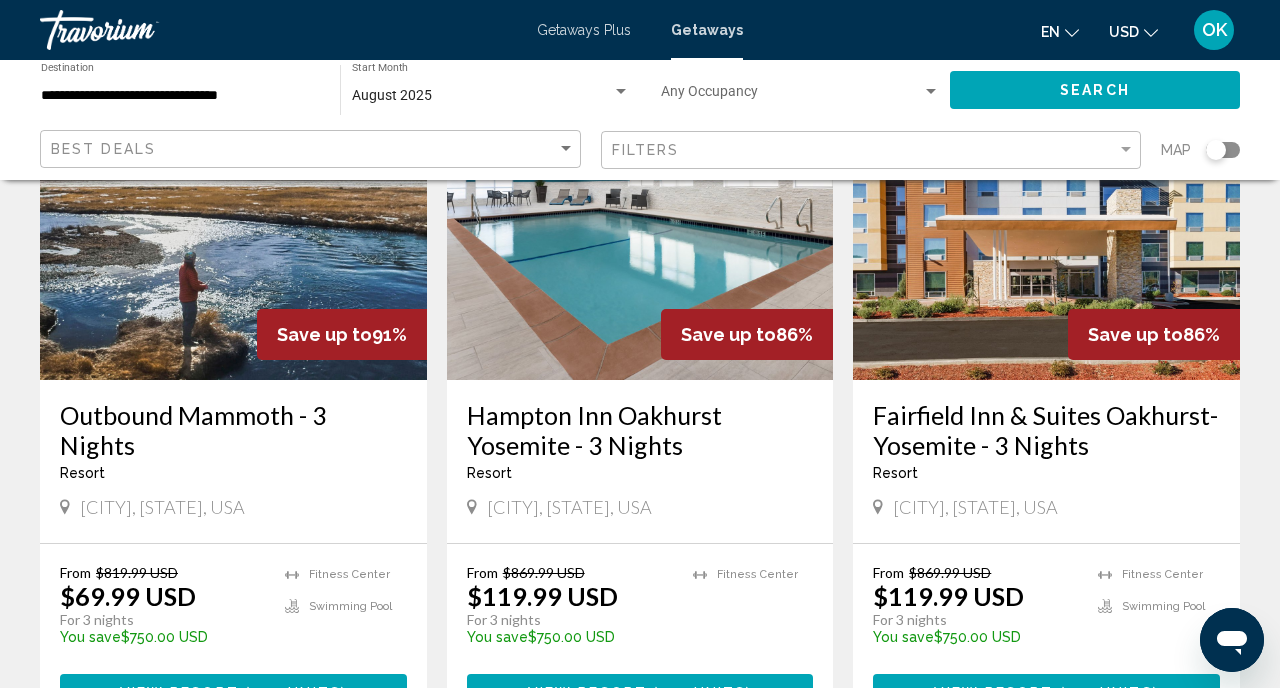 scroll, scrollTop: 220, scrollLeft: 0, axis: vertical 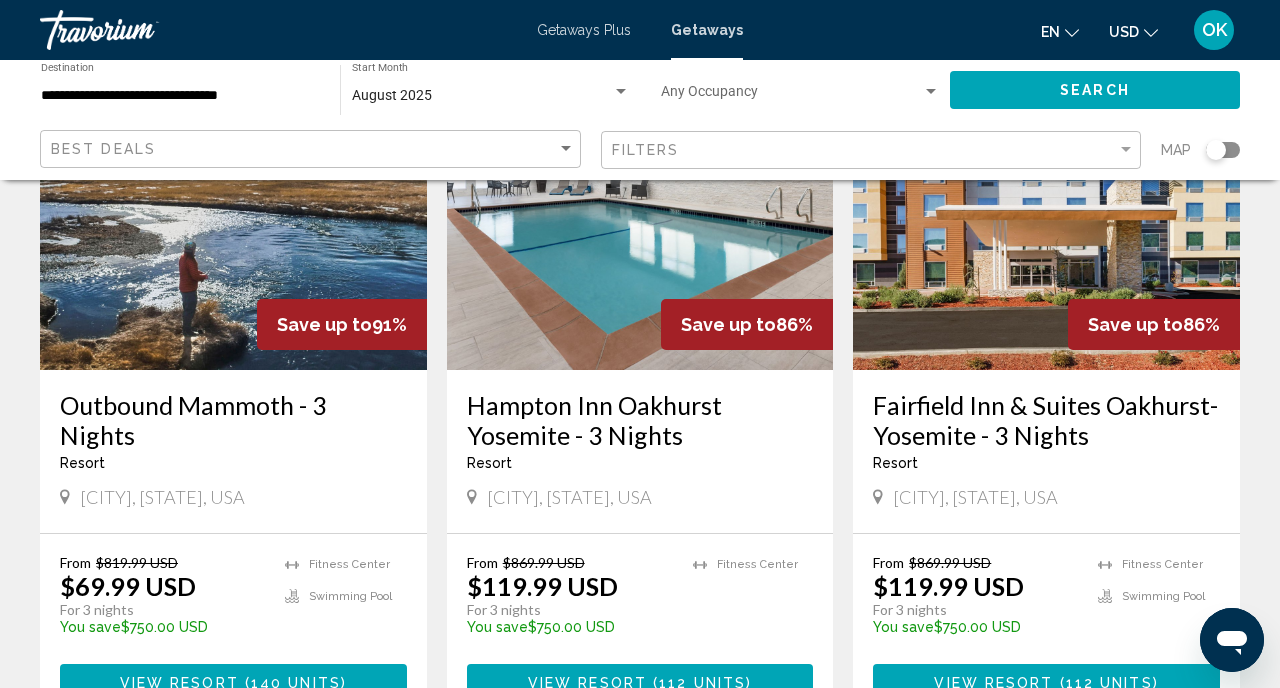 click at bounding box center (233, 210) 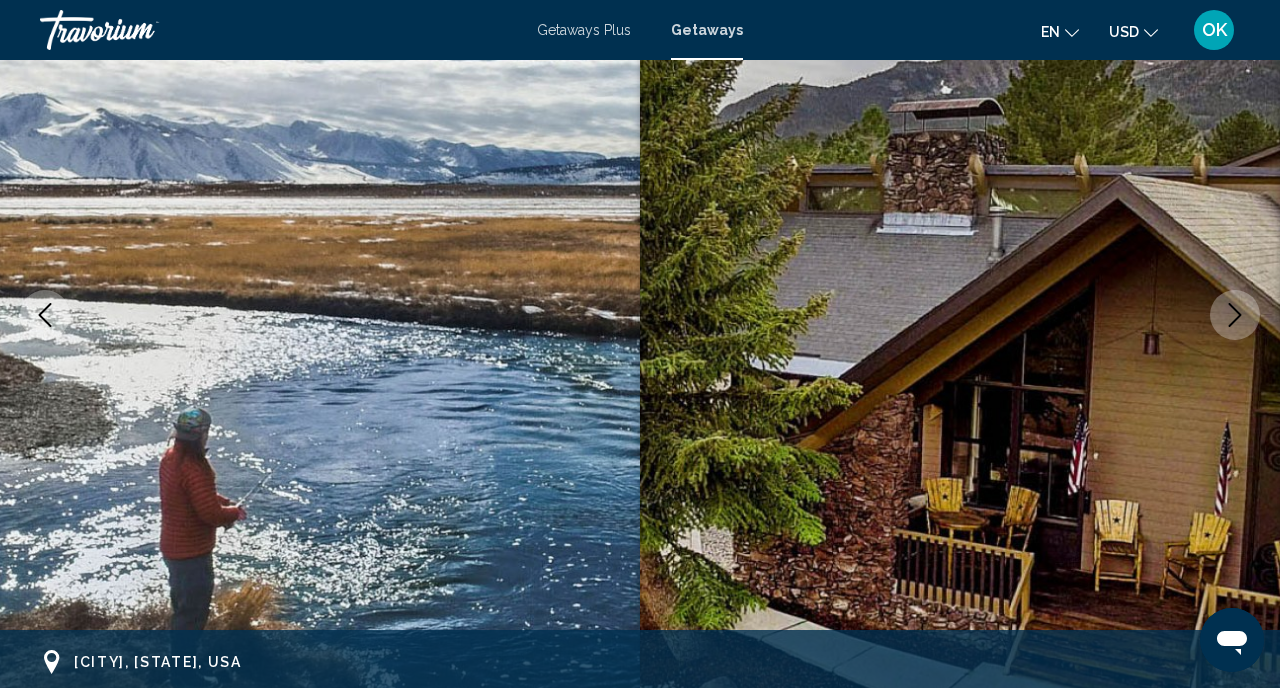 scroll, scrollTop: 191, scrollLeft: 0, axis: vertical 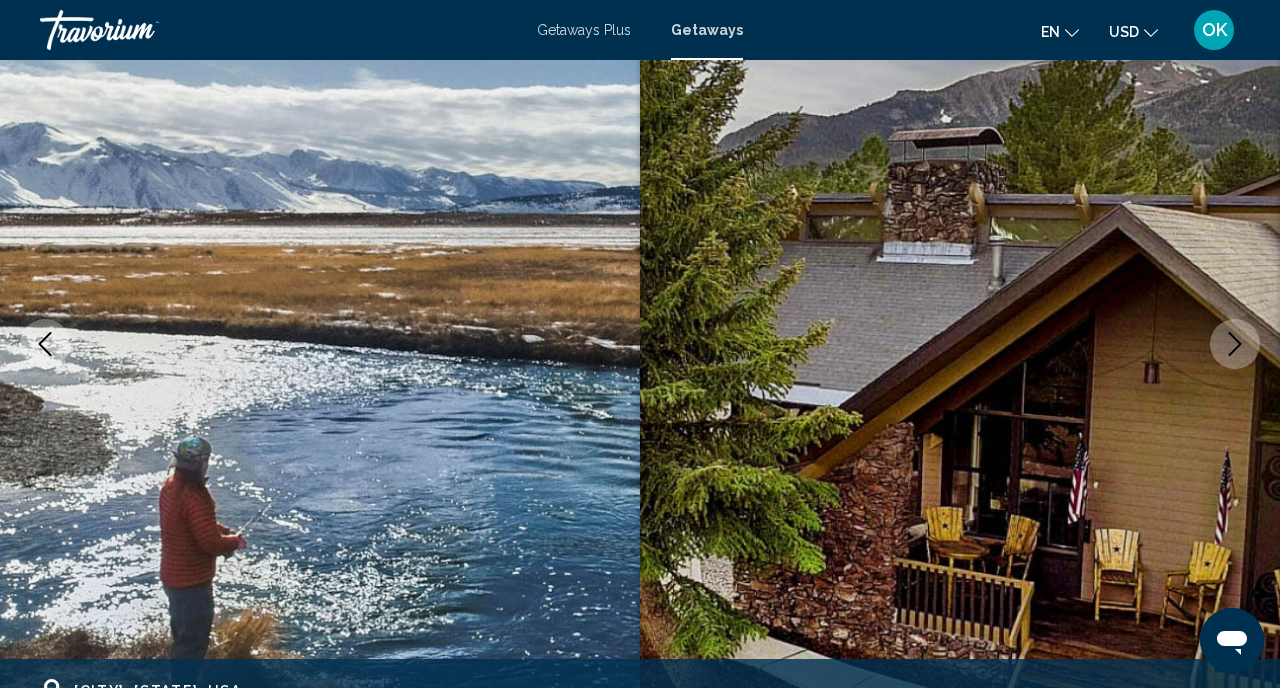 click 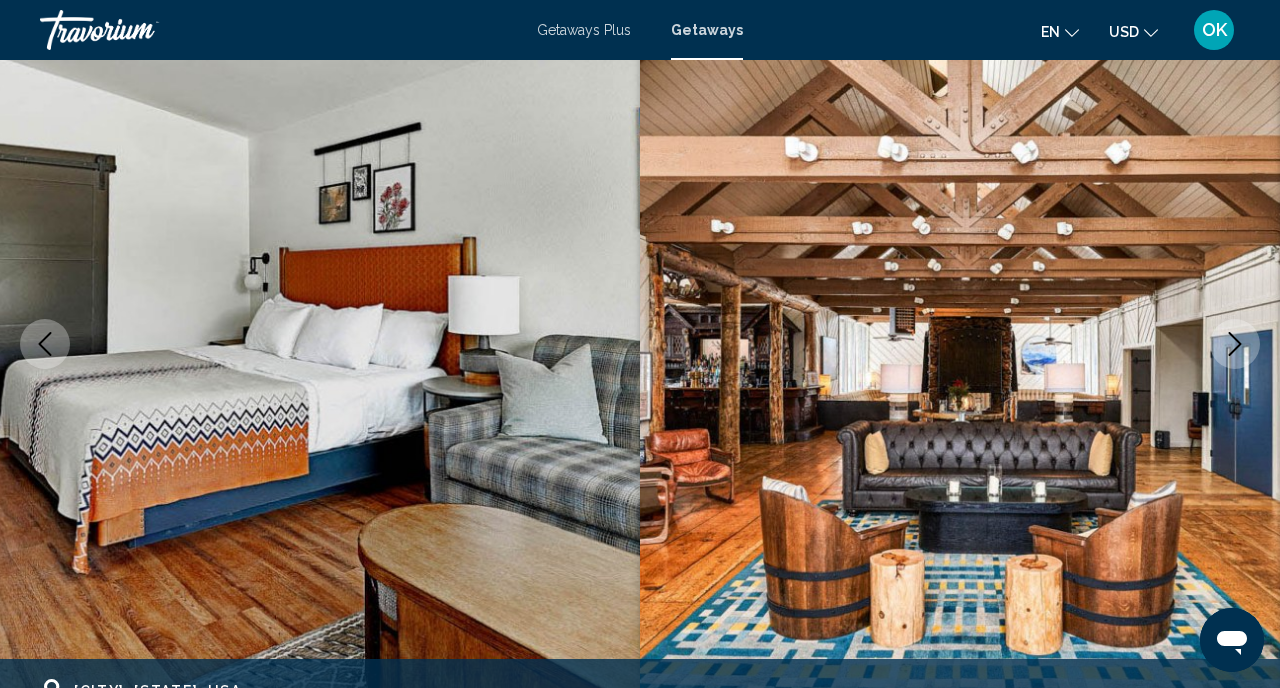 click 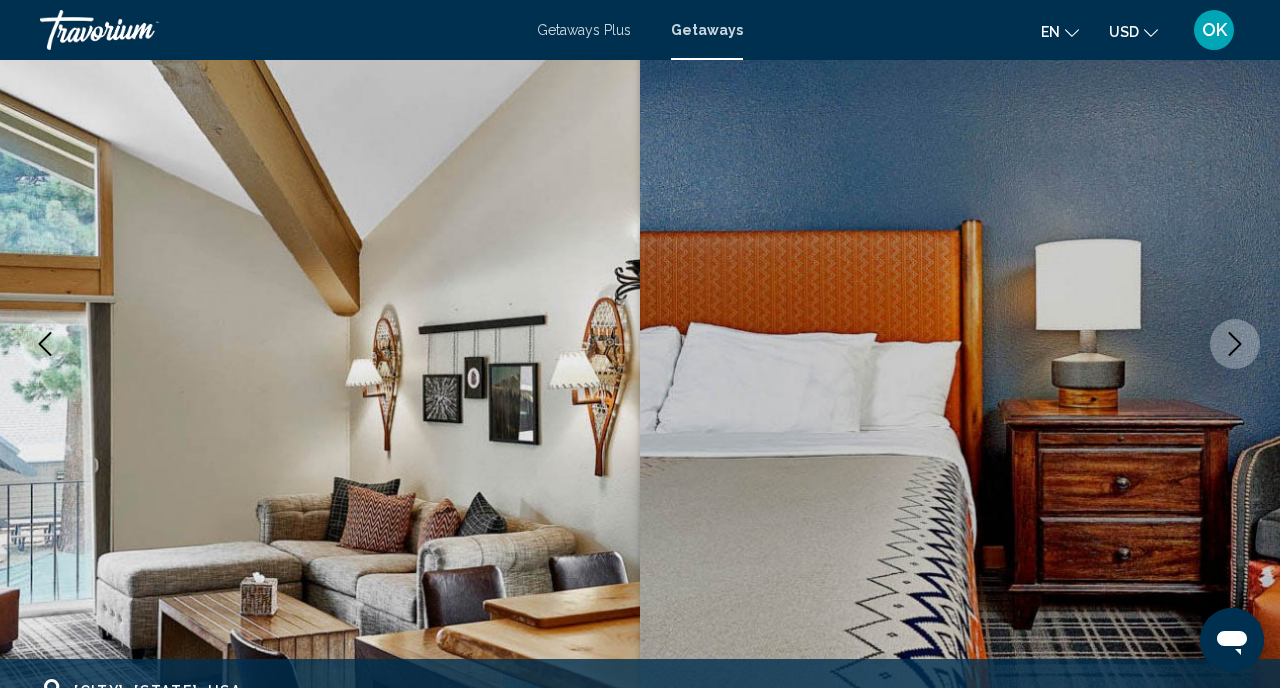 click 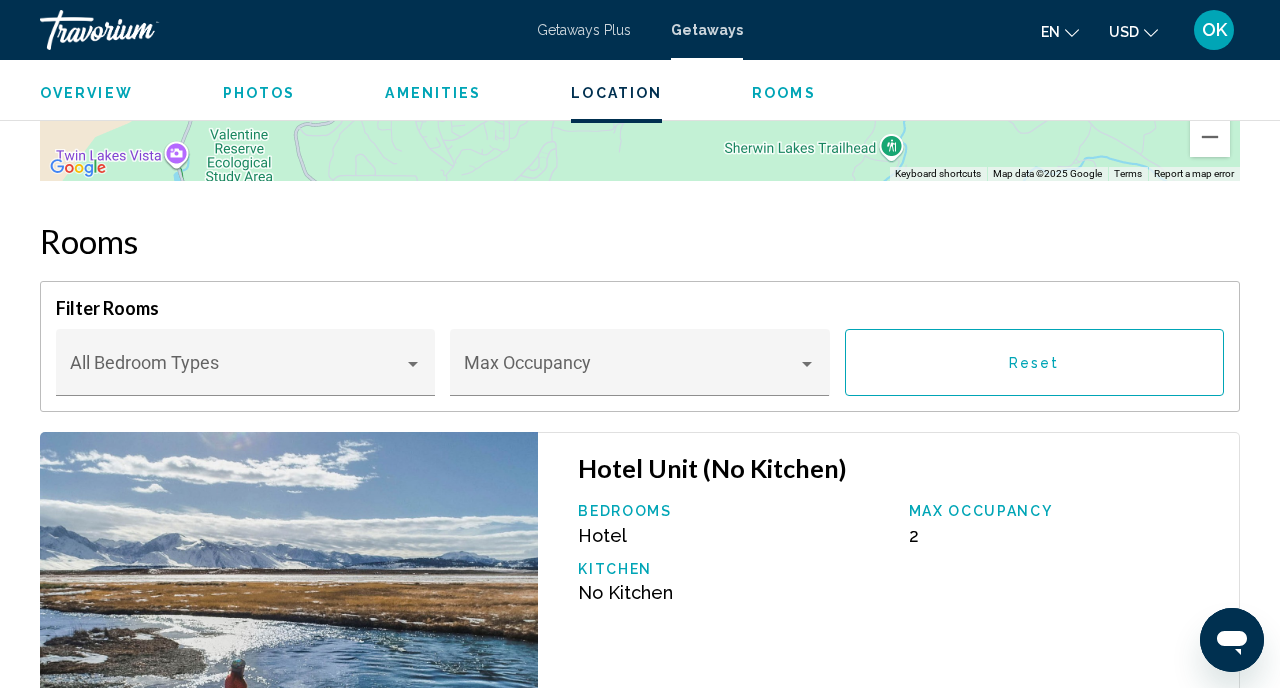 scroll, scrollTop: 3048, scrollLeft: 0, axis: vertical 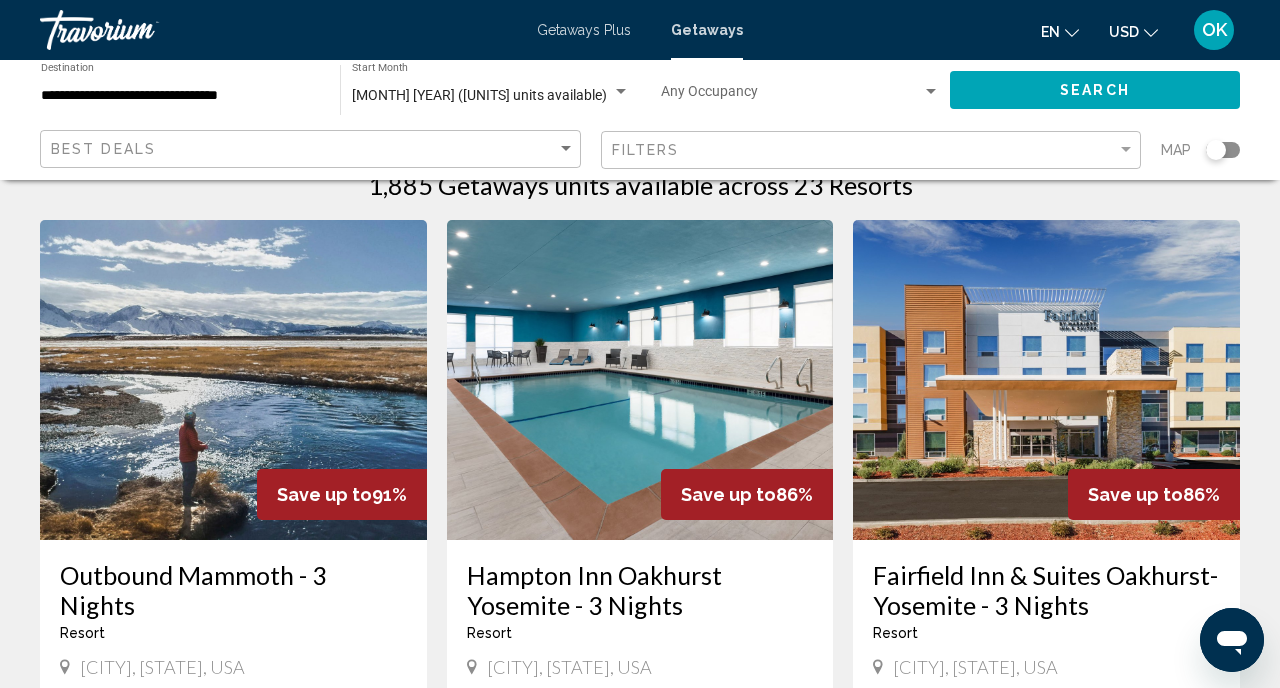 click at bounding box center [640, 380] 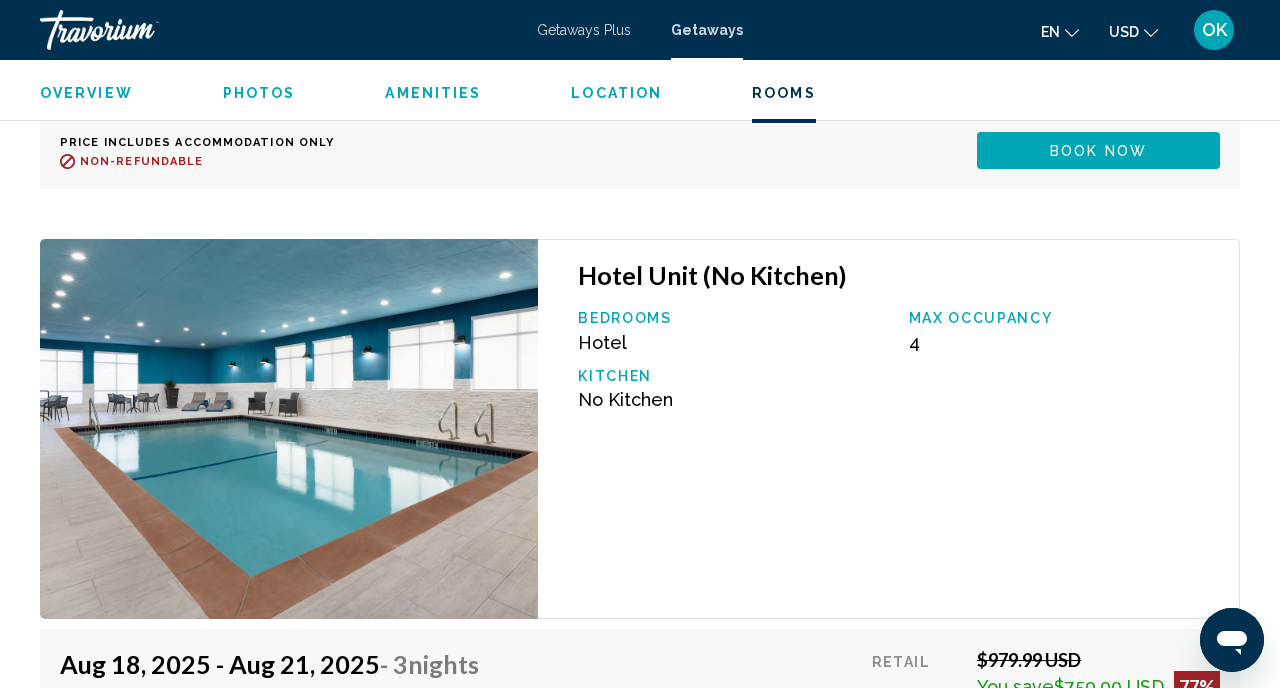 scroll, scrollTop: 7524, scrollLeft: 0, axis: vertical 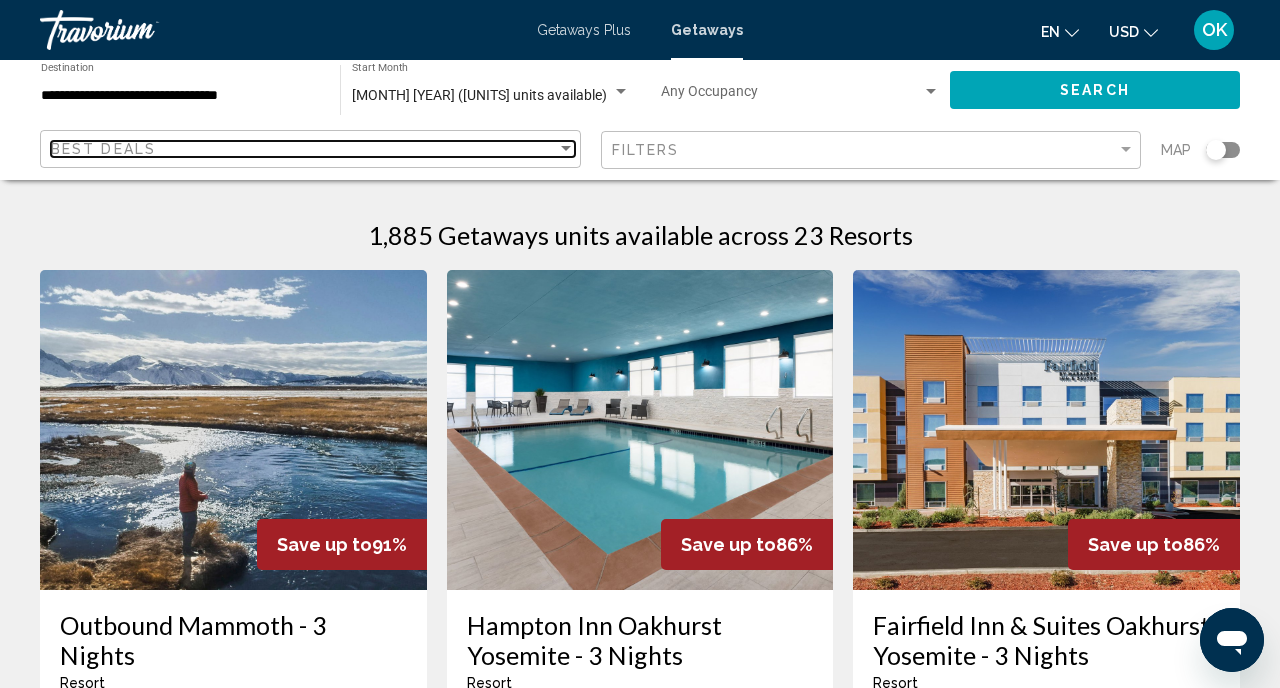click at bounding box center [566, 149] 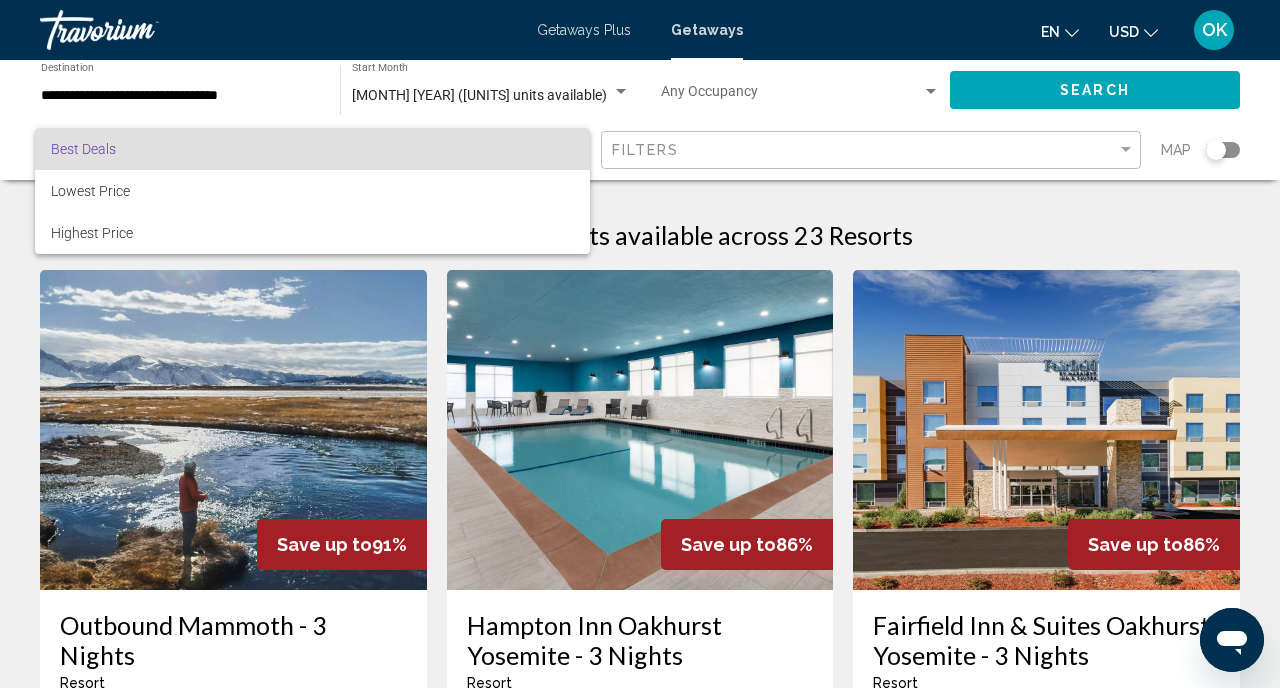 click at bounding box center (640, 344) 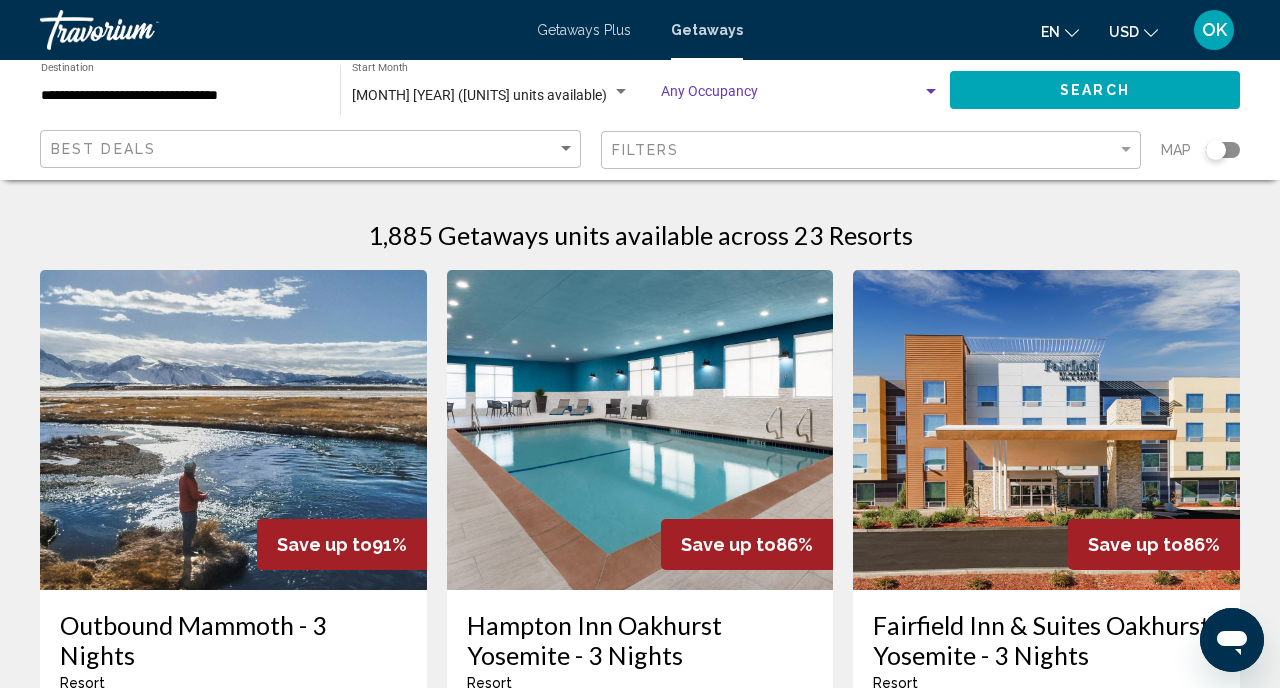 click at bounding box center [791, 96] 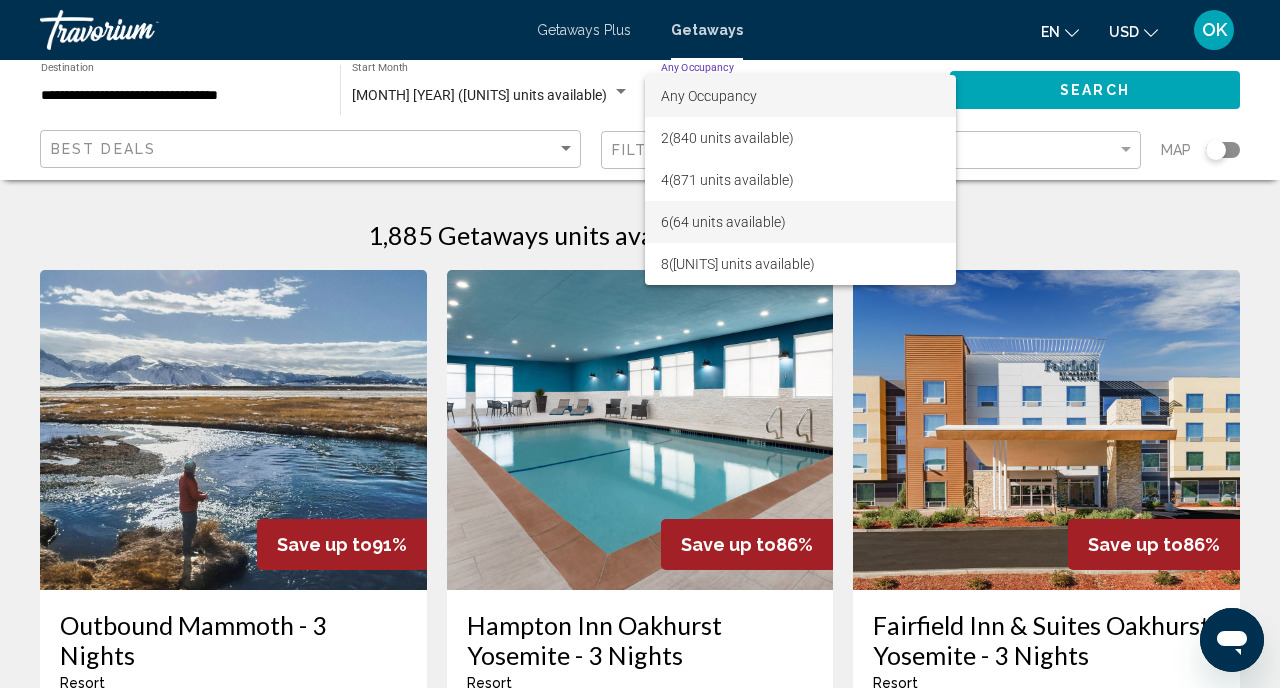 click on "6  (64 units available)" at bounding box center (800, 222) 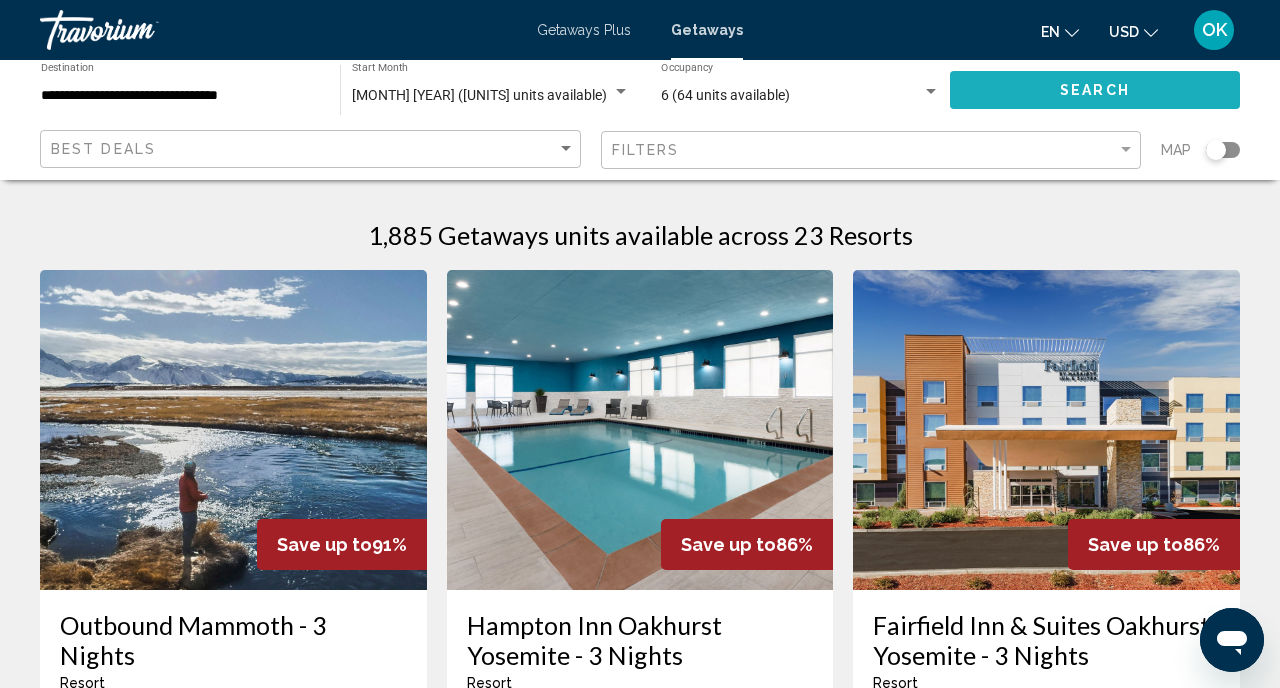 click on "Search" 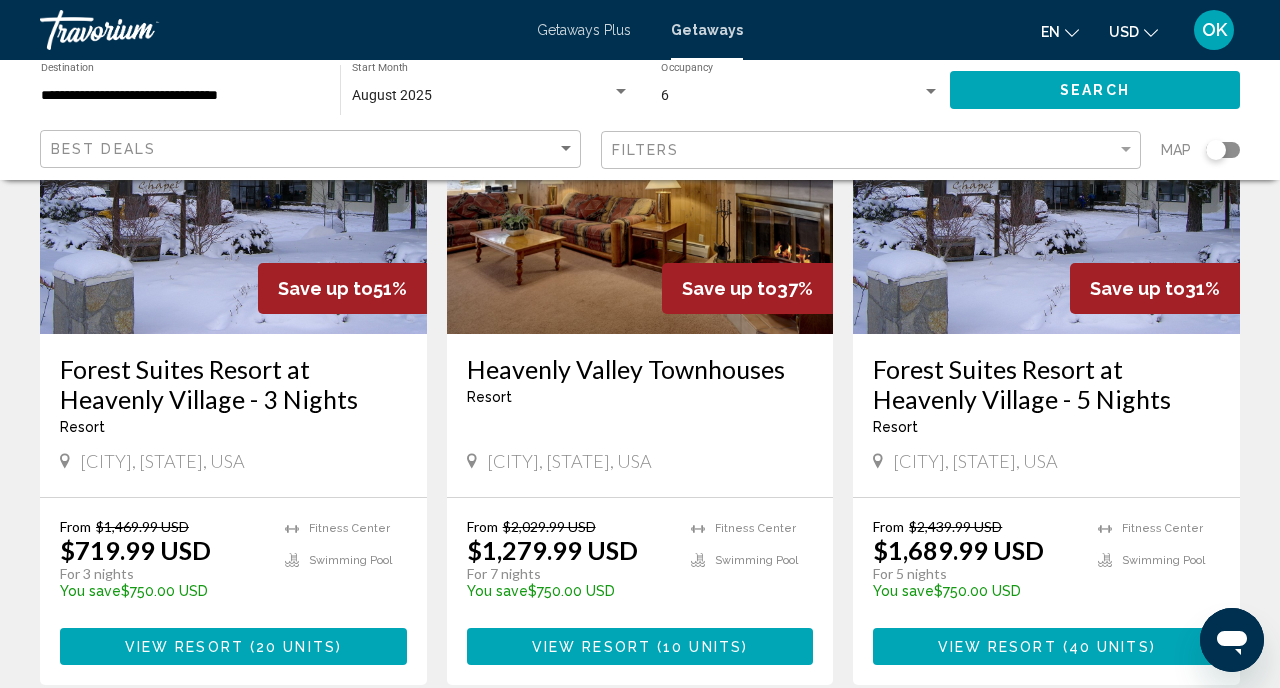 scroll, scrollTop: 137, scrollLeft: 0, axis: vertical 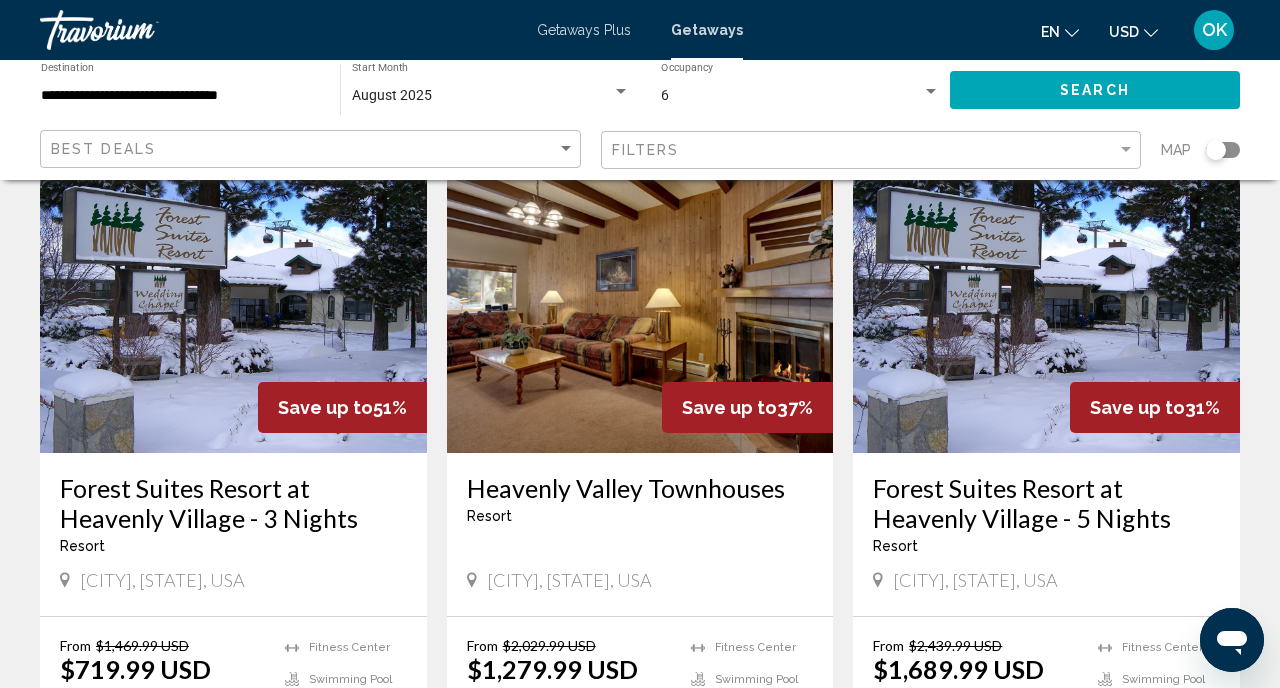 click at bounding box center [233, 293] 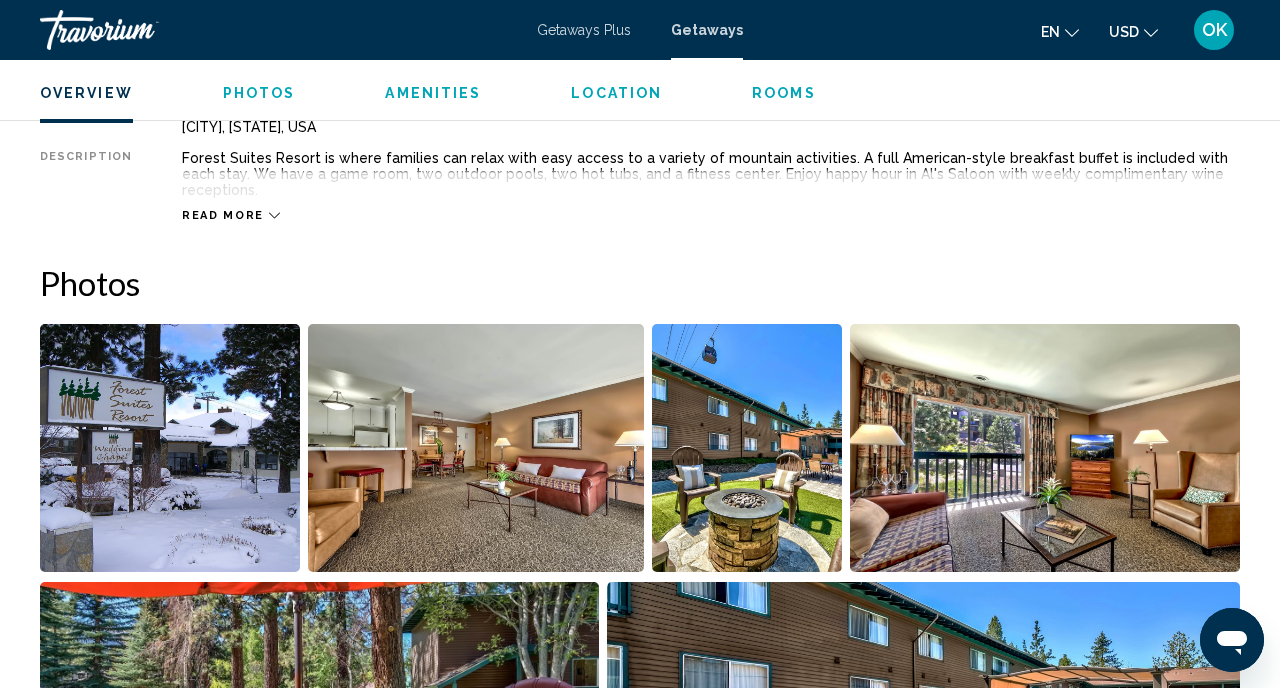scroll, scrollTop: 1100, scrollLeft: 0, axis: vertical 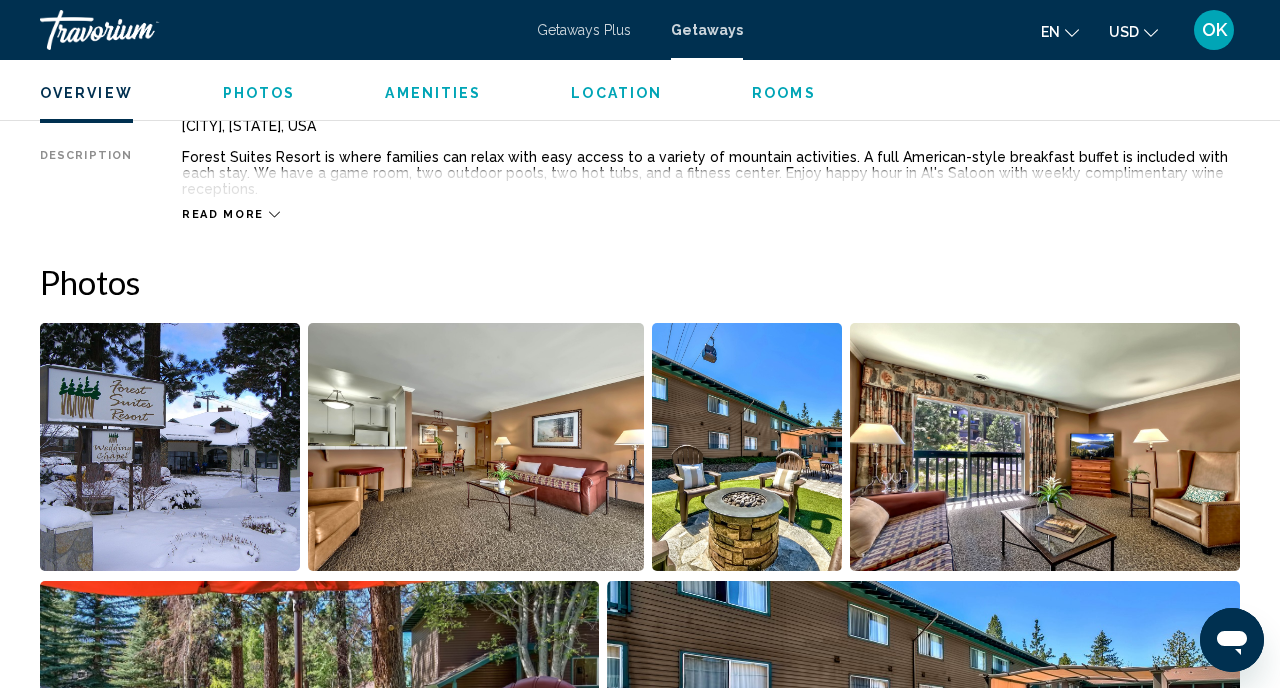 click at bounding box center (170, 447) 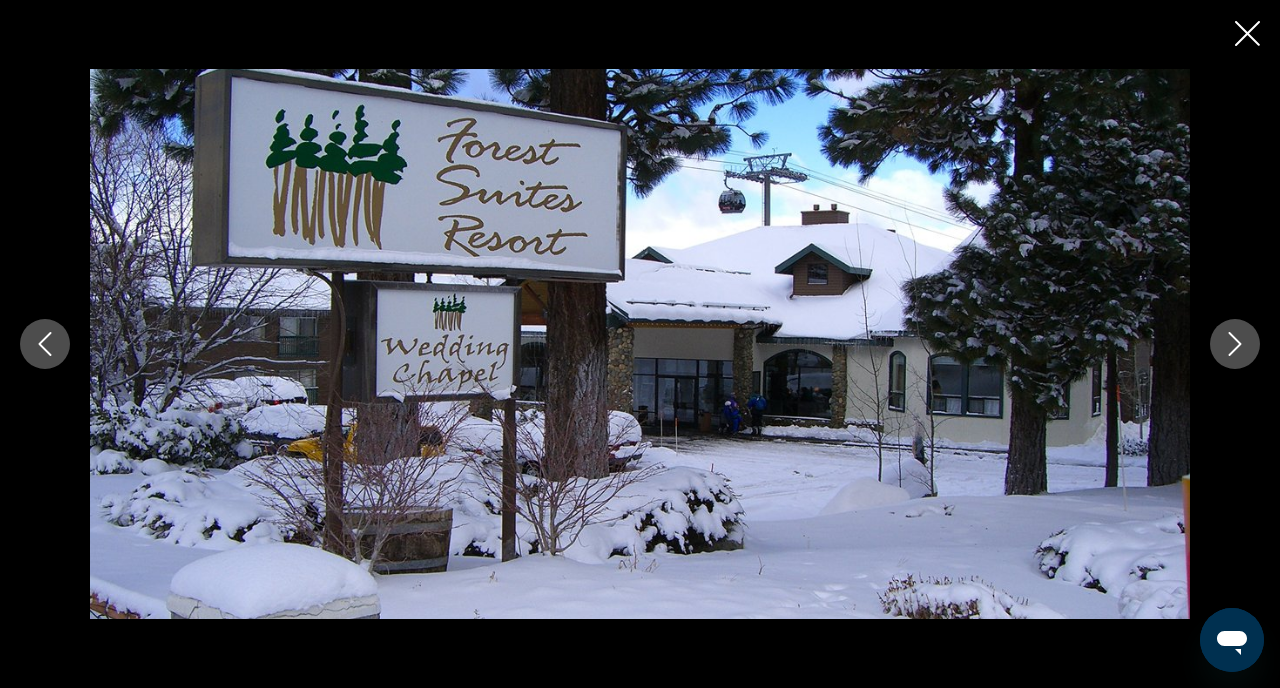 type 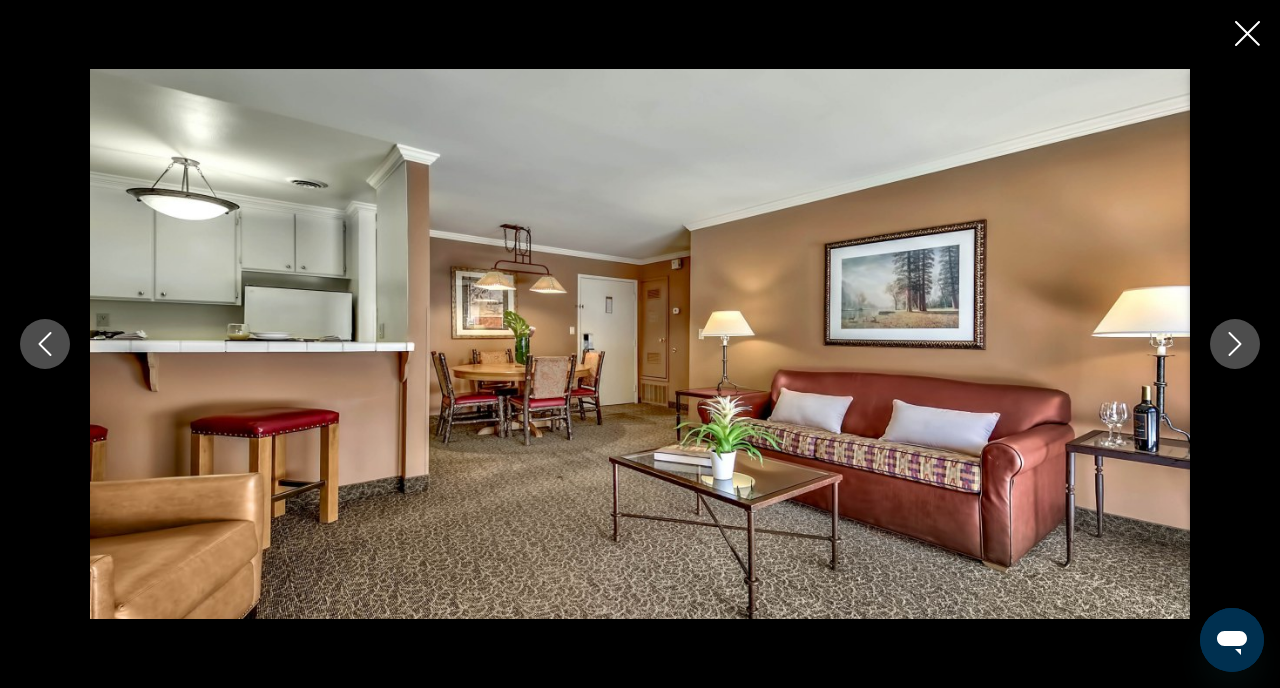 click 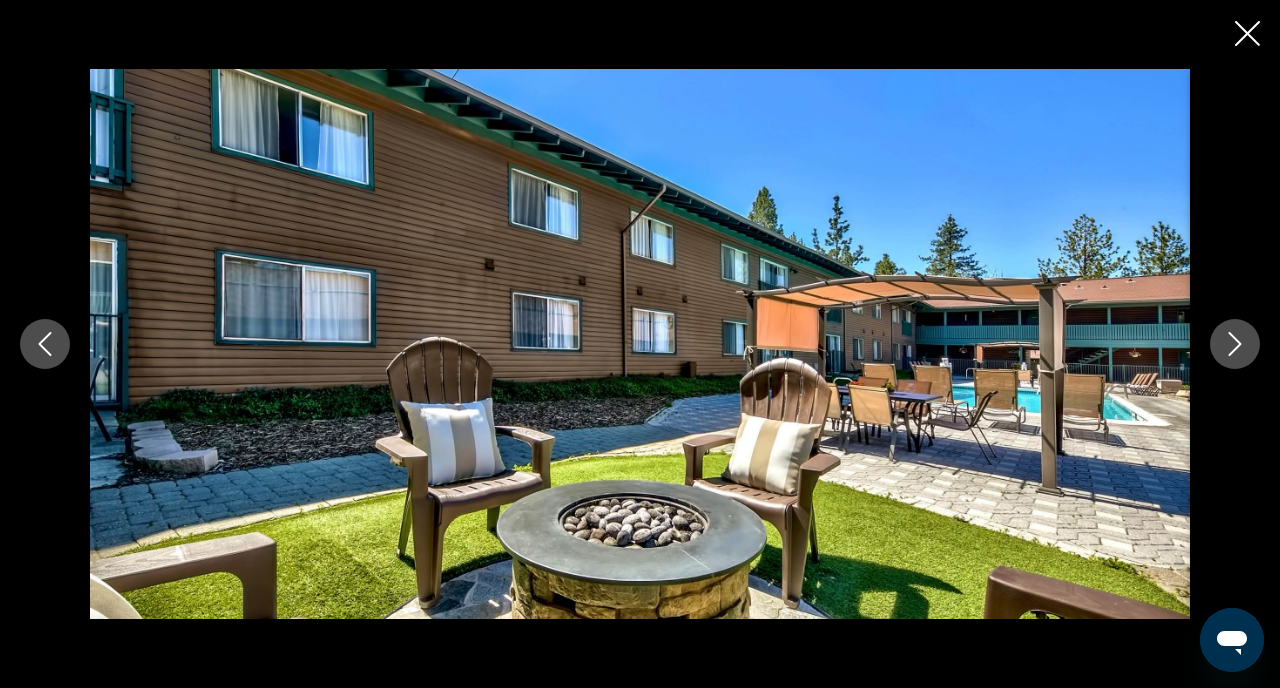 click 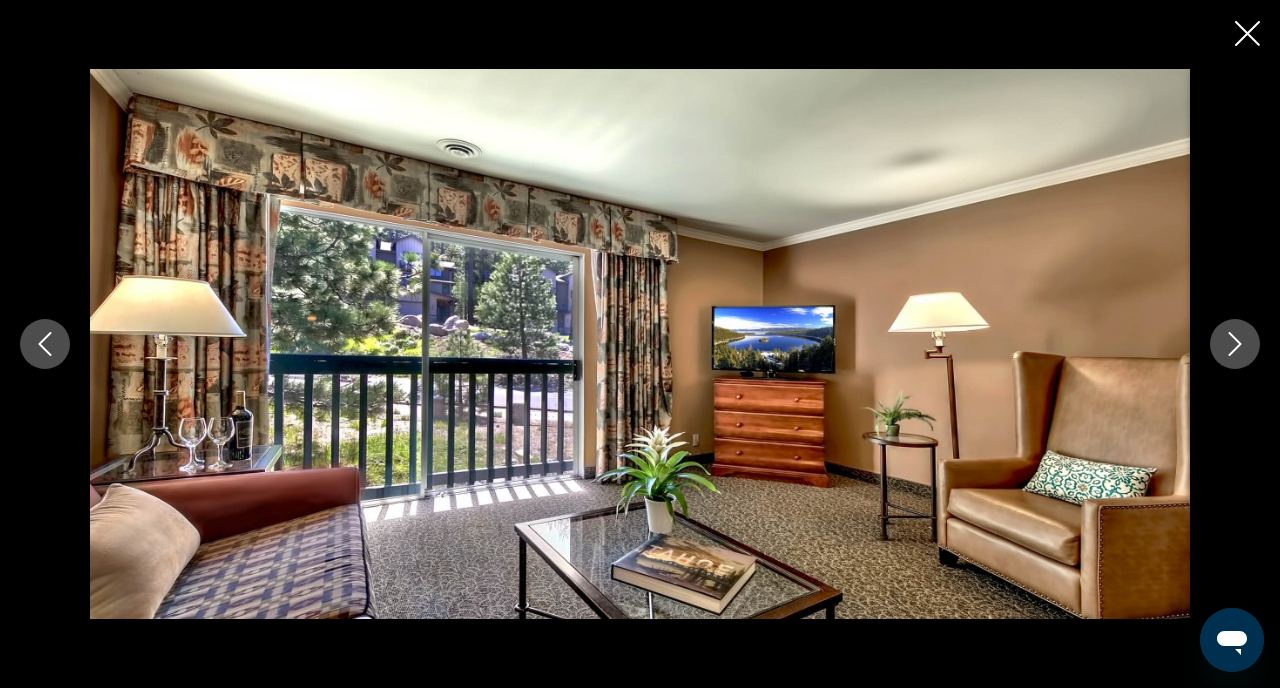 click 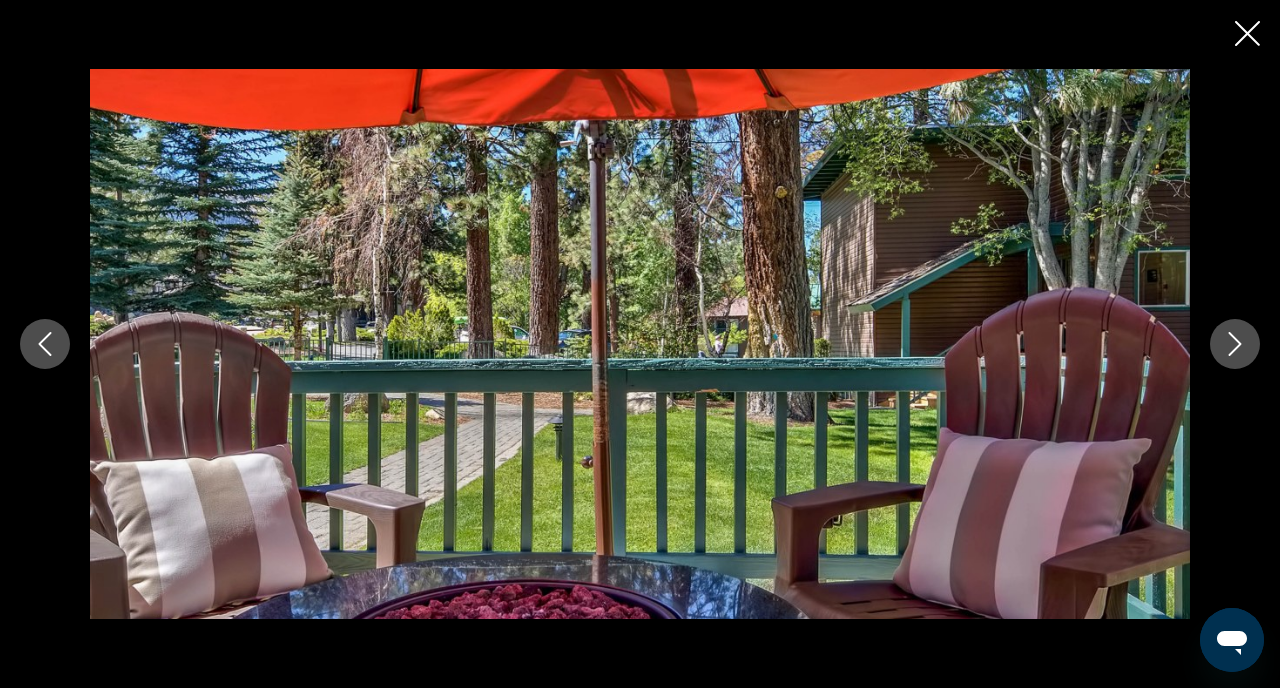 click 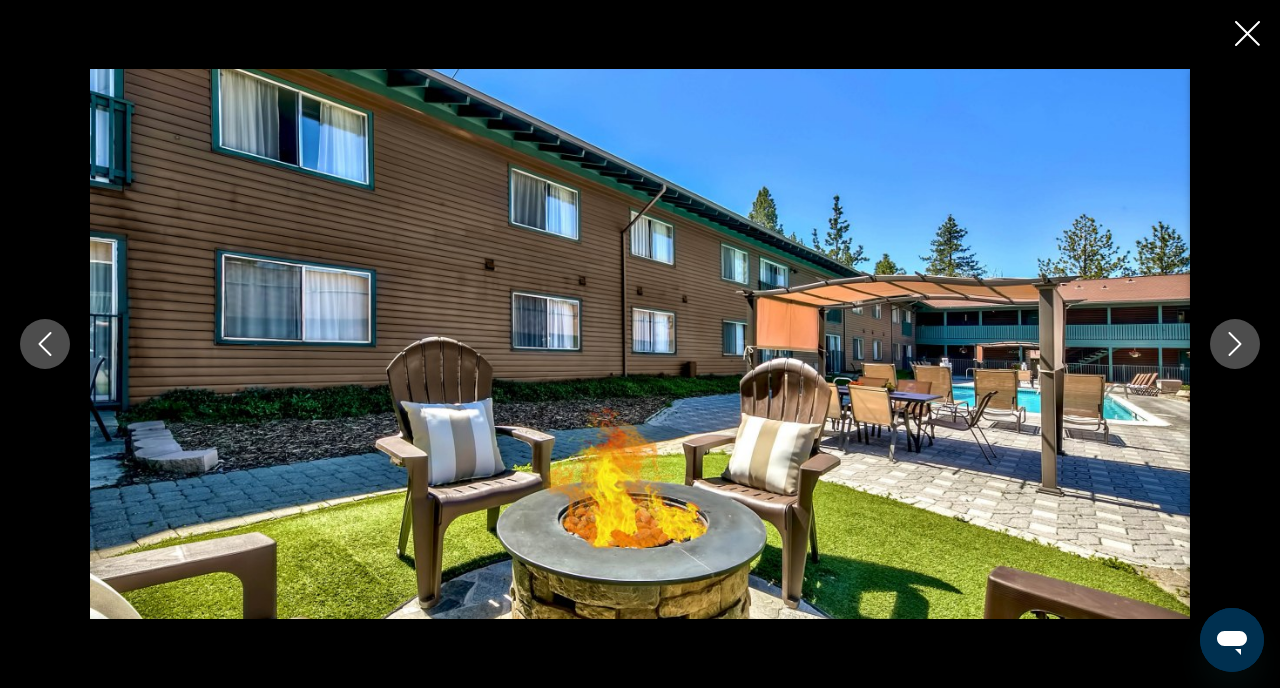 click 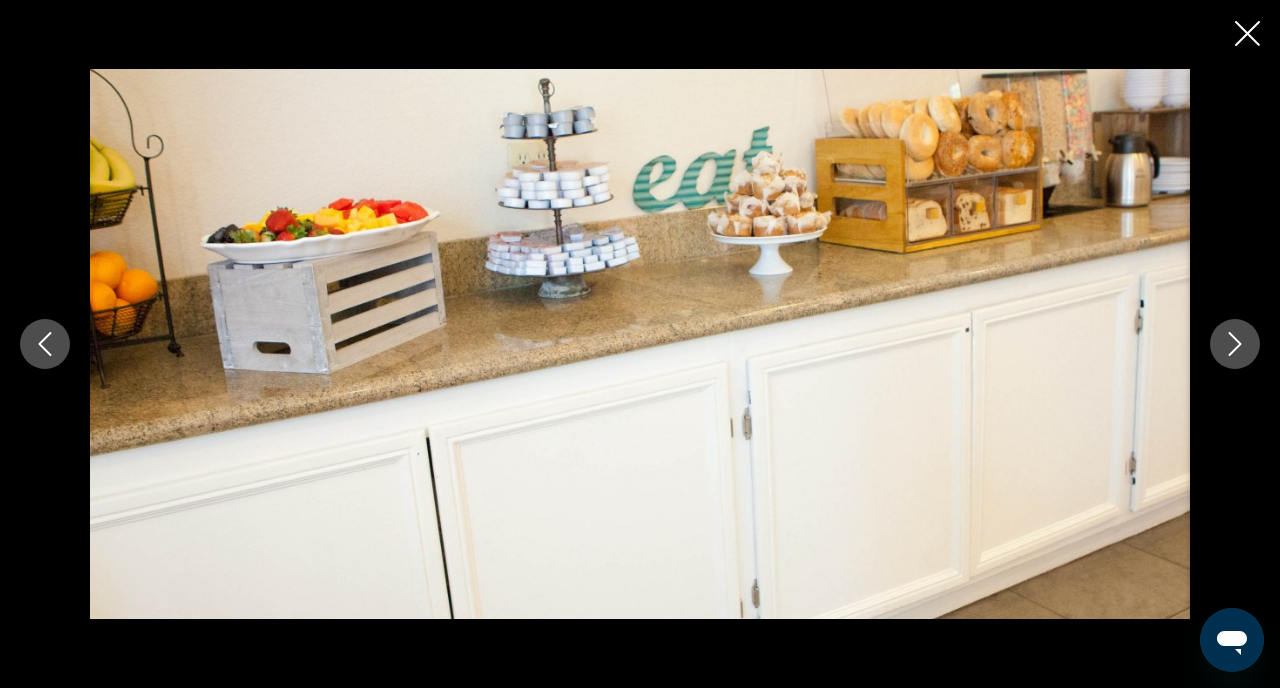 click 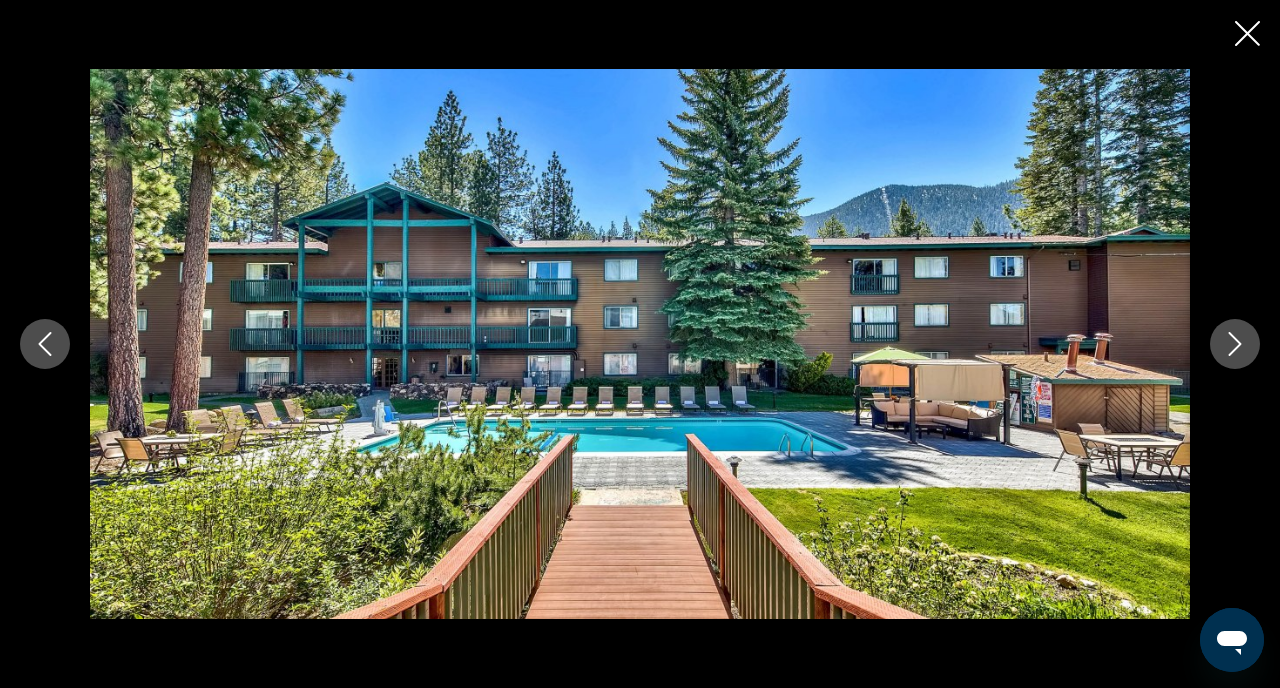 click 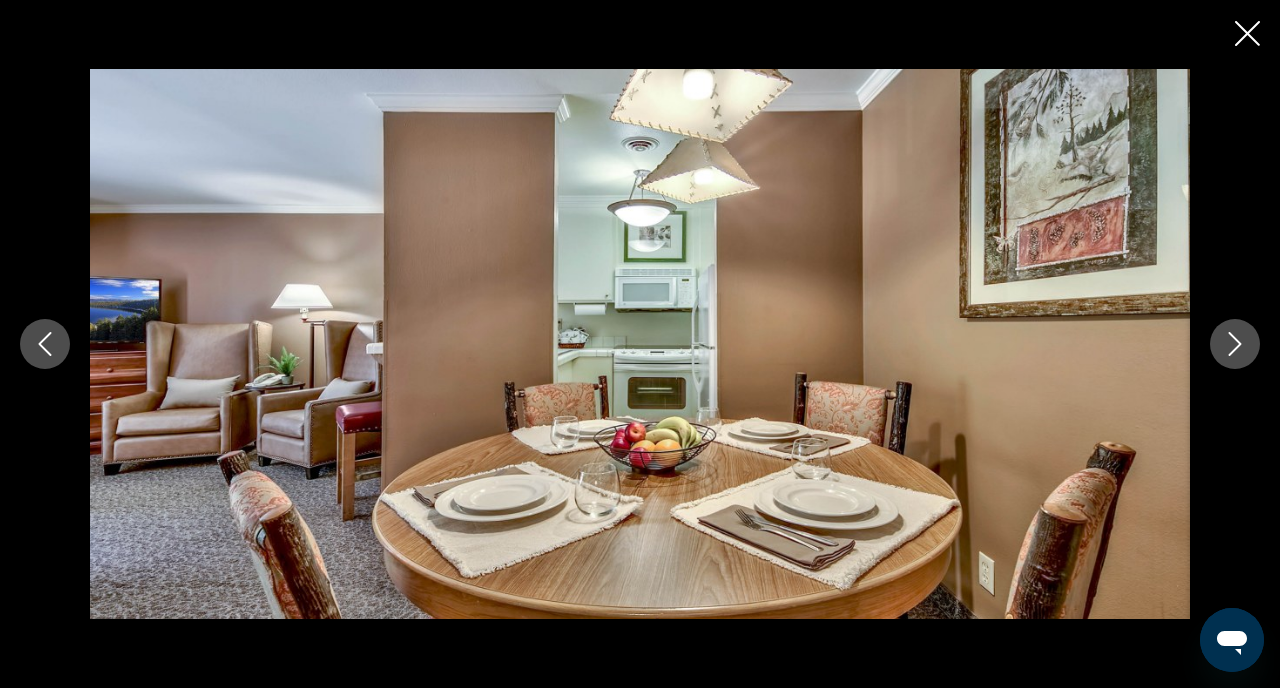 click 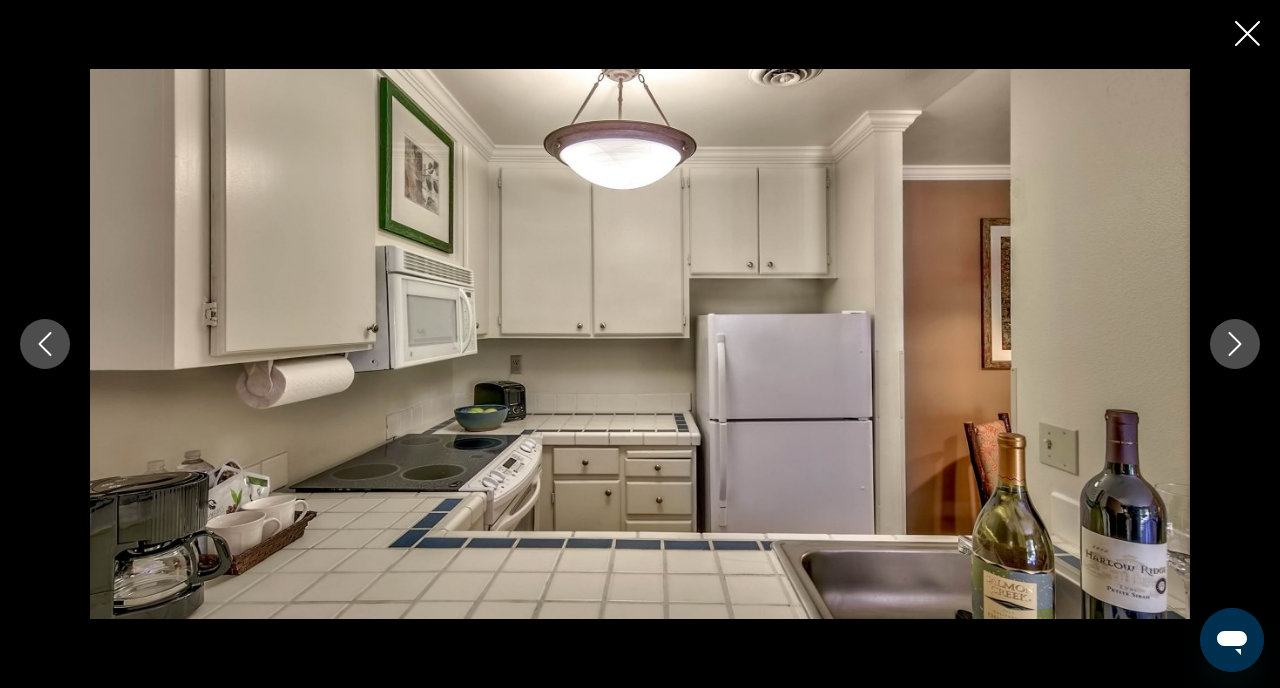 click 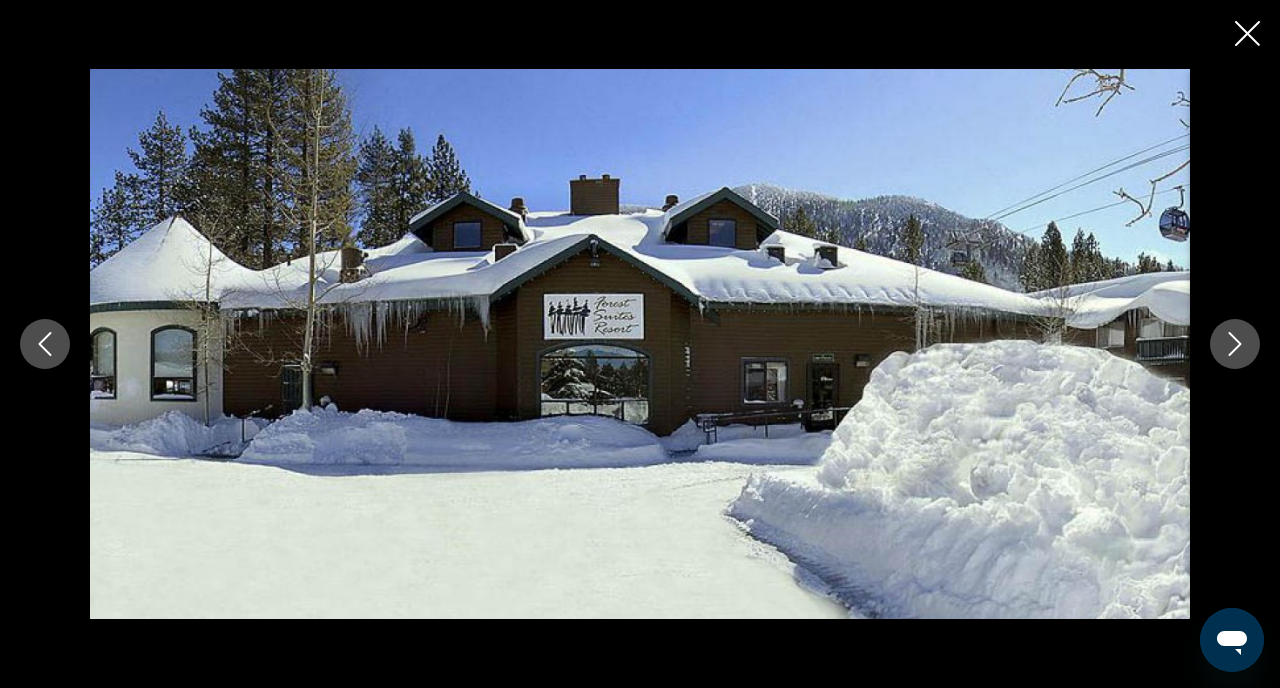 click 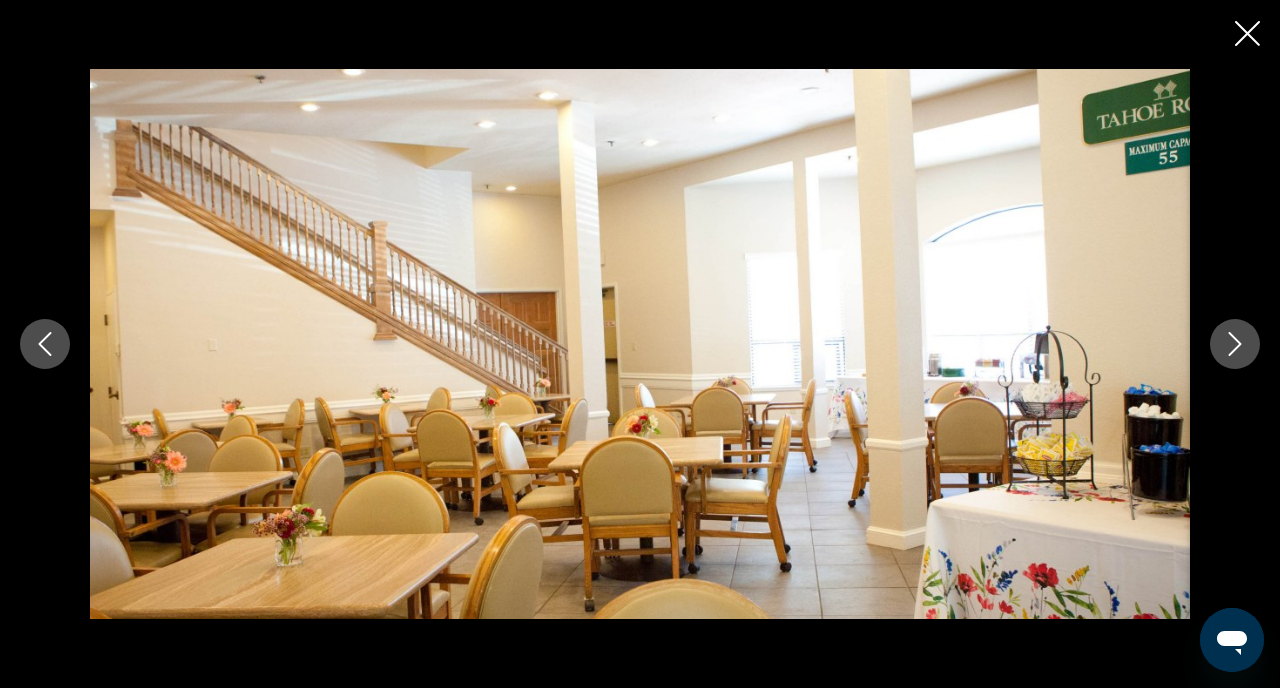 click 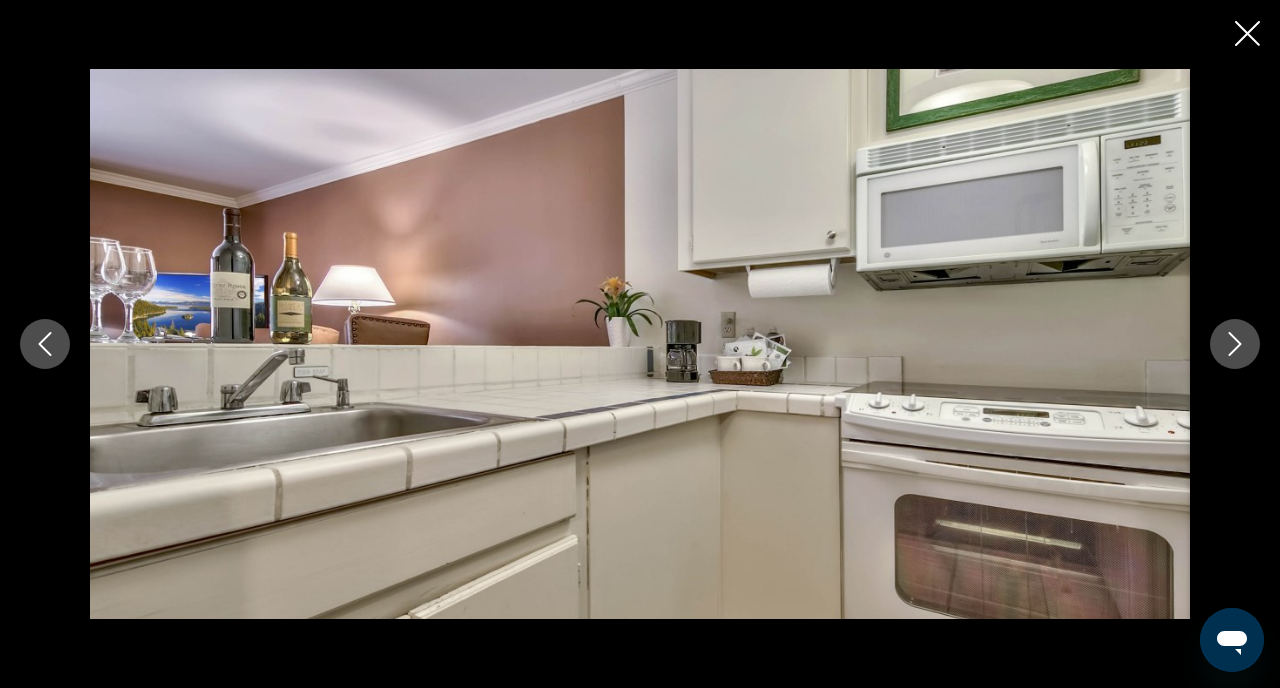 click 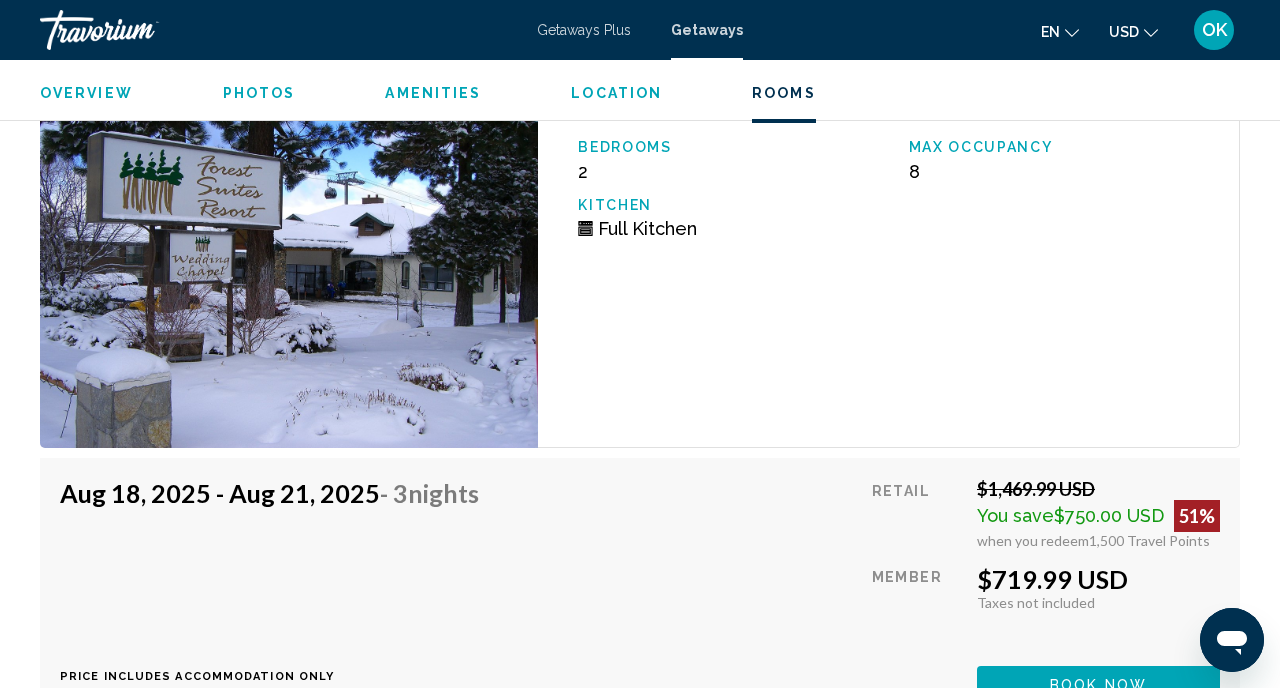 scroll, scrollTop: 3393, scrollLeft: 0, axis: vertical 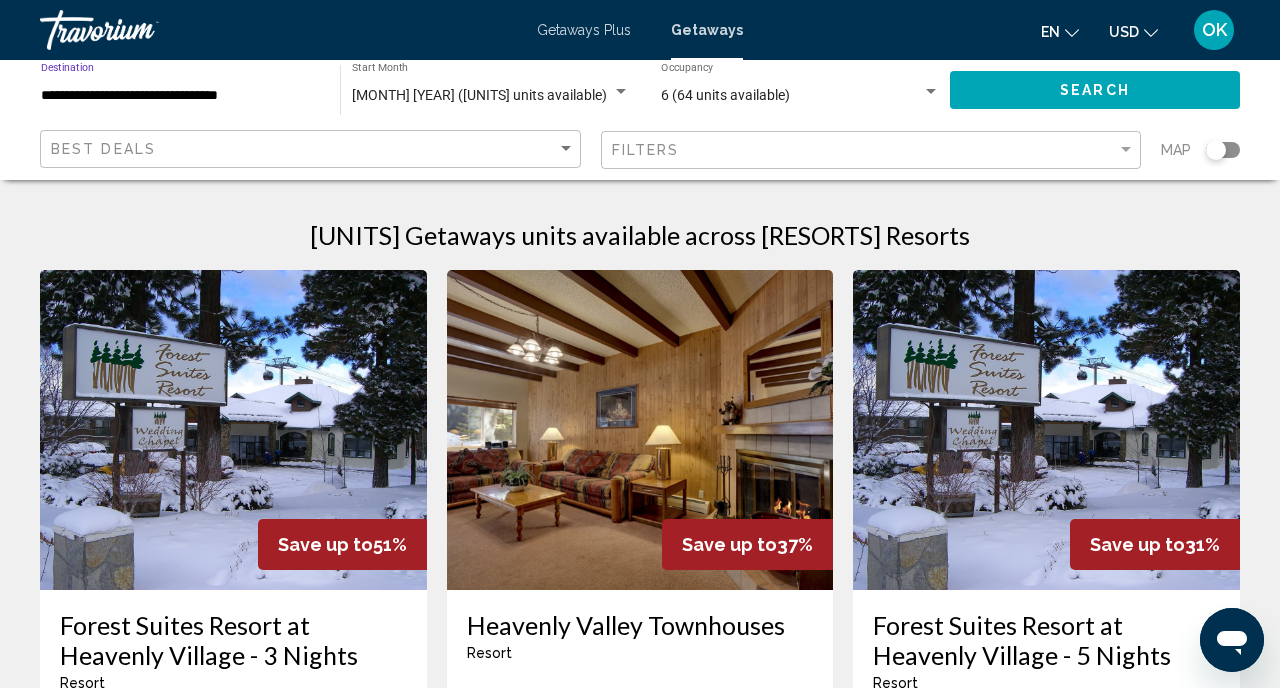 click on "**********" at bounding box center (180, 96) 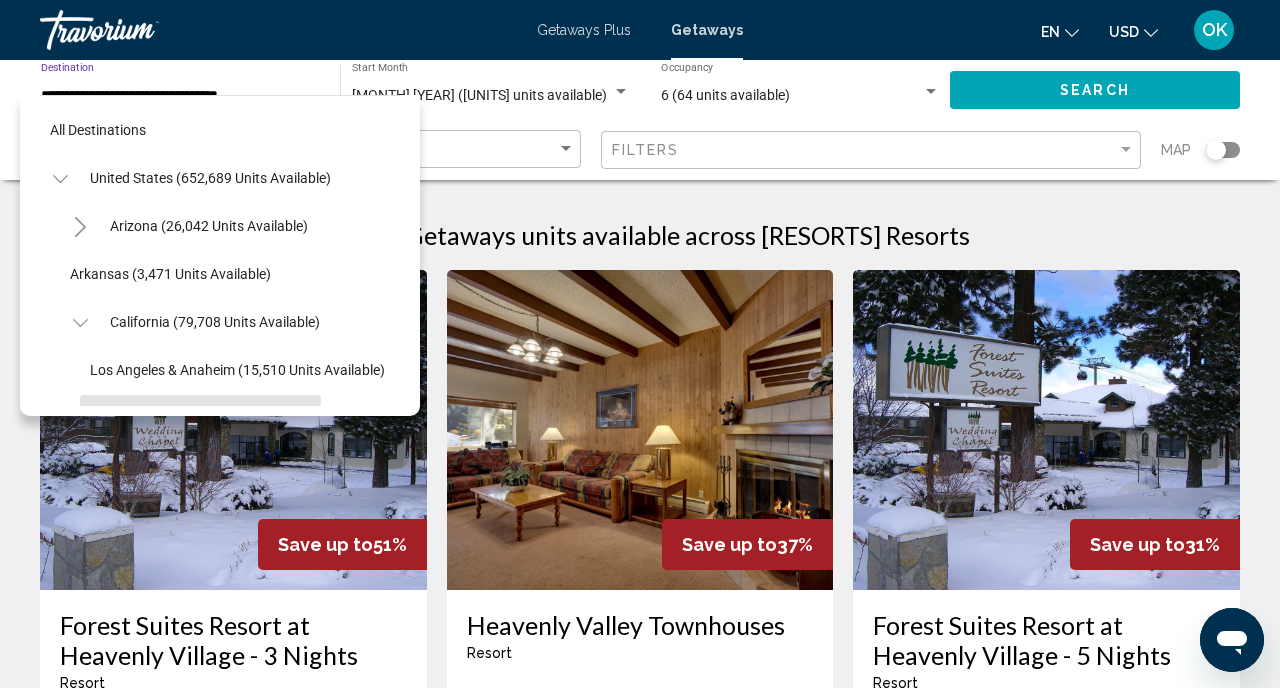scroll, scrollTop: 167, scrollLeft: 0, axis: vertical 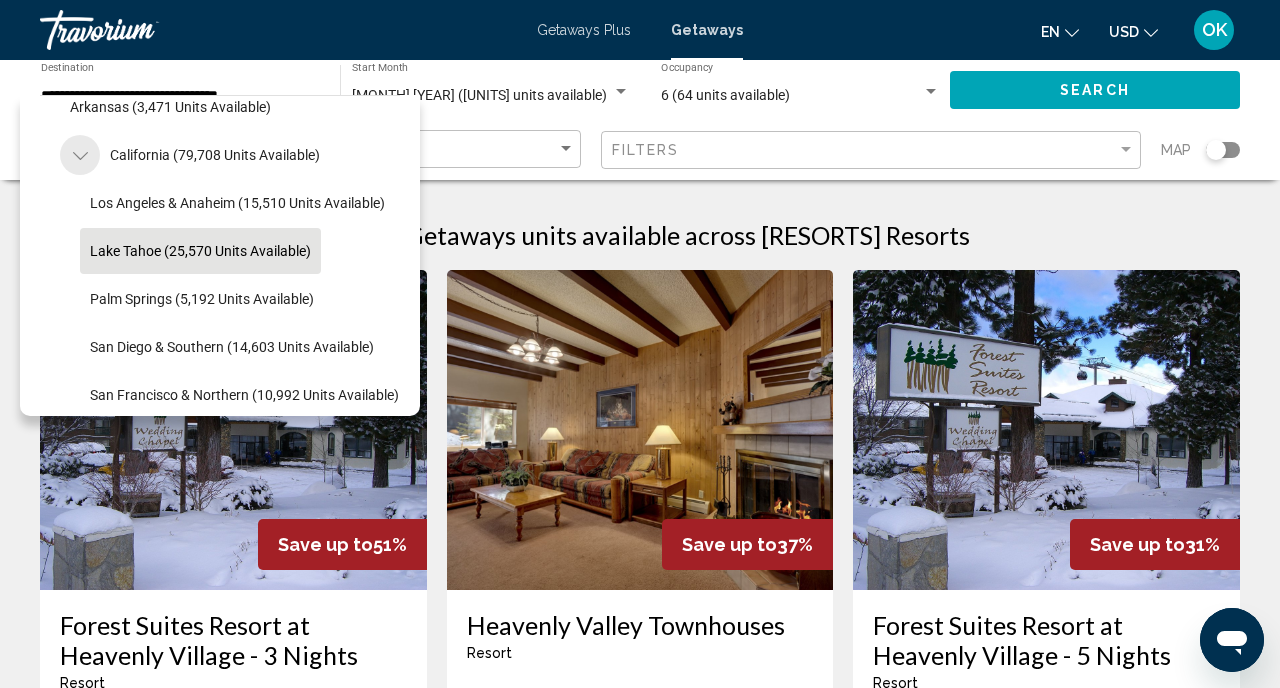 click 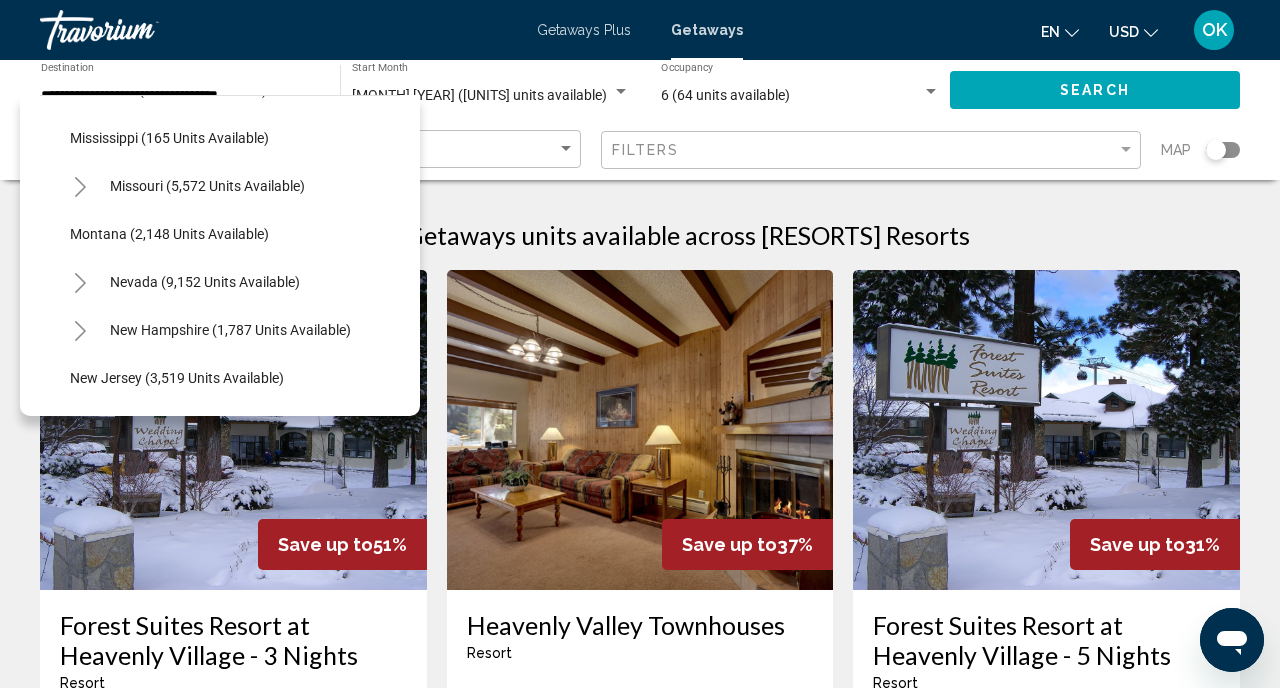 scroll, scrollTop: 1066, scrollLeft: 0, axis: vertical 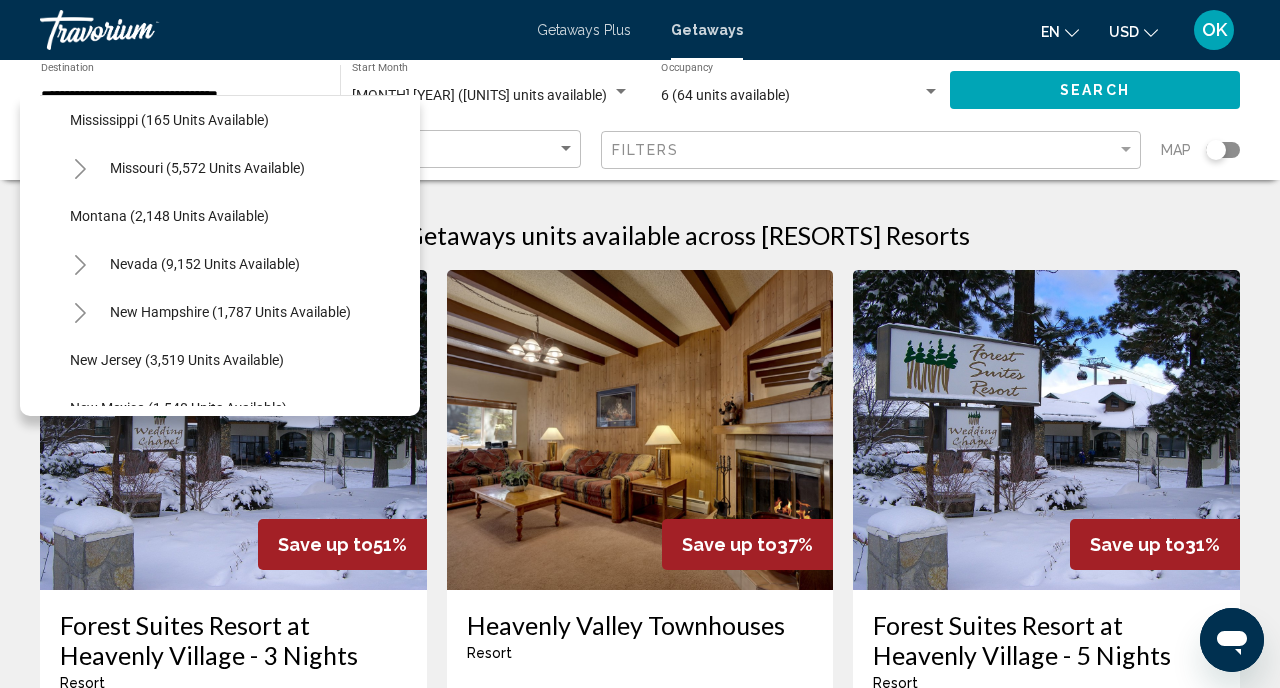 click 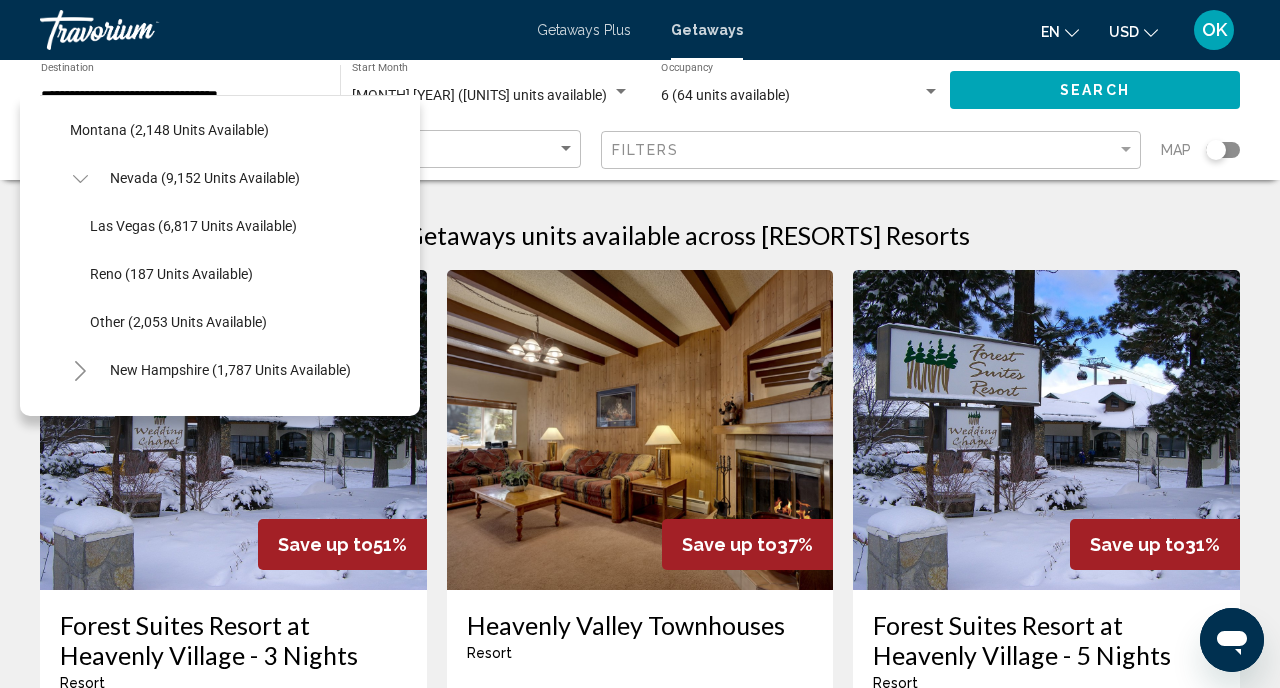 scroll, scrollTop: 1171, scrollLeft: 0, axis: vertical 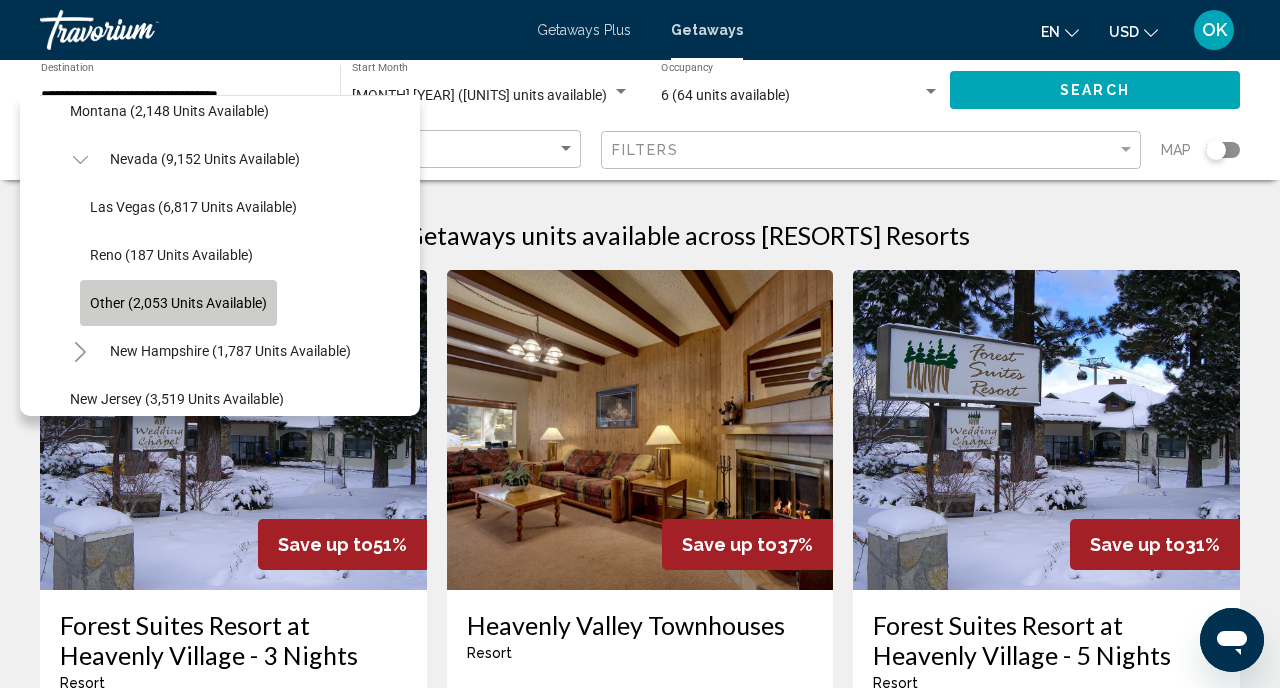 click on "Other (2,053 units available)" 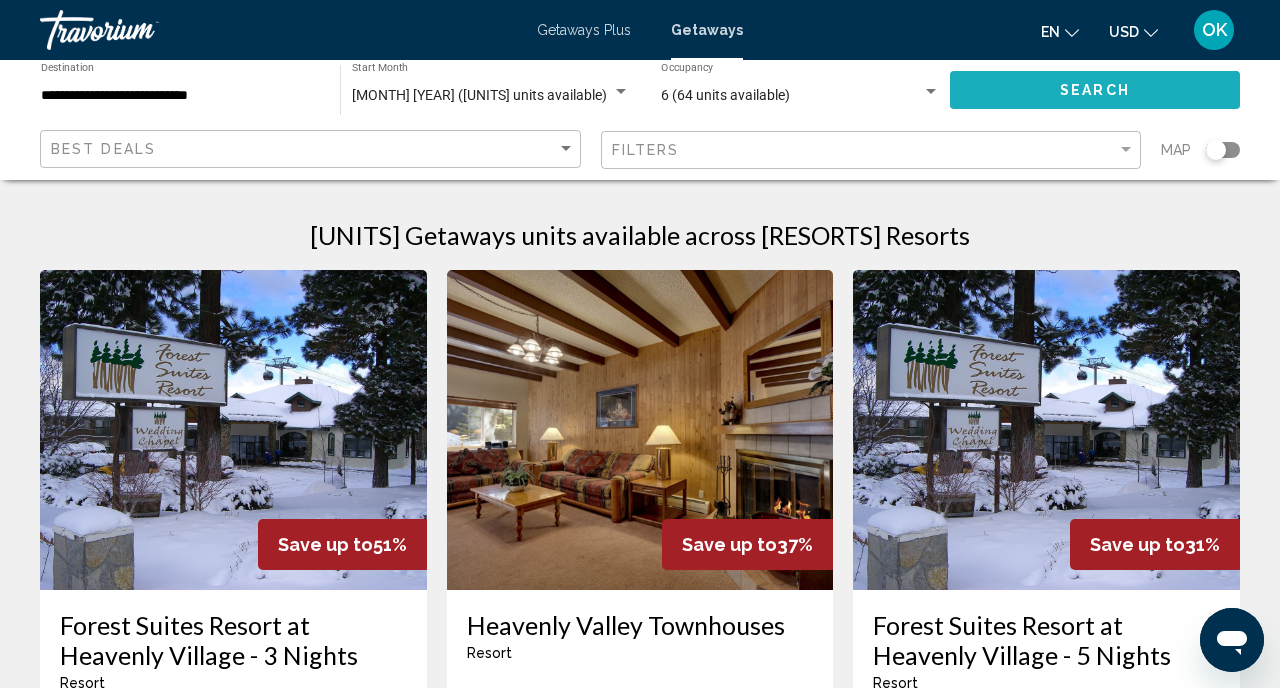 click on "Search" 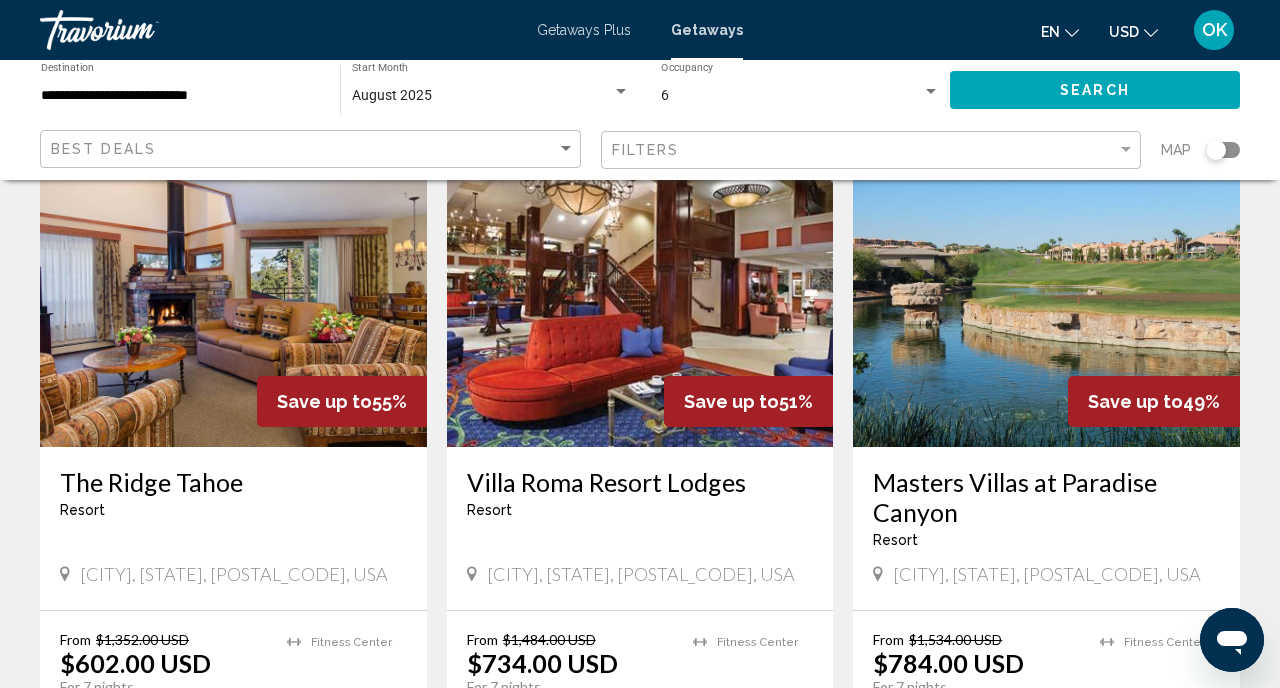 scroll, scrollTop: 860, scrollLeft: 0, axis: vertical 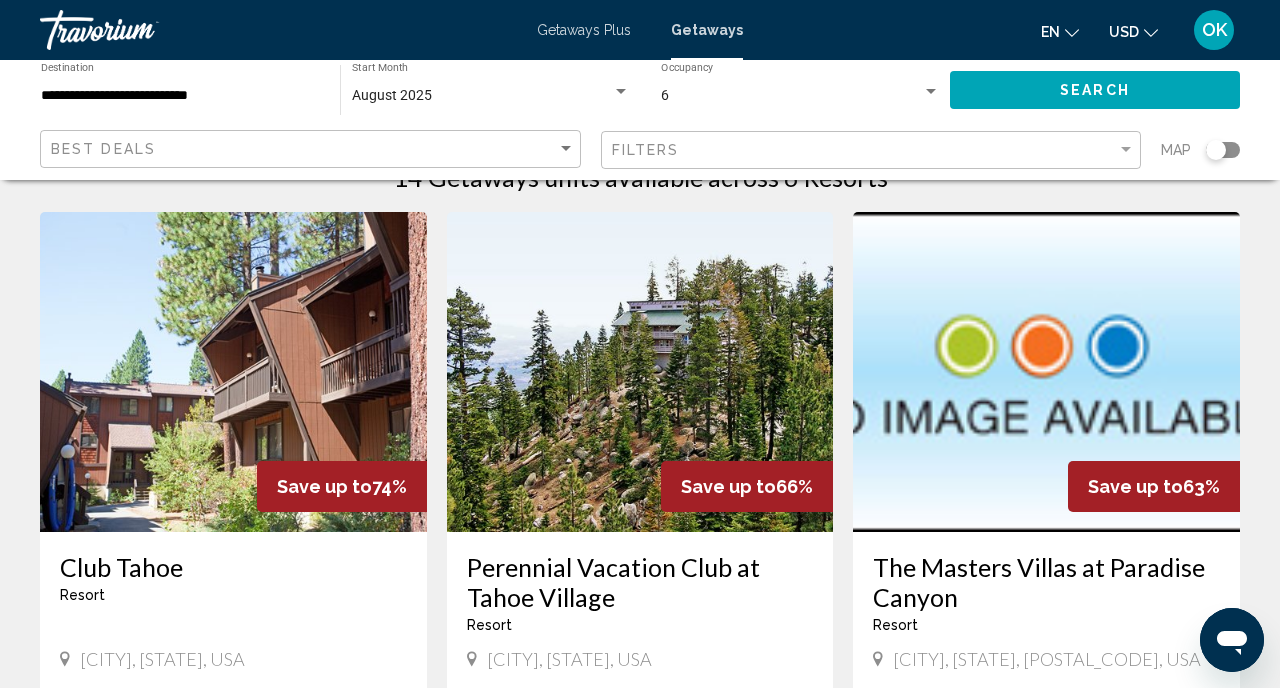 click at bounding box center (640, 372) 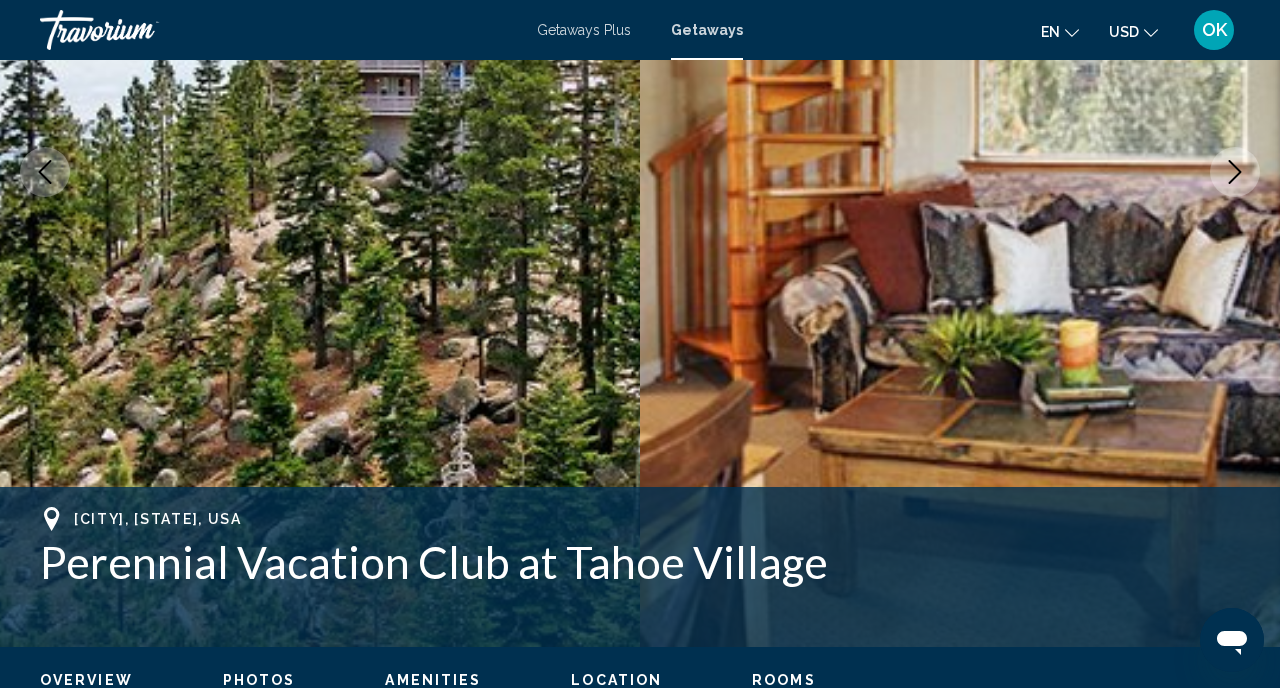 scroll, scrollTop: 281, scrollLeft: 0, axis: vertical 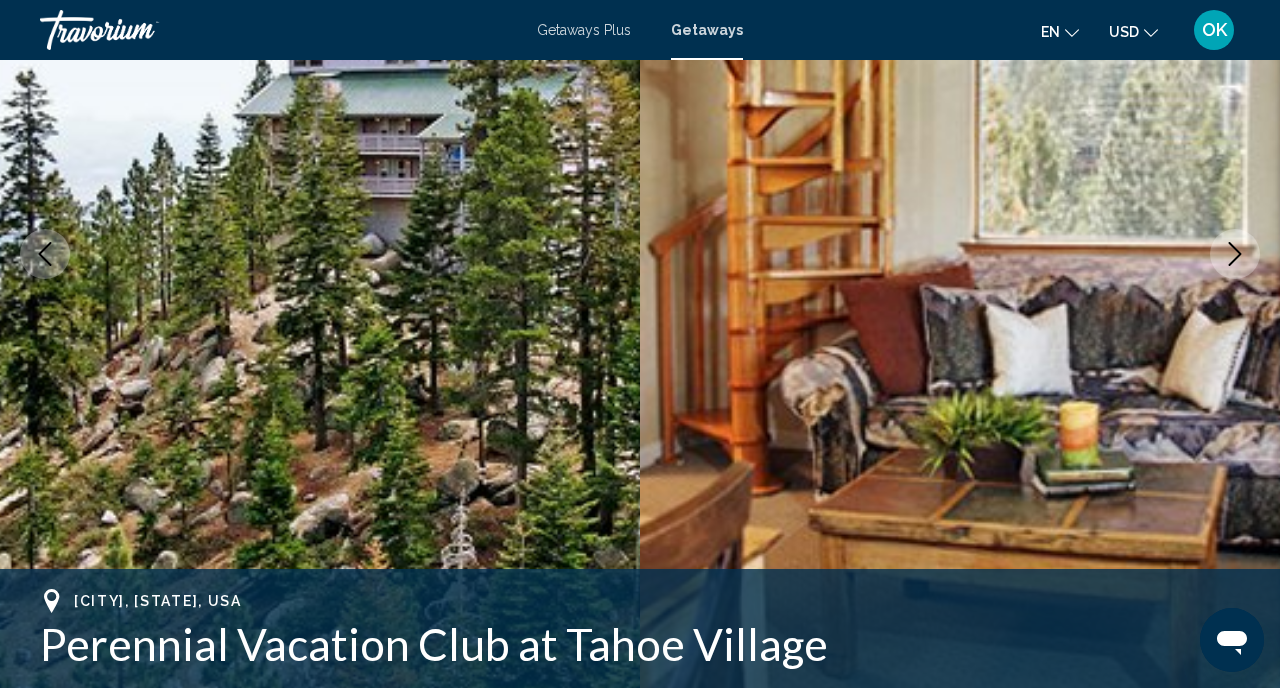 click 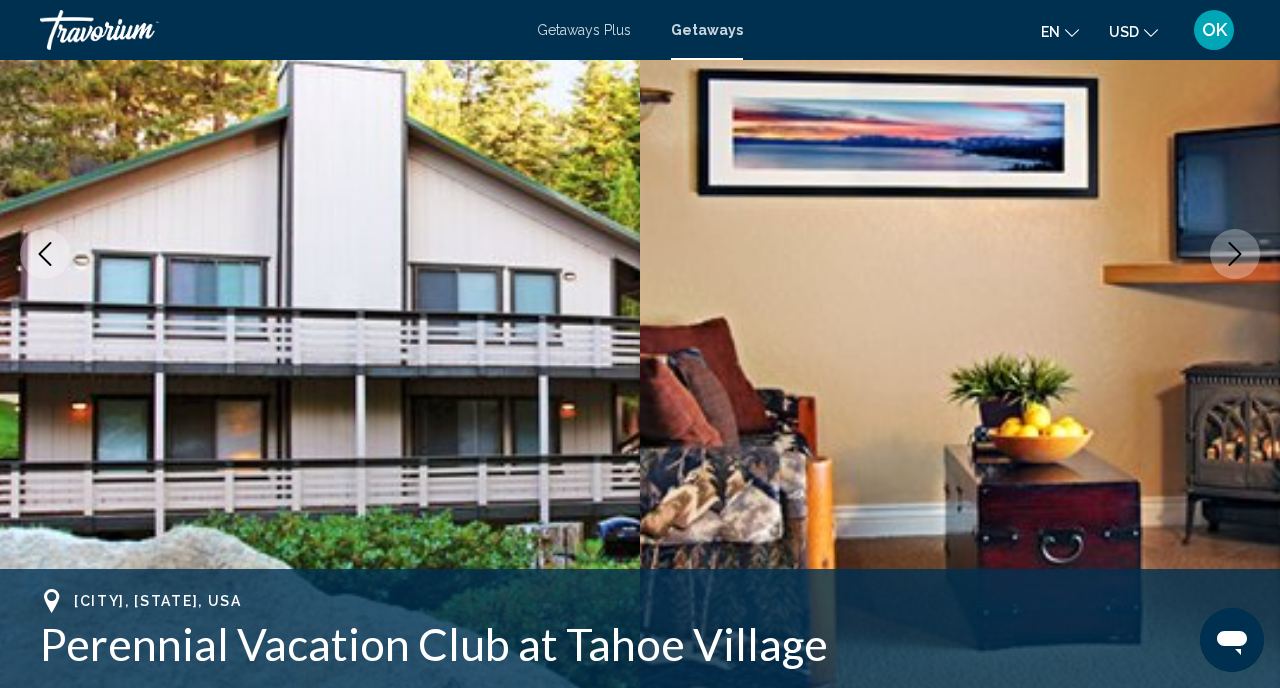 click 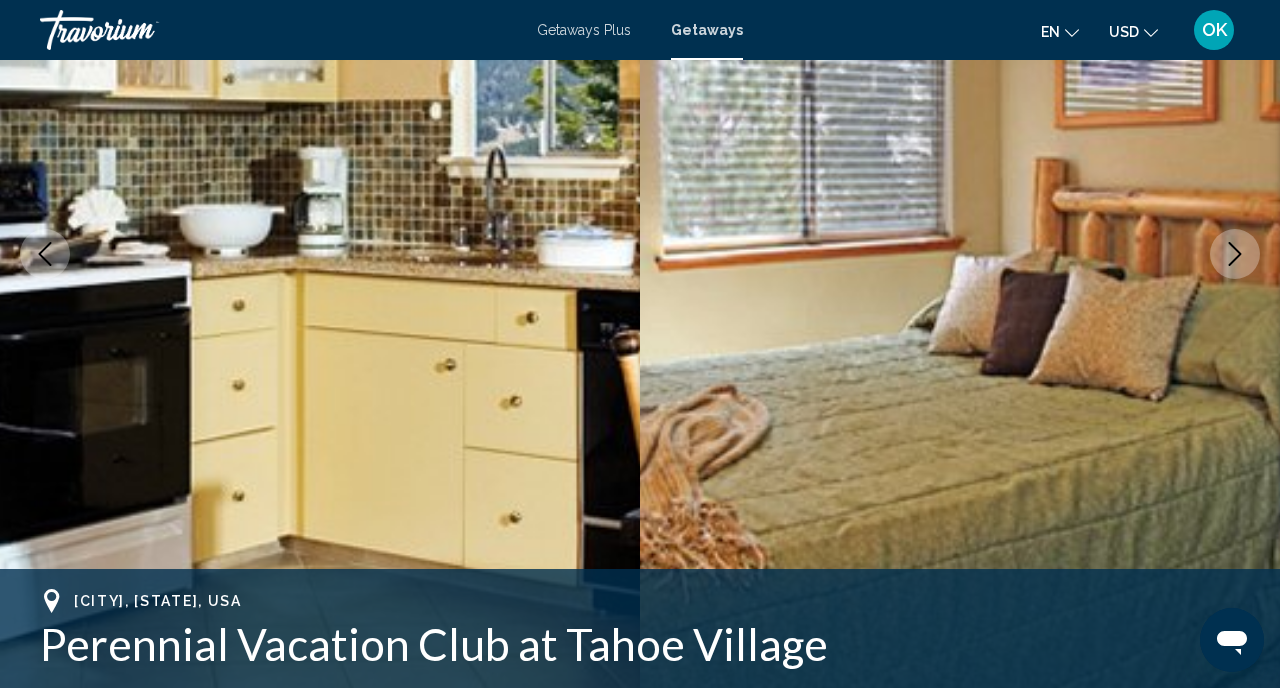 click 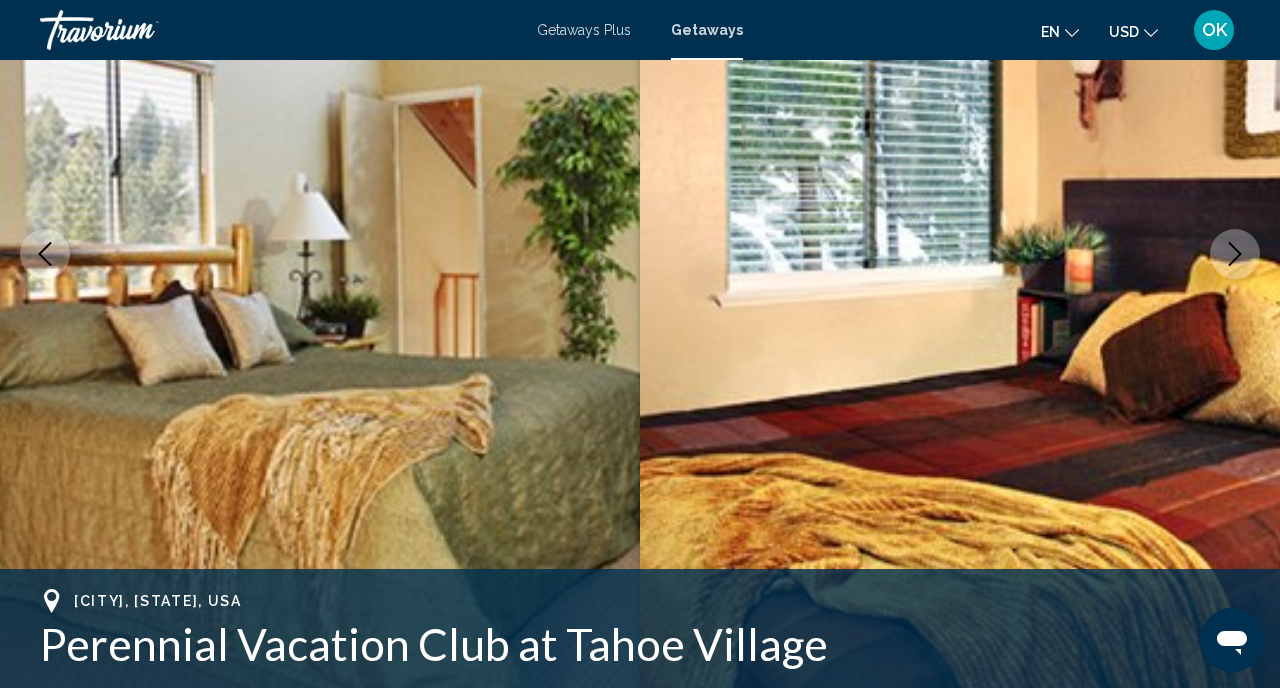 click 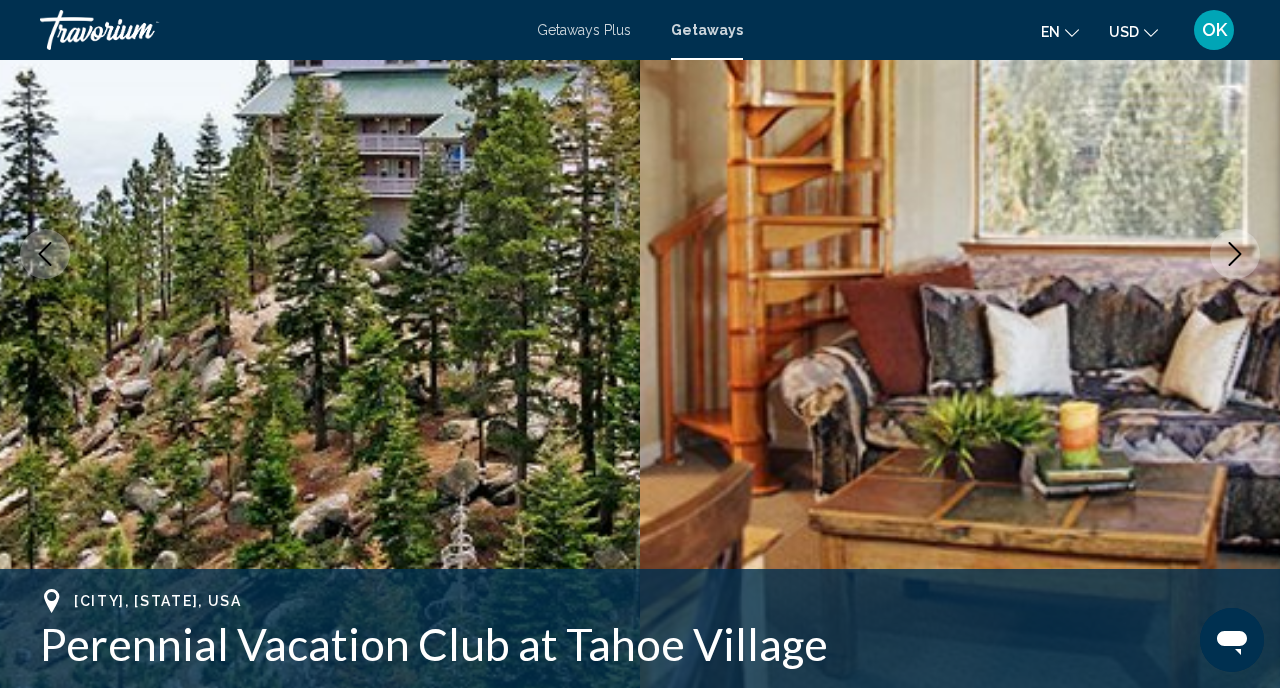 click 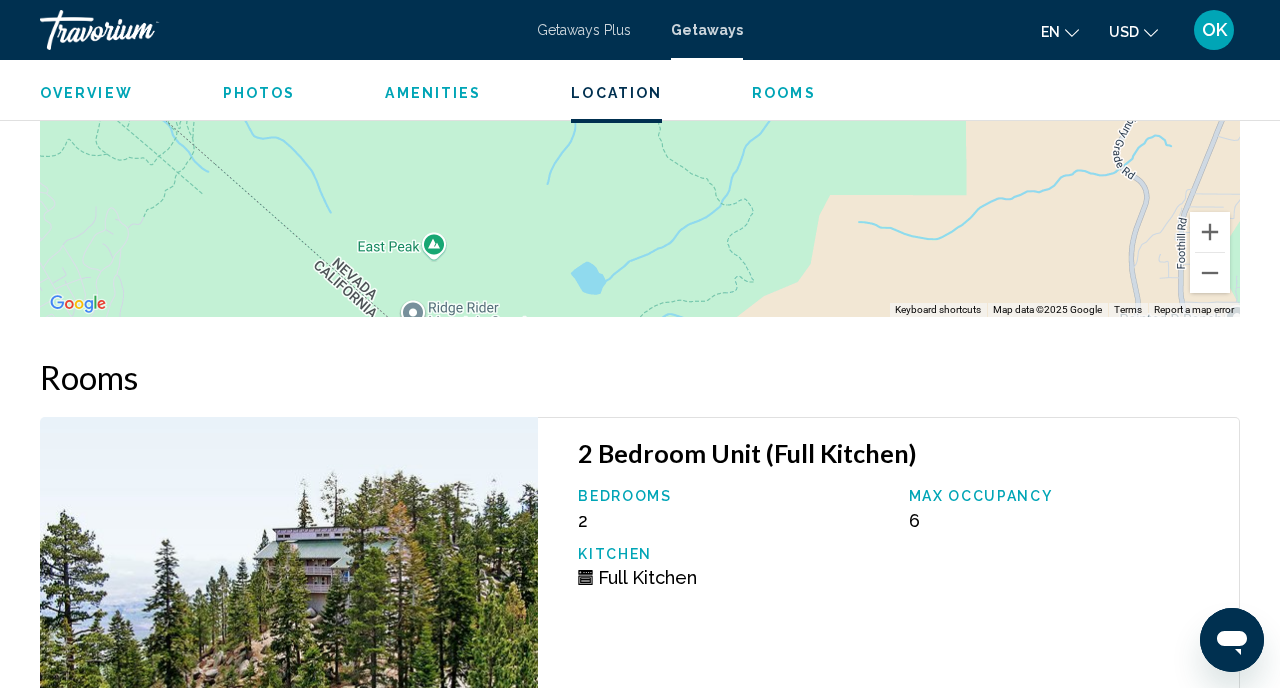 scroll, scrollTop: 3227, scrollLeft: 0, axis: vertical 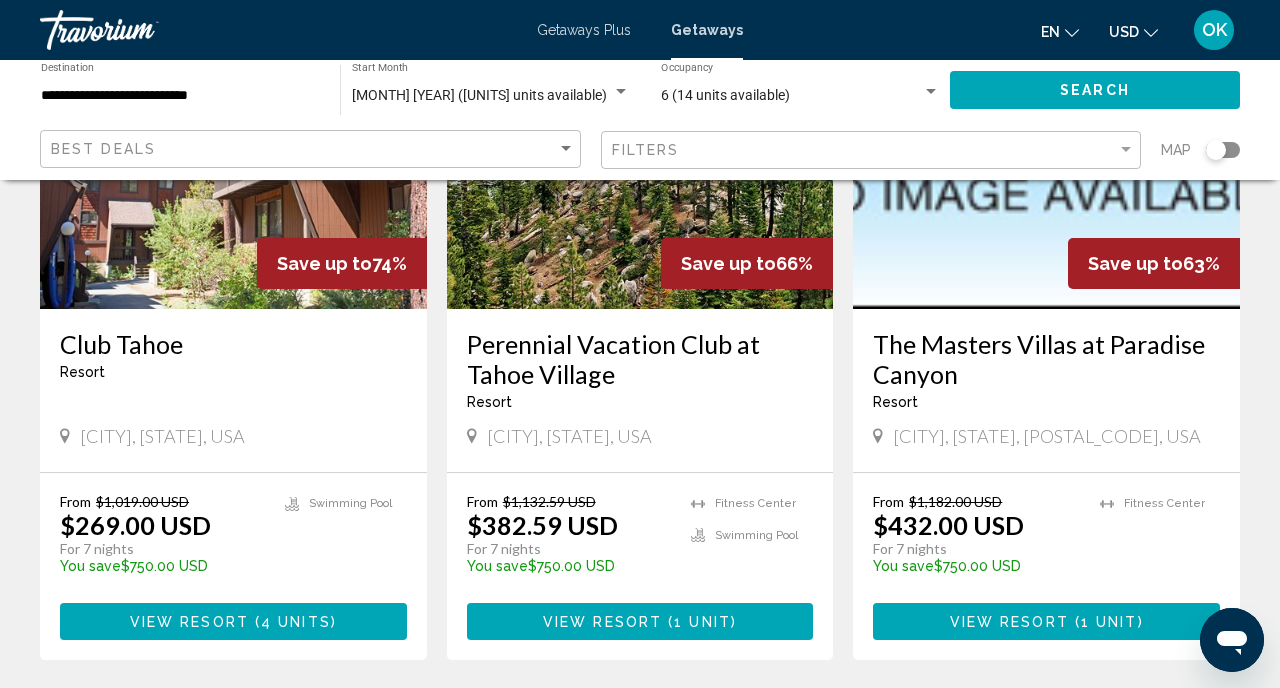 click at bounding box center [233, 149] 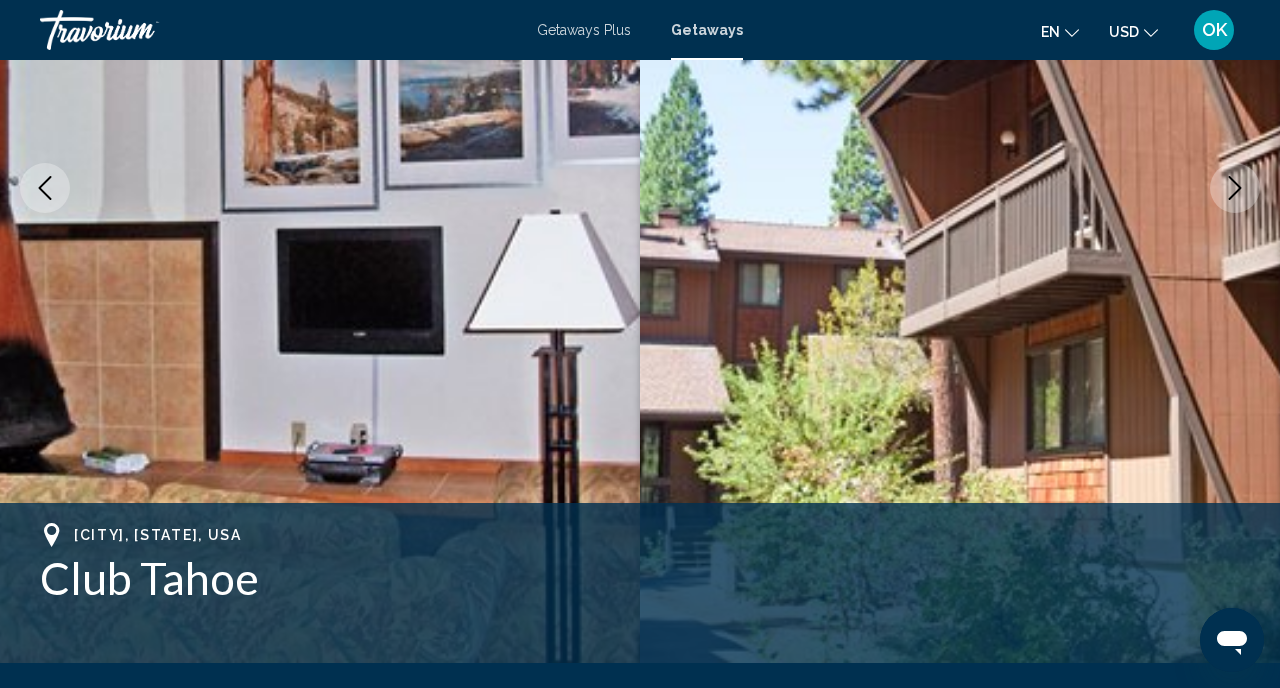 scroll, scrollTop: 354, scrollLeft: 0, axis: vertical 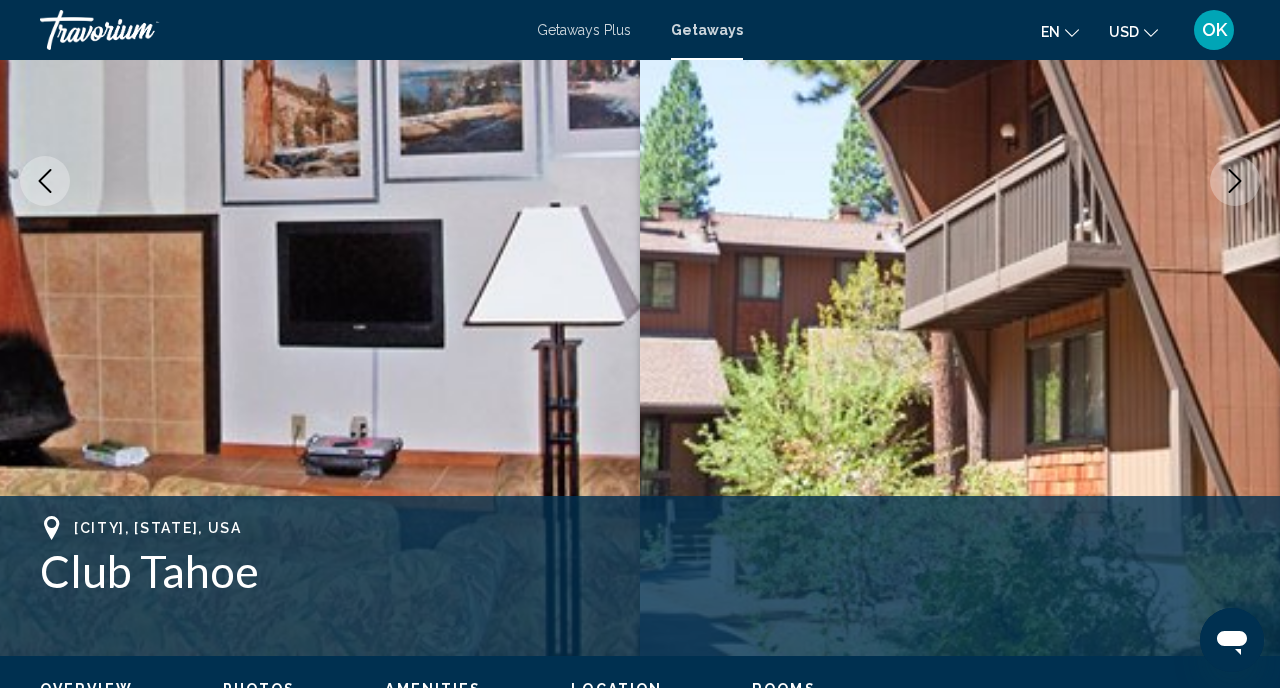 click at bounding box center (1235, 181) 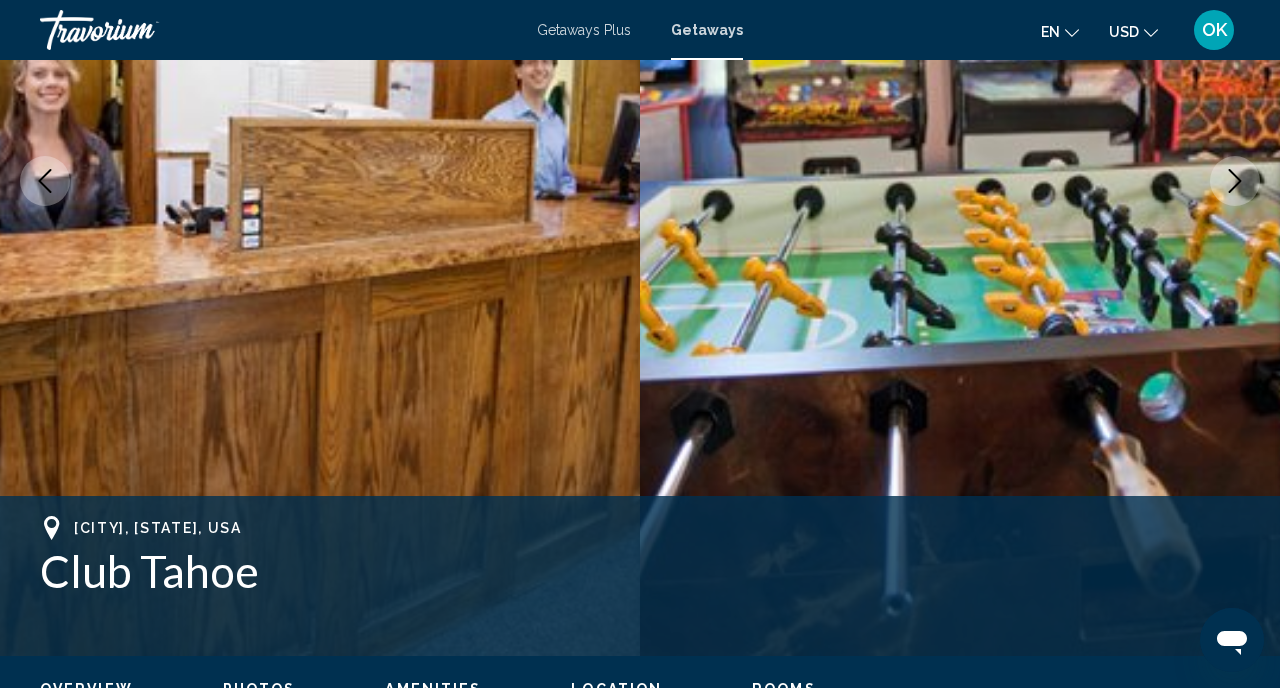 click at bounding box center [1235, 181] 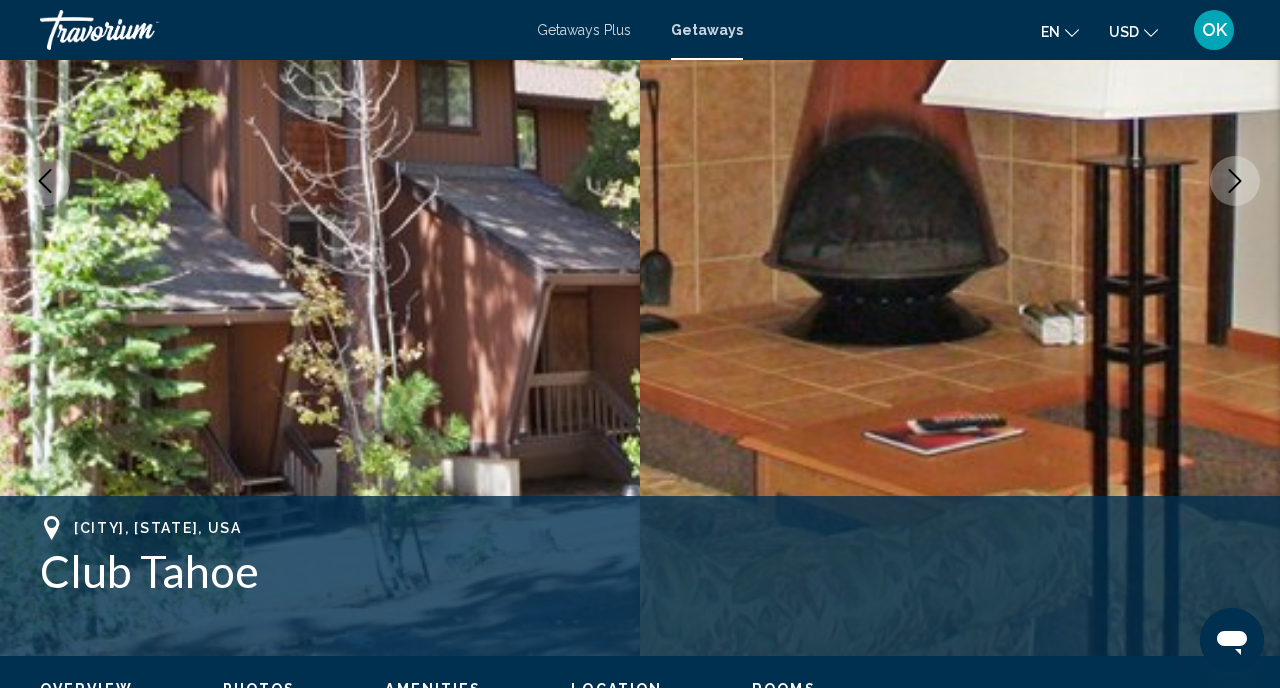 click at bounding box center (1235, 181) 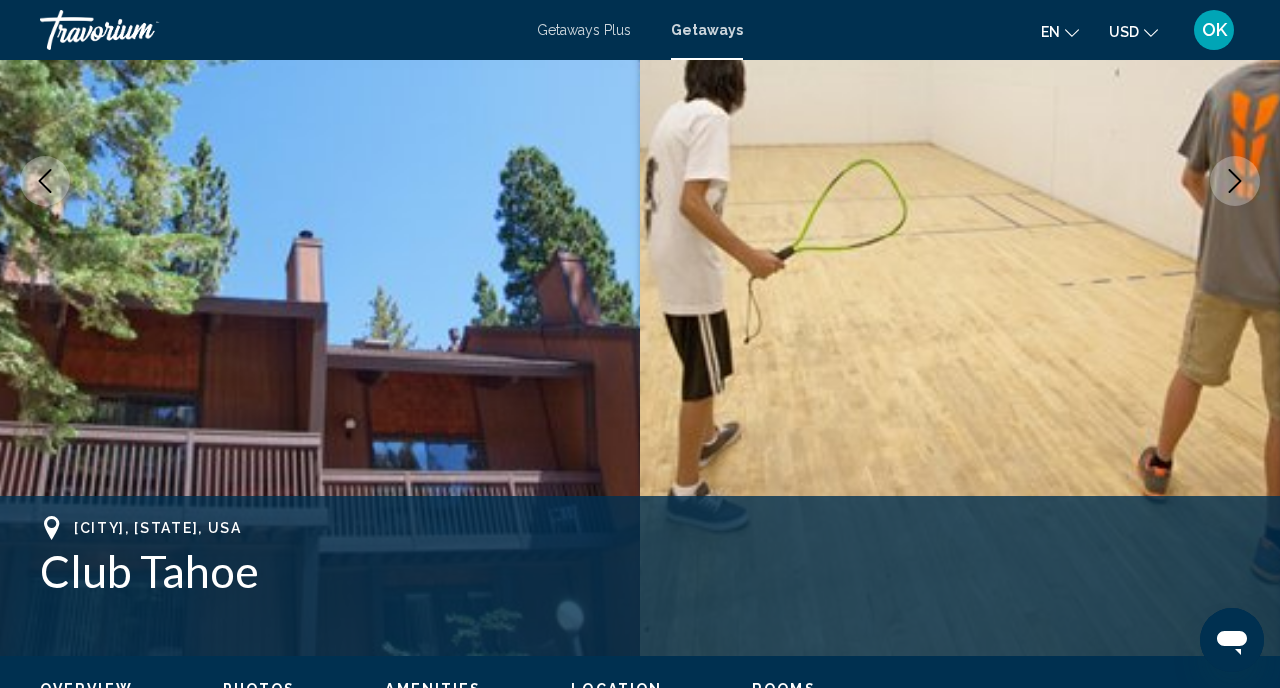 click at bounding box center (1235, 181) 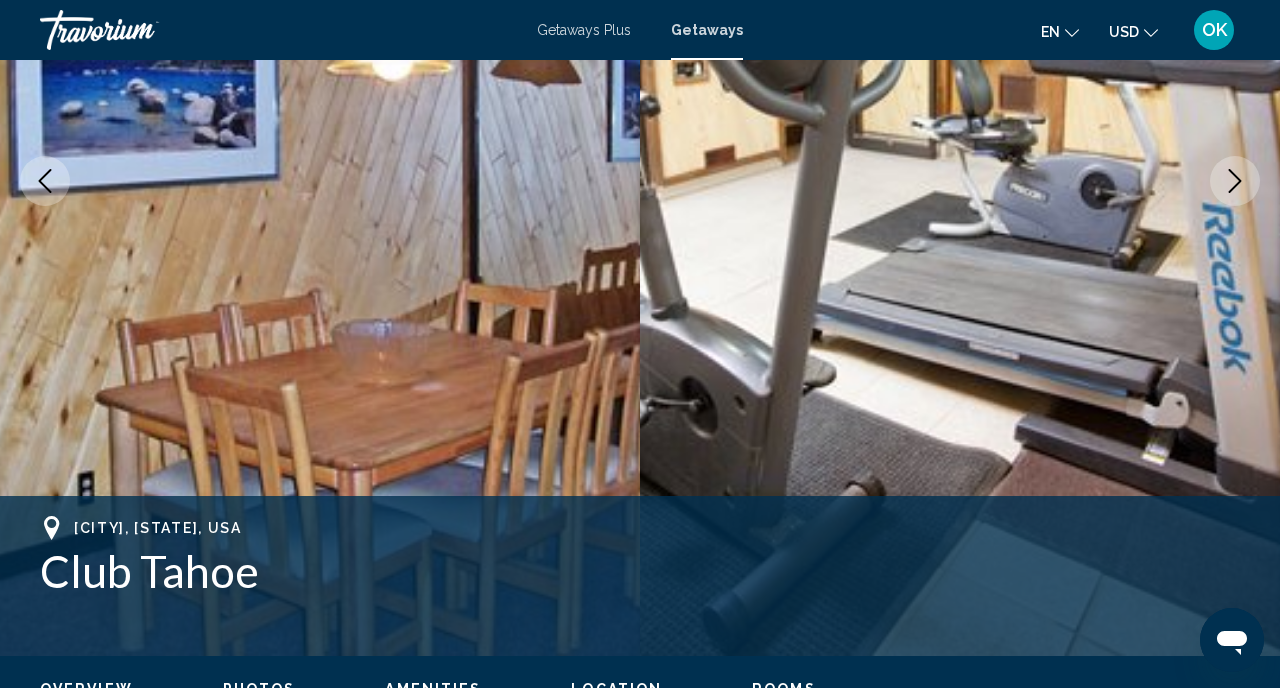click at bounding box center [1235, 181] 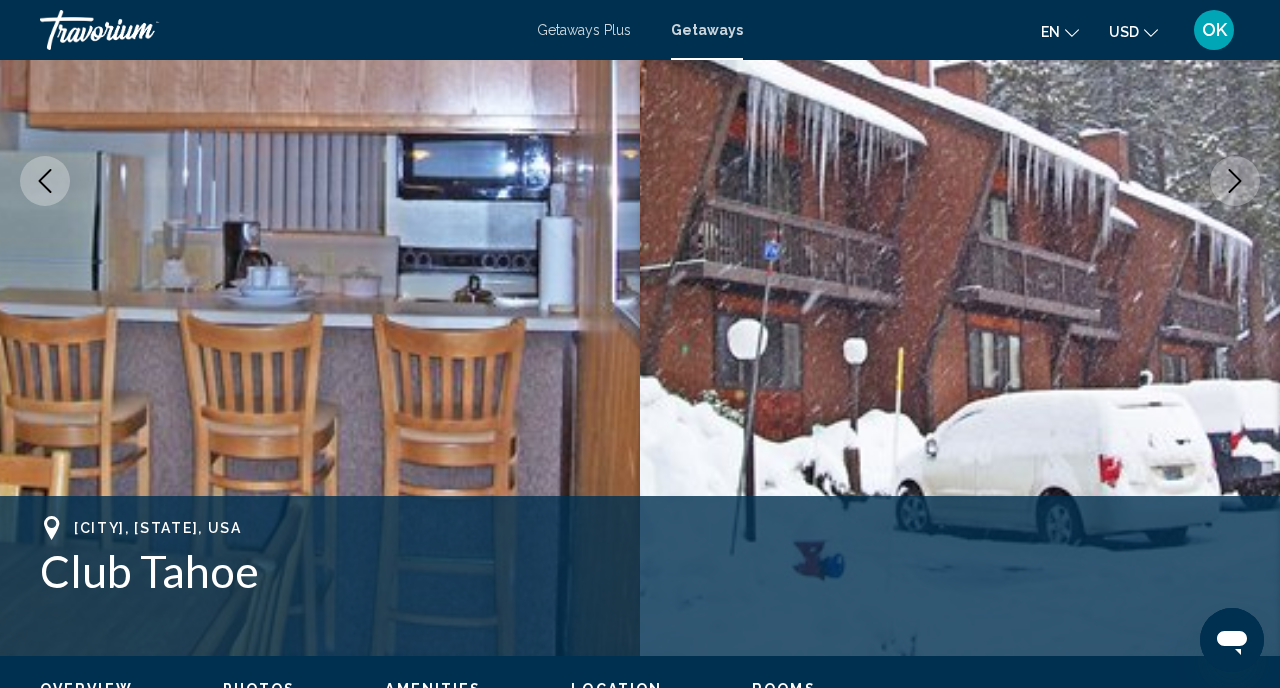 click at bounding box center (1235, 181) 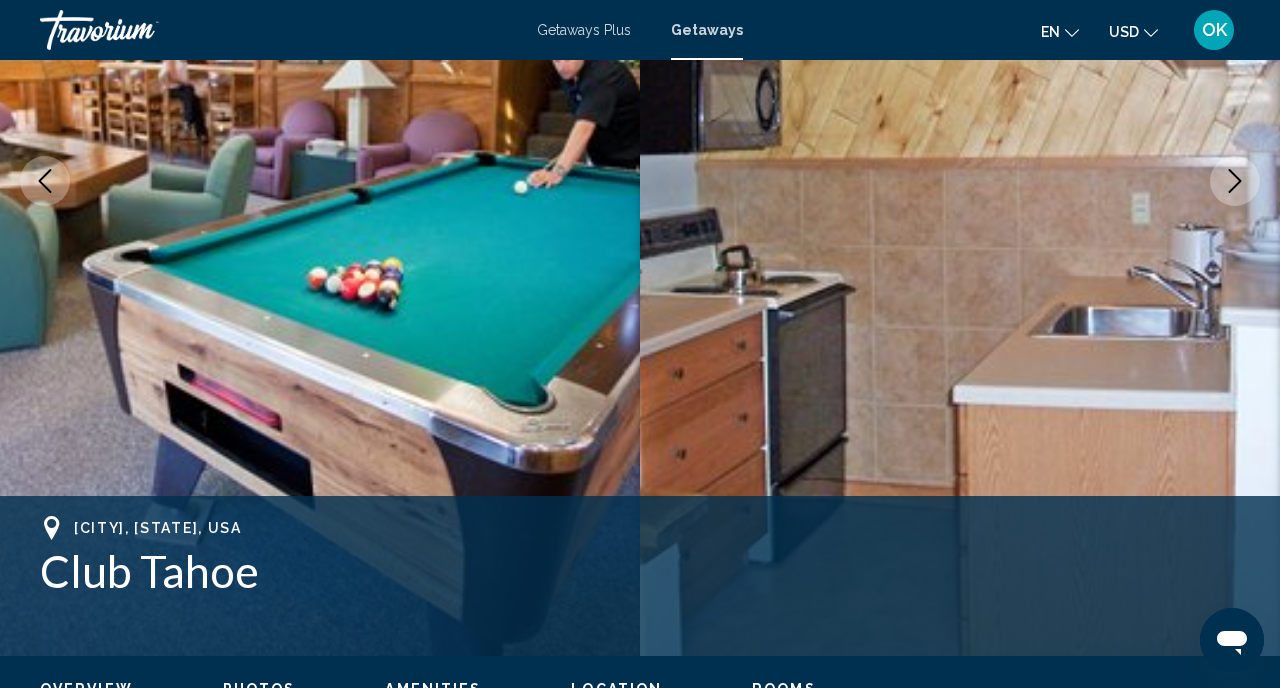 click at bounding box center (1235, 181) 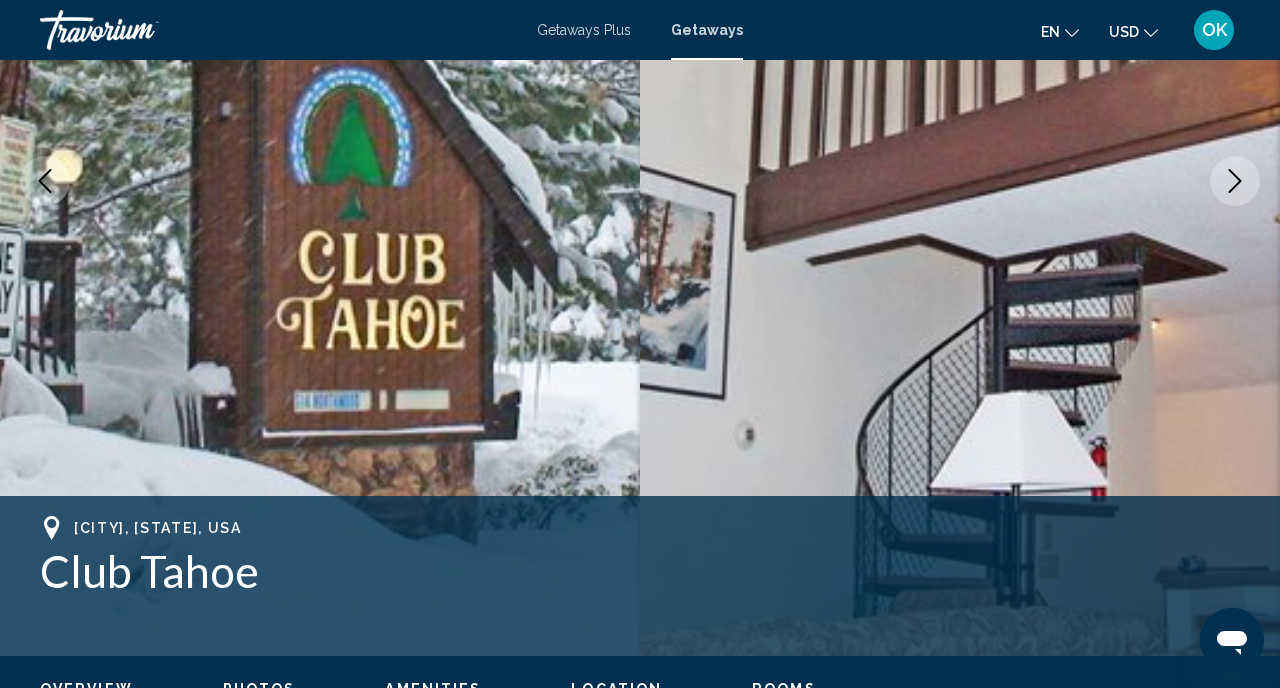 click at bounding box center [1235, 181] 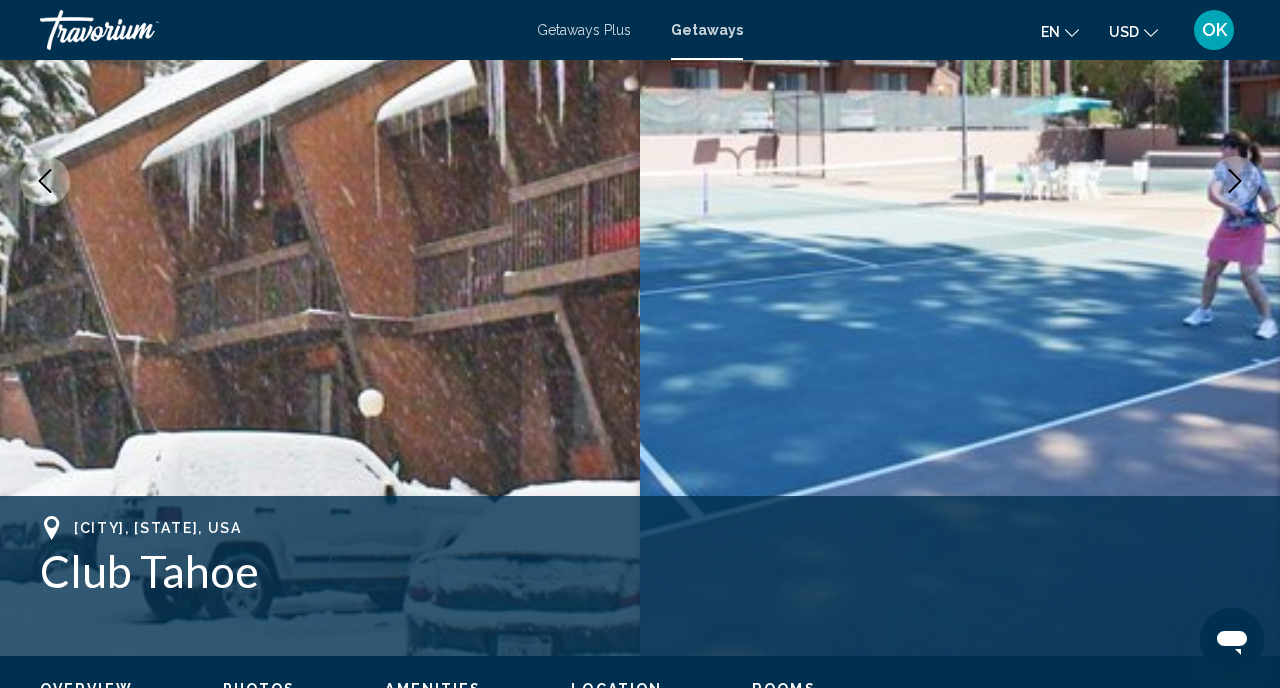 click at bounding box center [1235, 181] 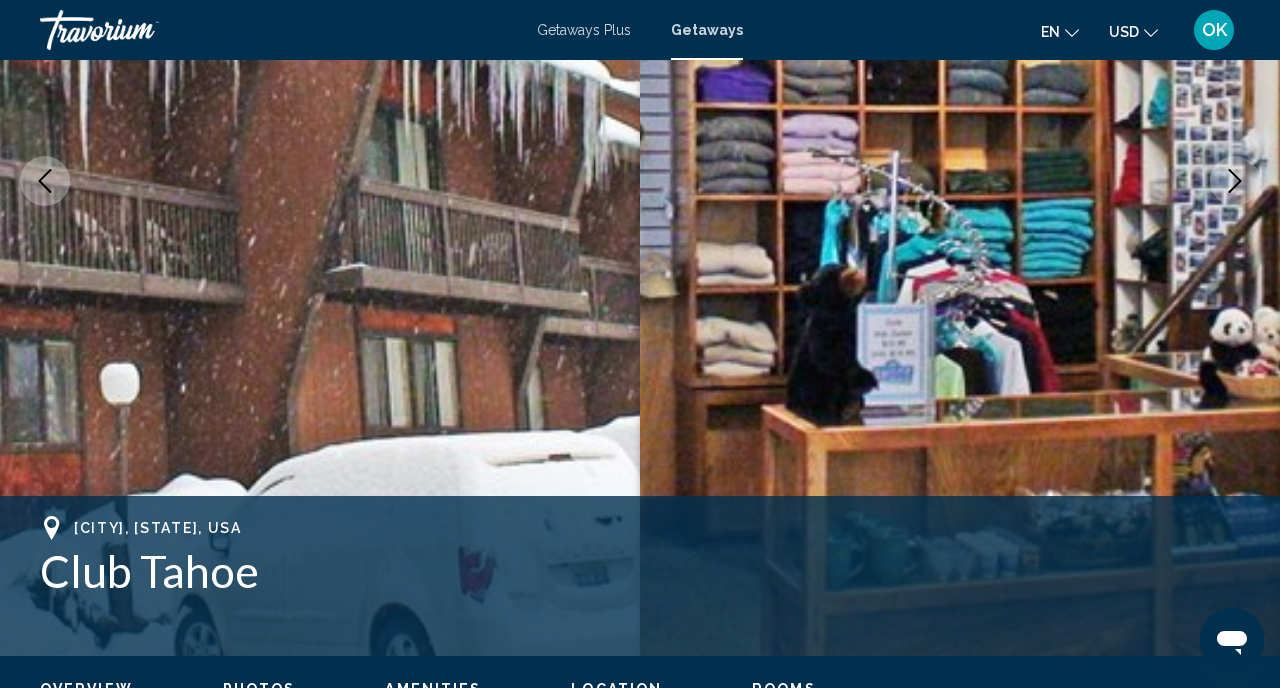click at bounding box center (1235, 181) 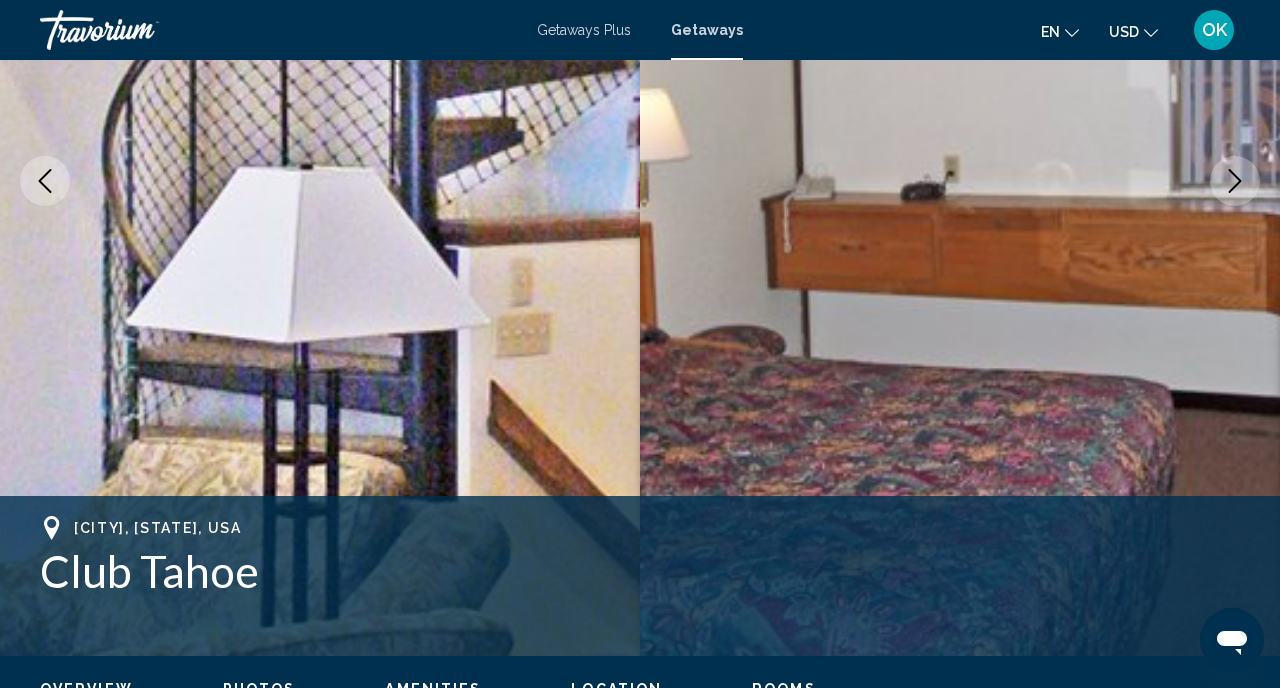 click at bounding box center (1235, 181) 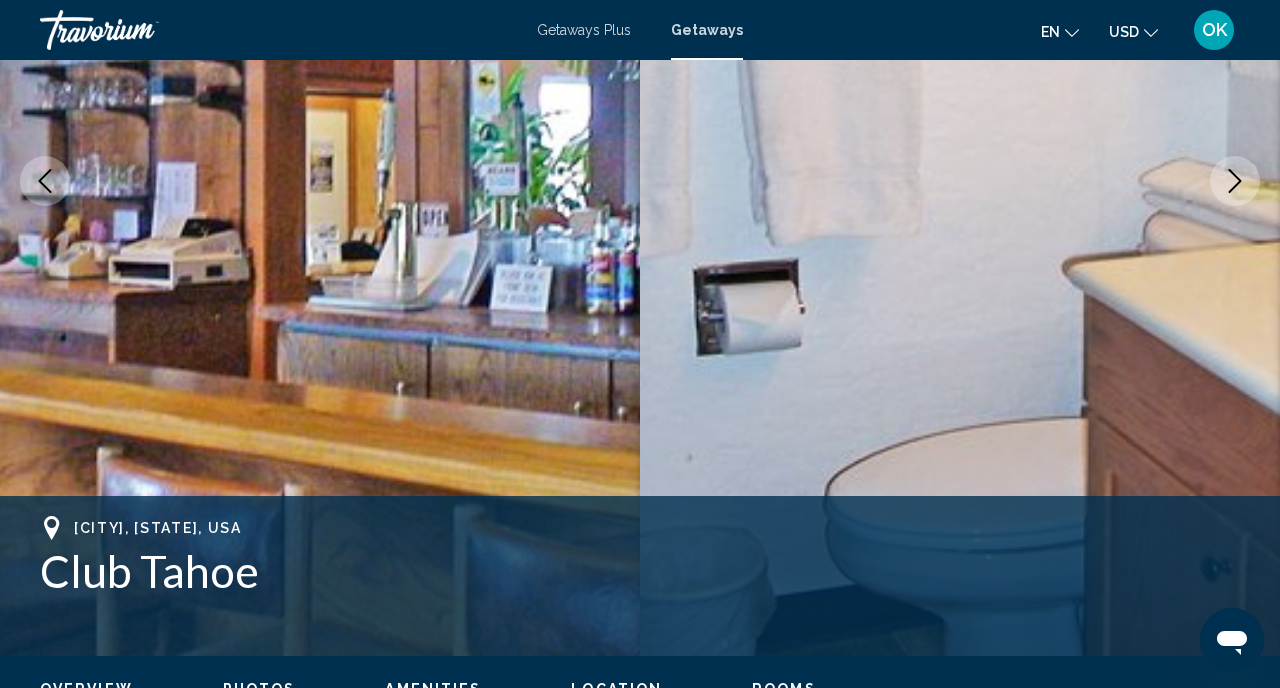 click at bounding box center (1235, 181) 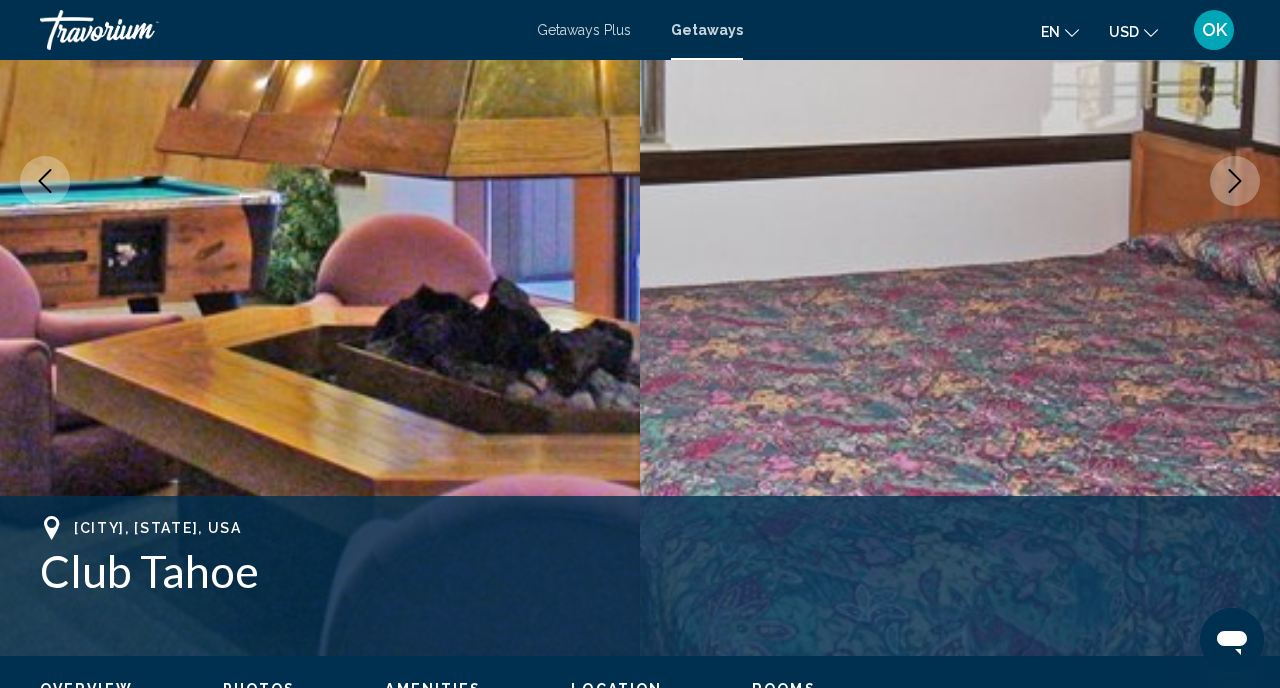 click at bounding box center [1235, 181] 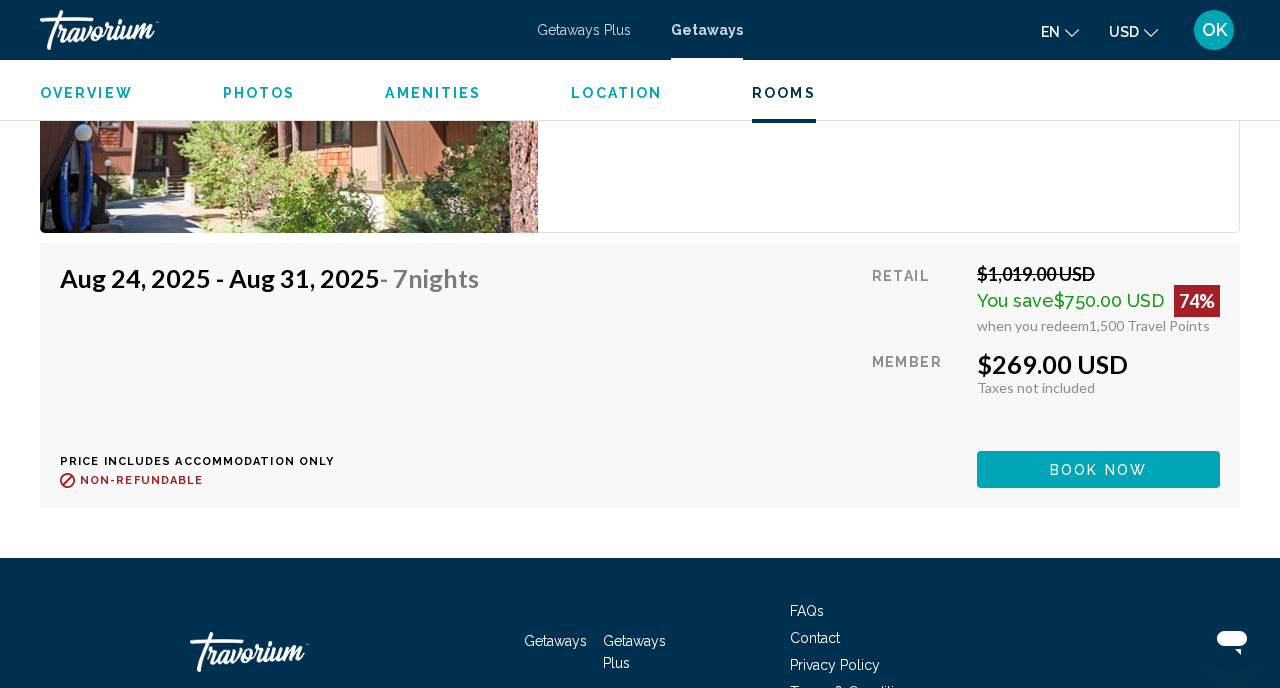 scroll, scrollTop: 3816, scrollLeft: 0, axis: vertical 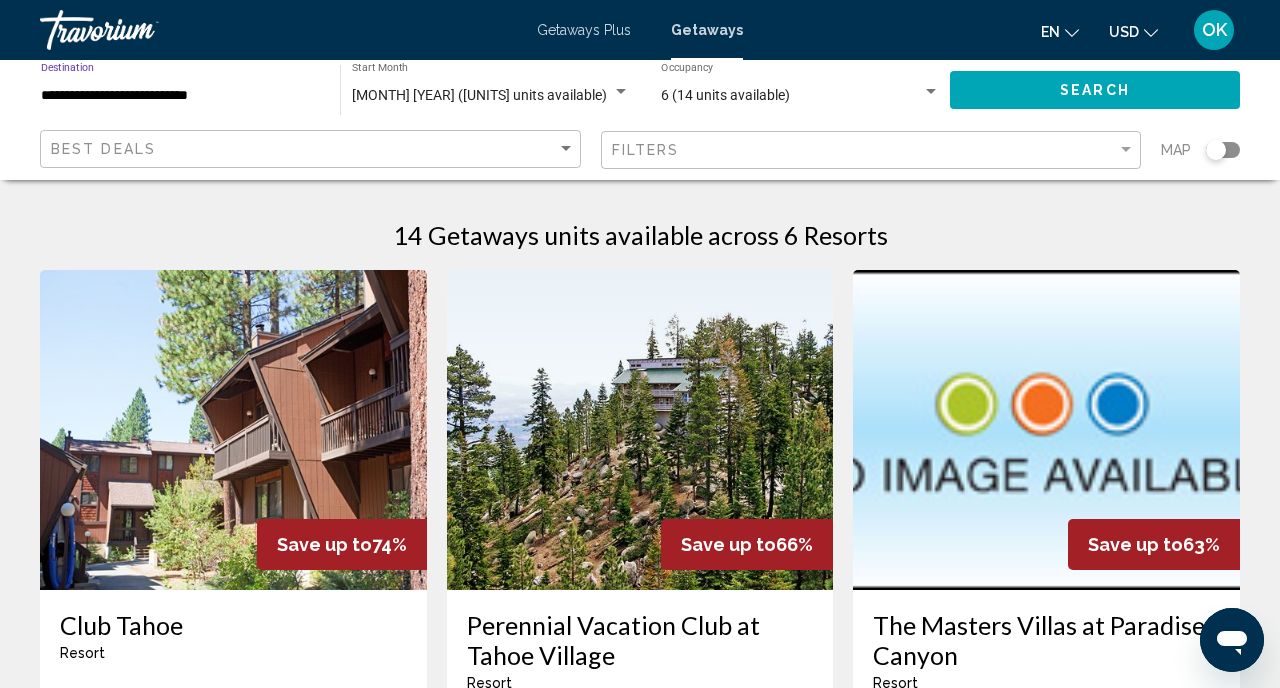 click on "**********" at bounding box center [180, 96] 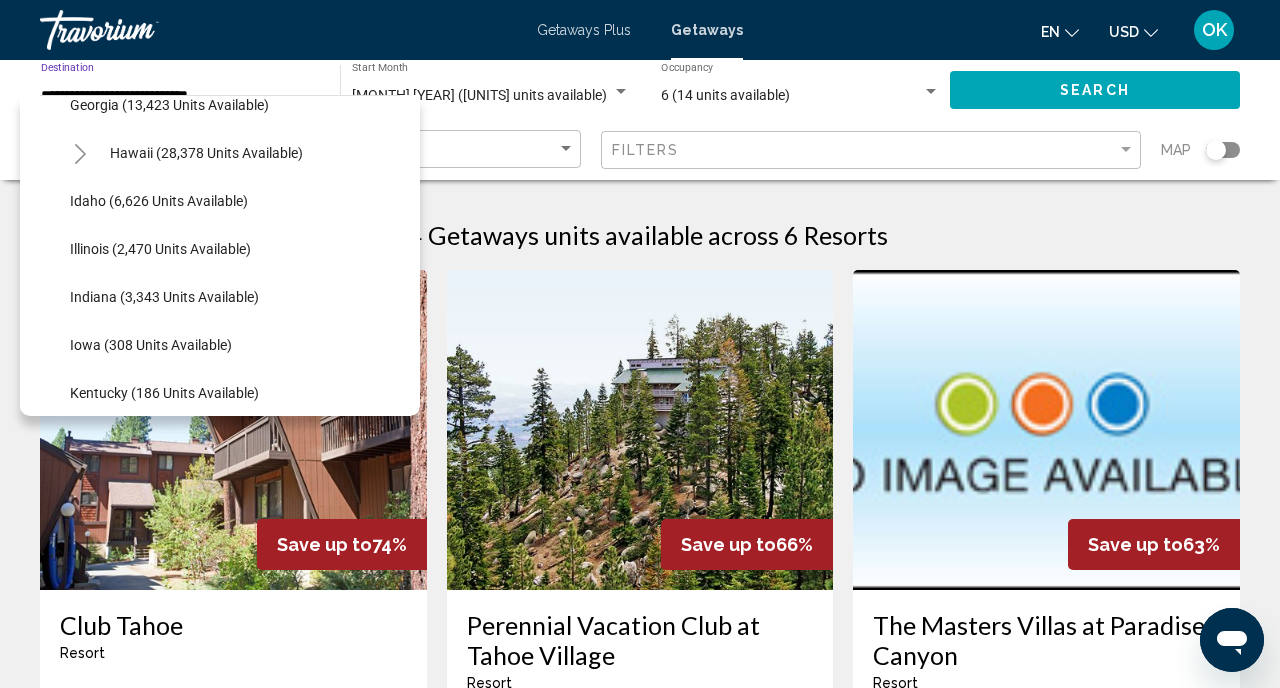 scroll, scrollTop: 0, scrollLeft: 0, axis: both 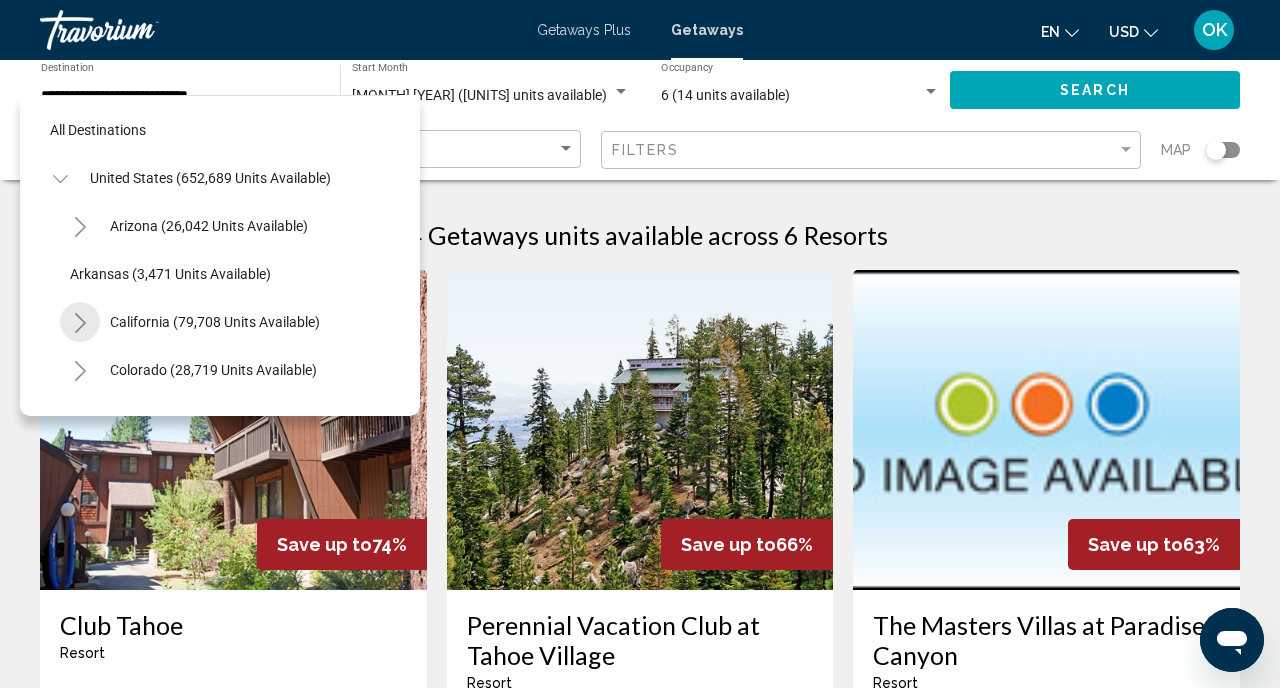 click 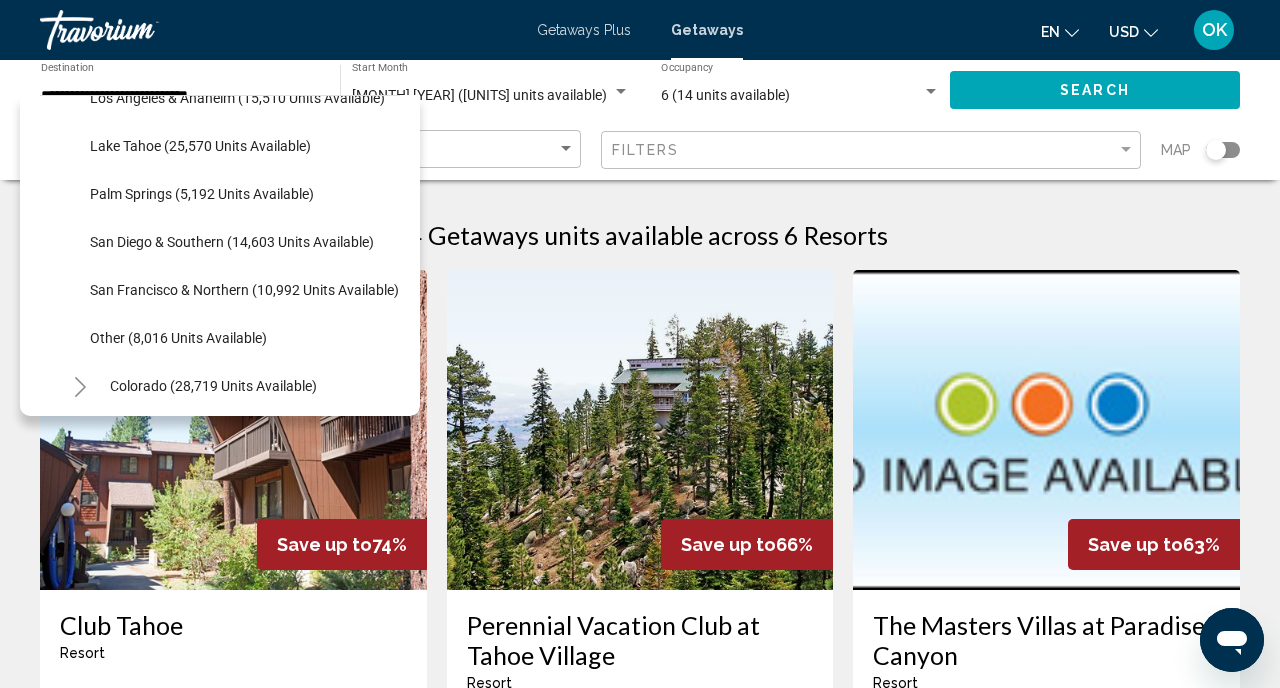 scroll, scrollTop: 291, scrollLeft: 0, axis: vertical 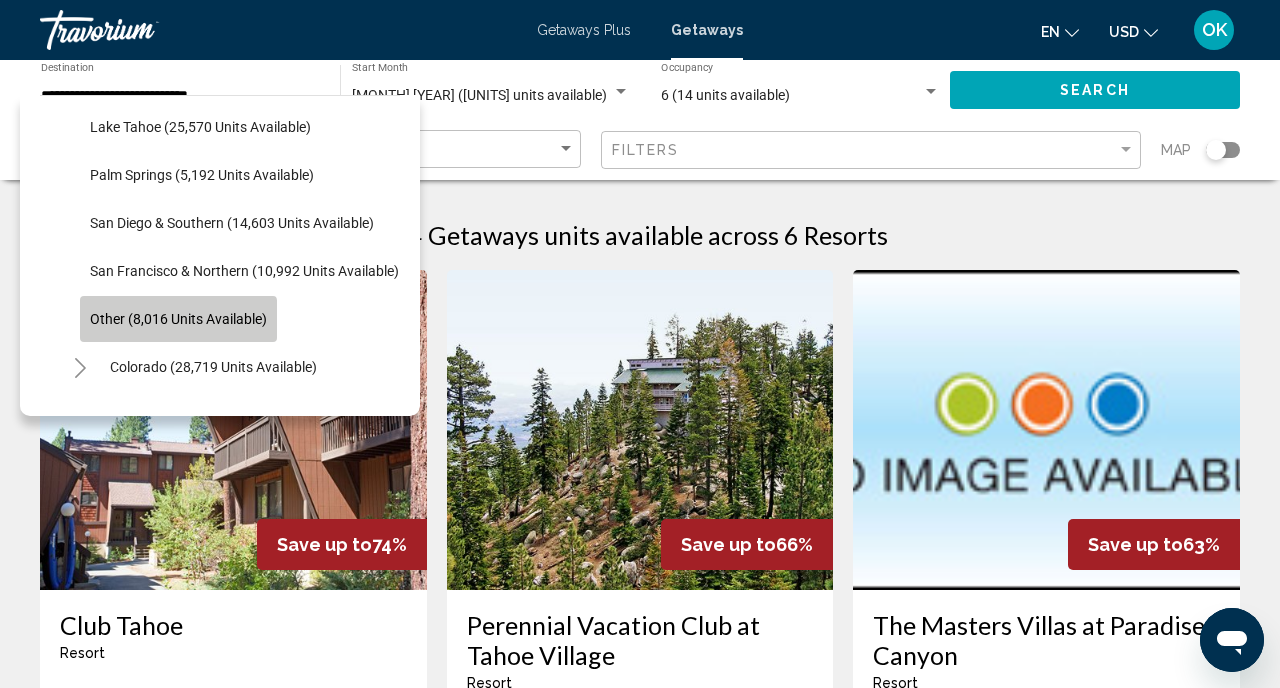 click on "Other (8,016 units available)" 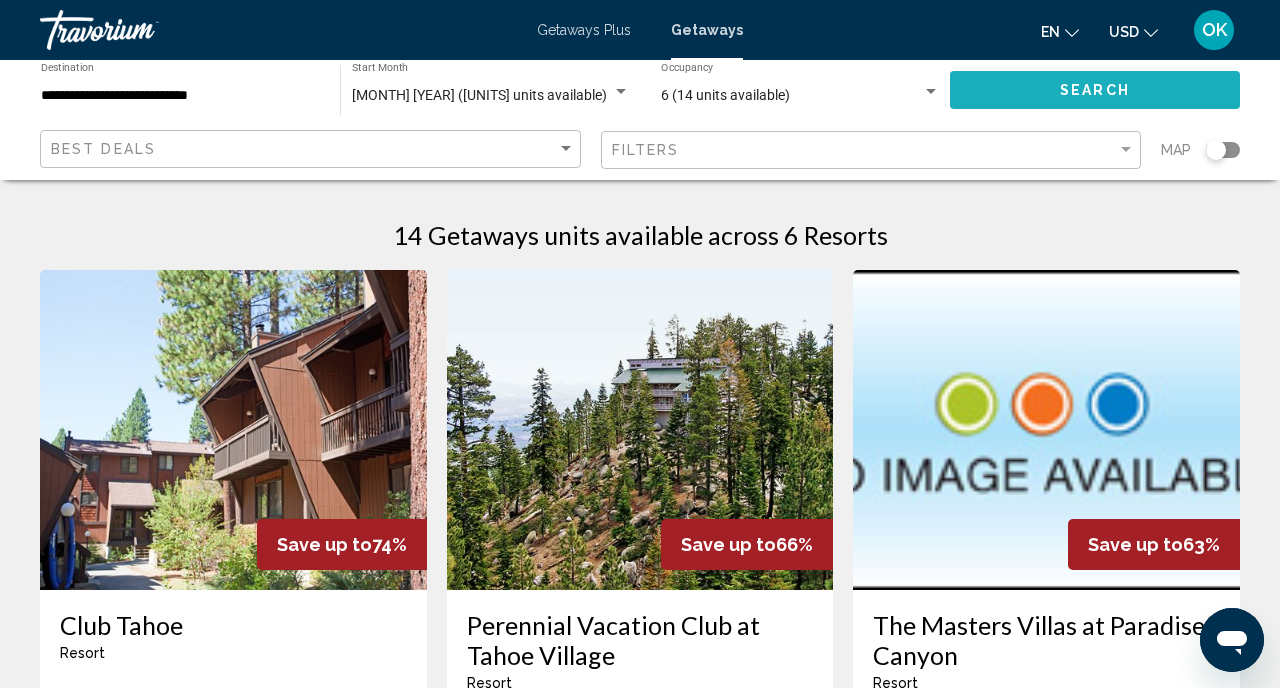 click on "Search" 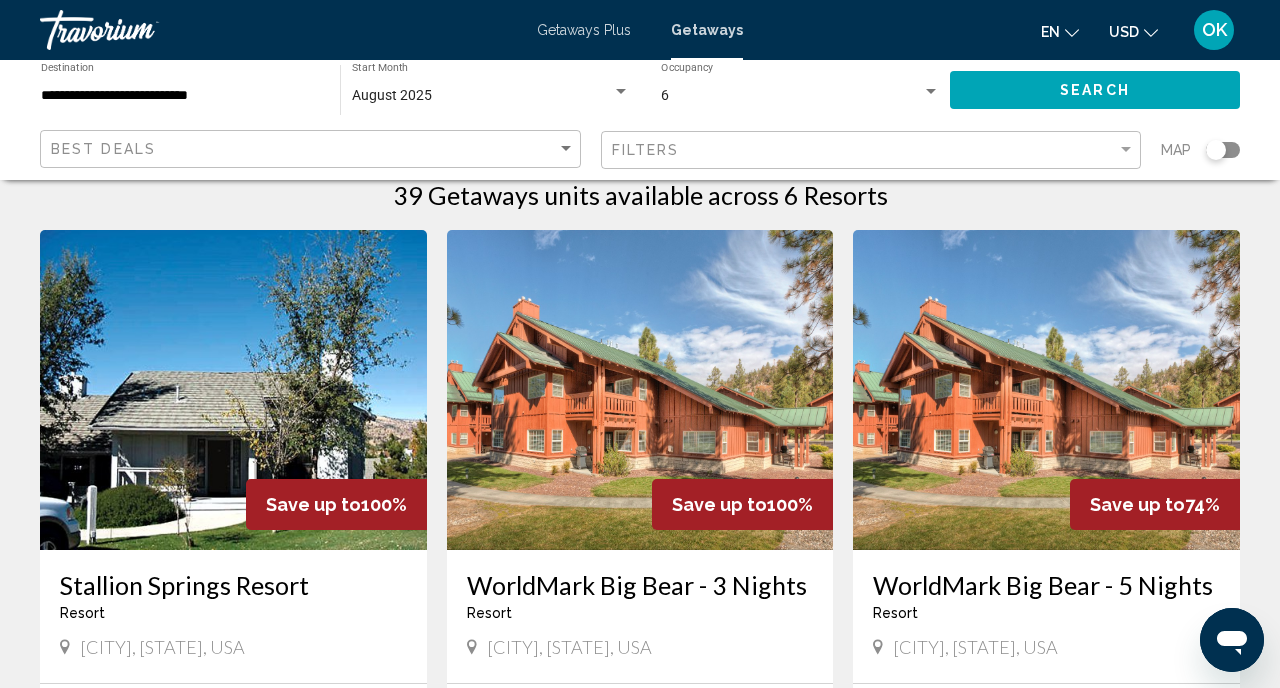 scroll, scrollTop: 49, scrollLeft: 0, axis: vertical 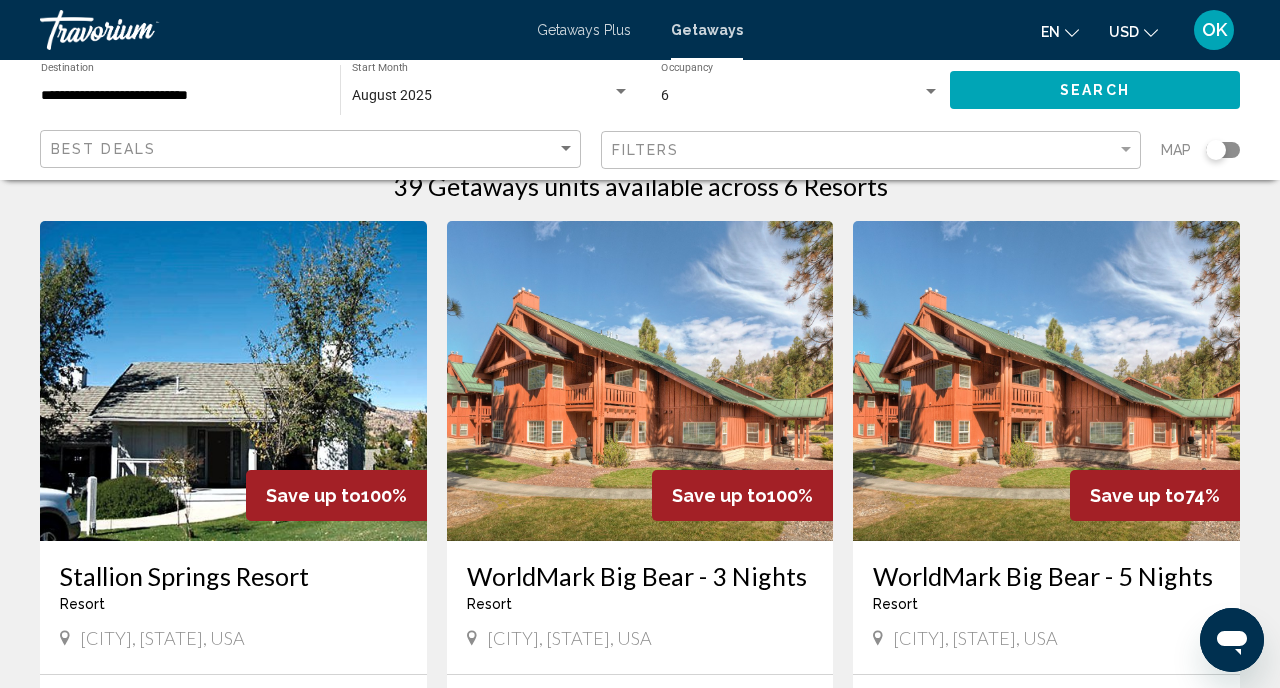 click at bounding box center [640, 381] 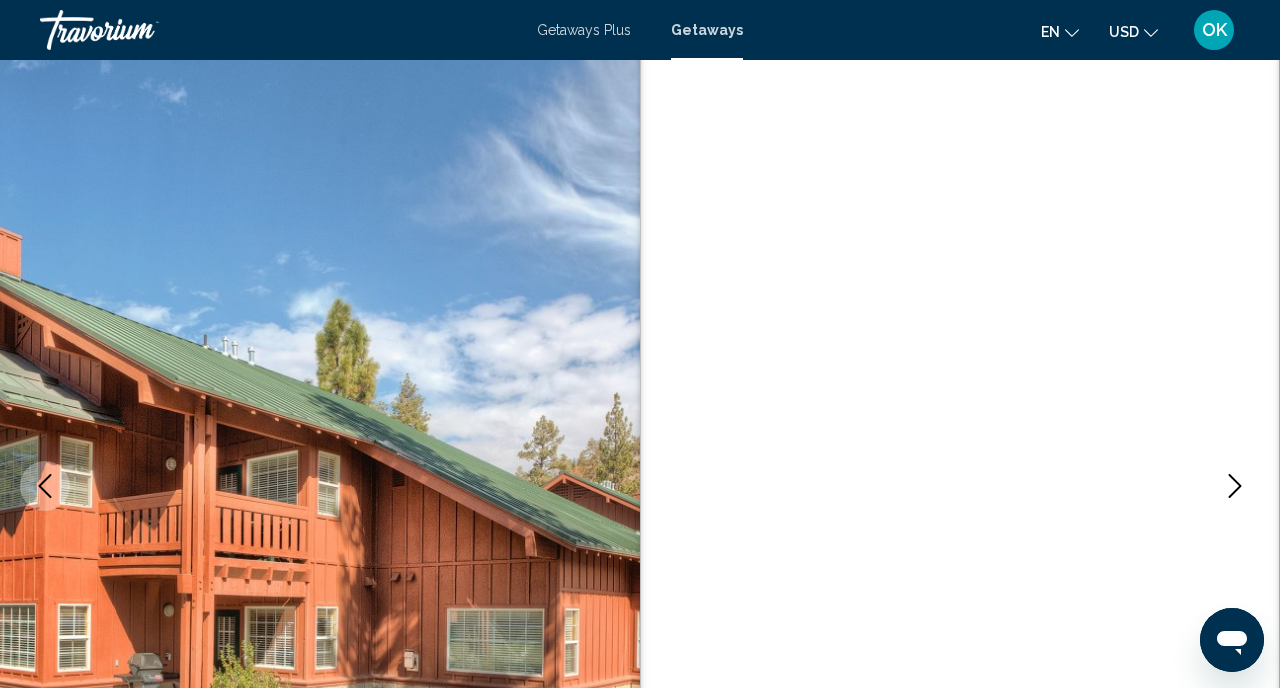 scroll, scrollTop: 191, scrollLeft: 0, axis: vertical 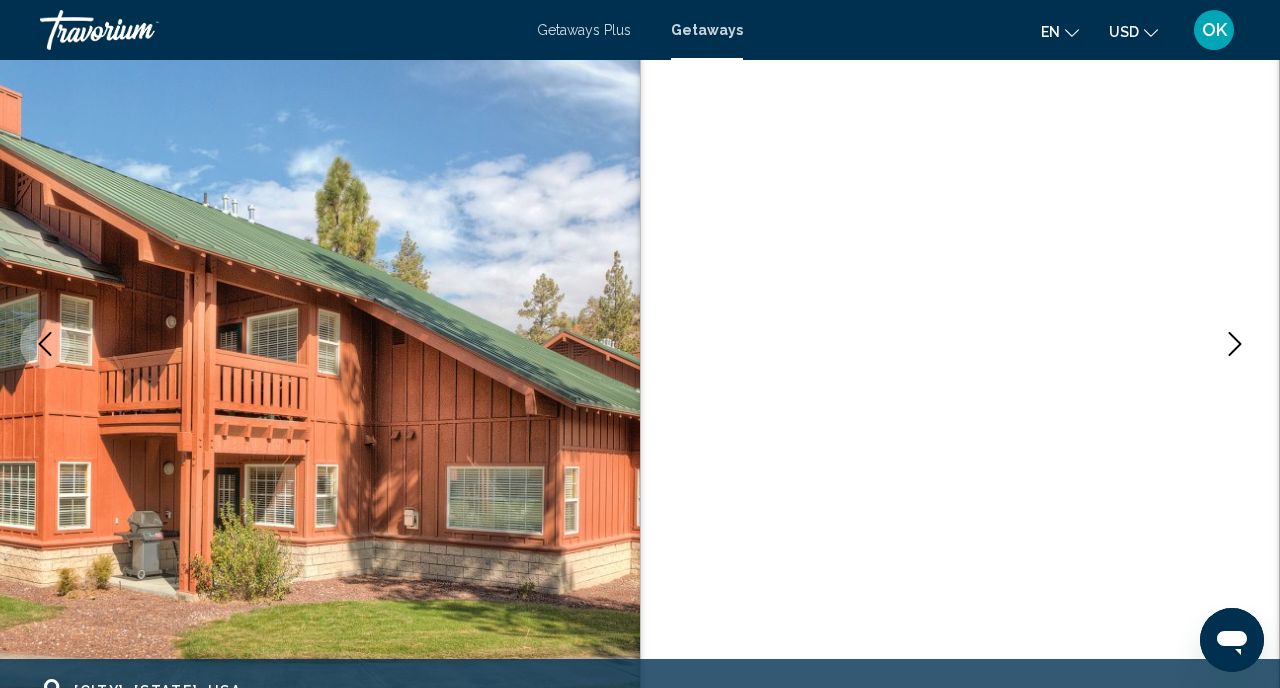 click 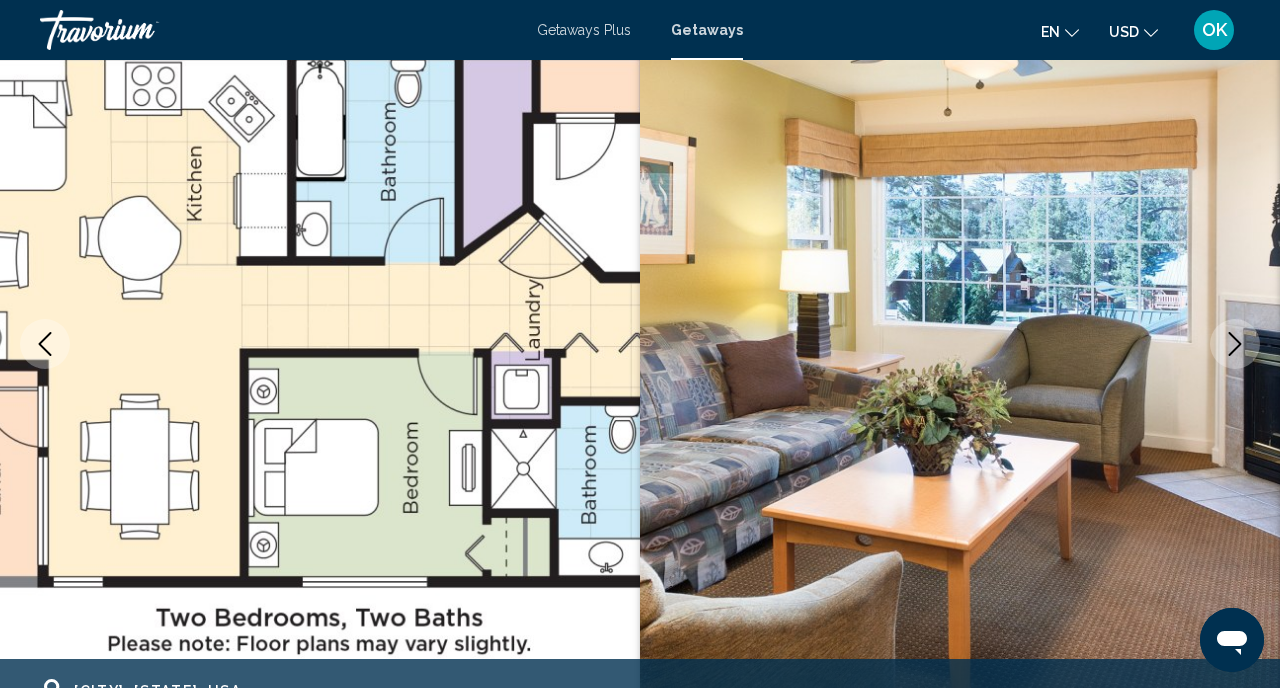 click 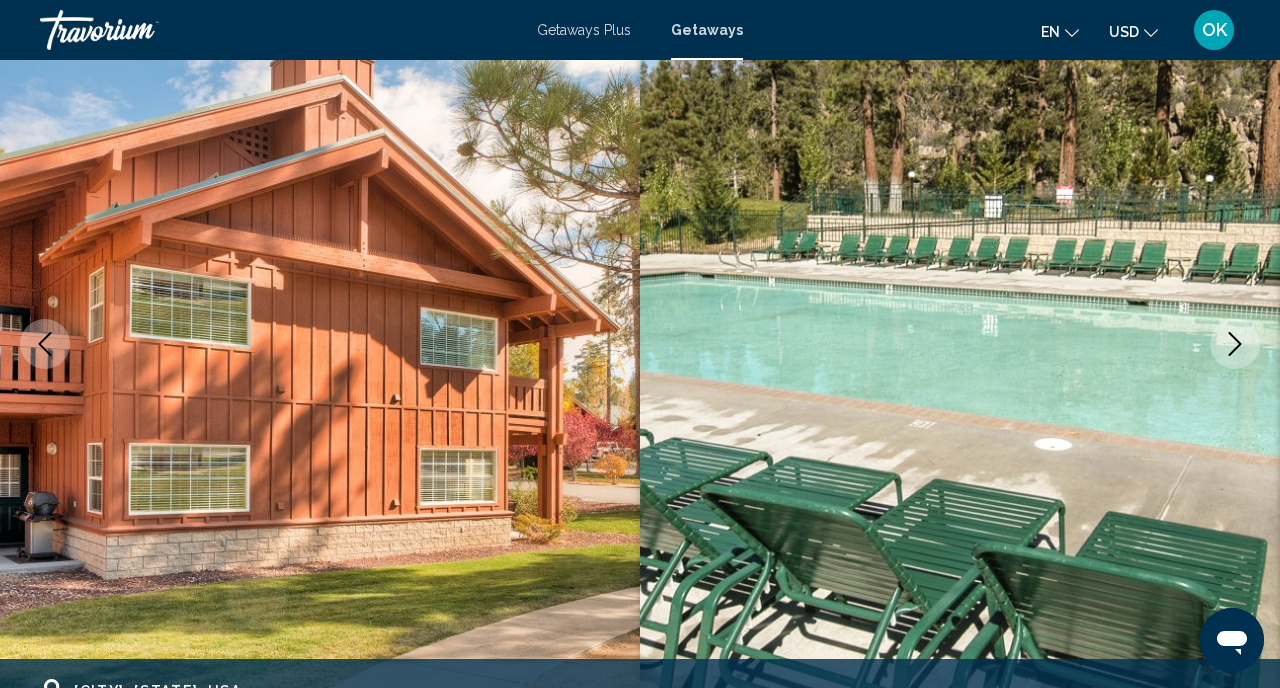 click 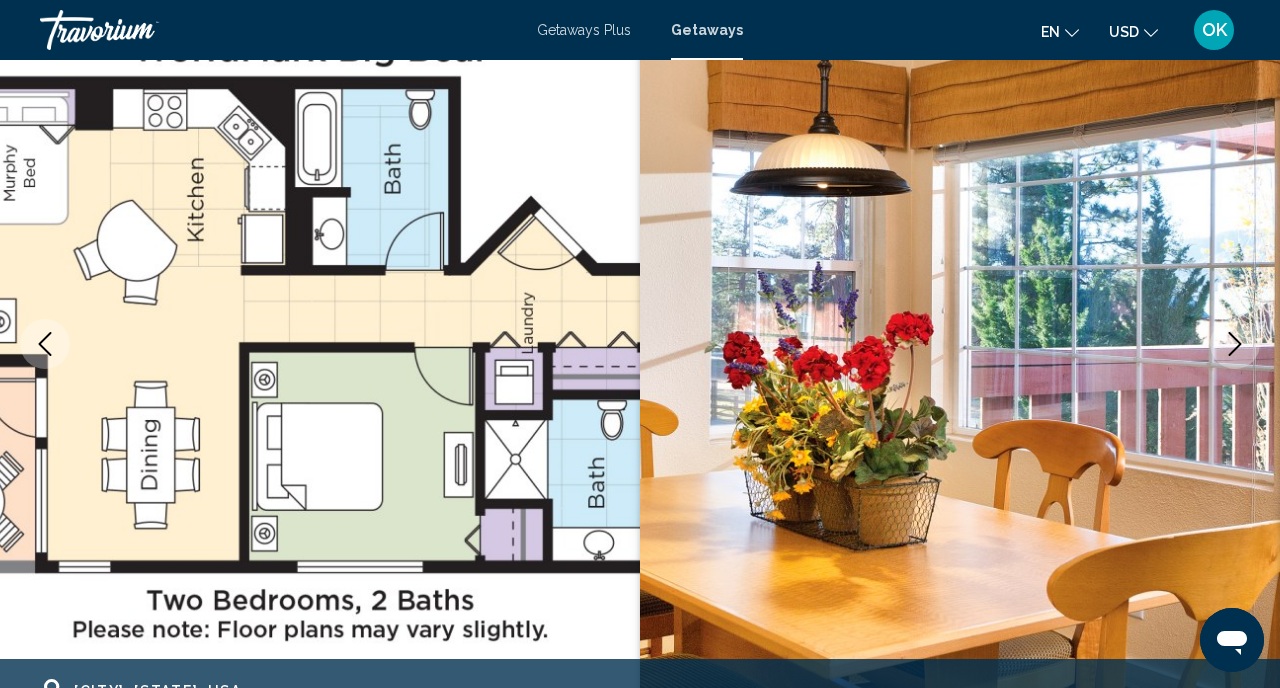 click 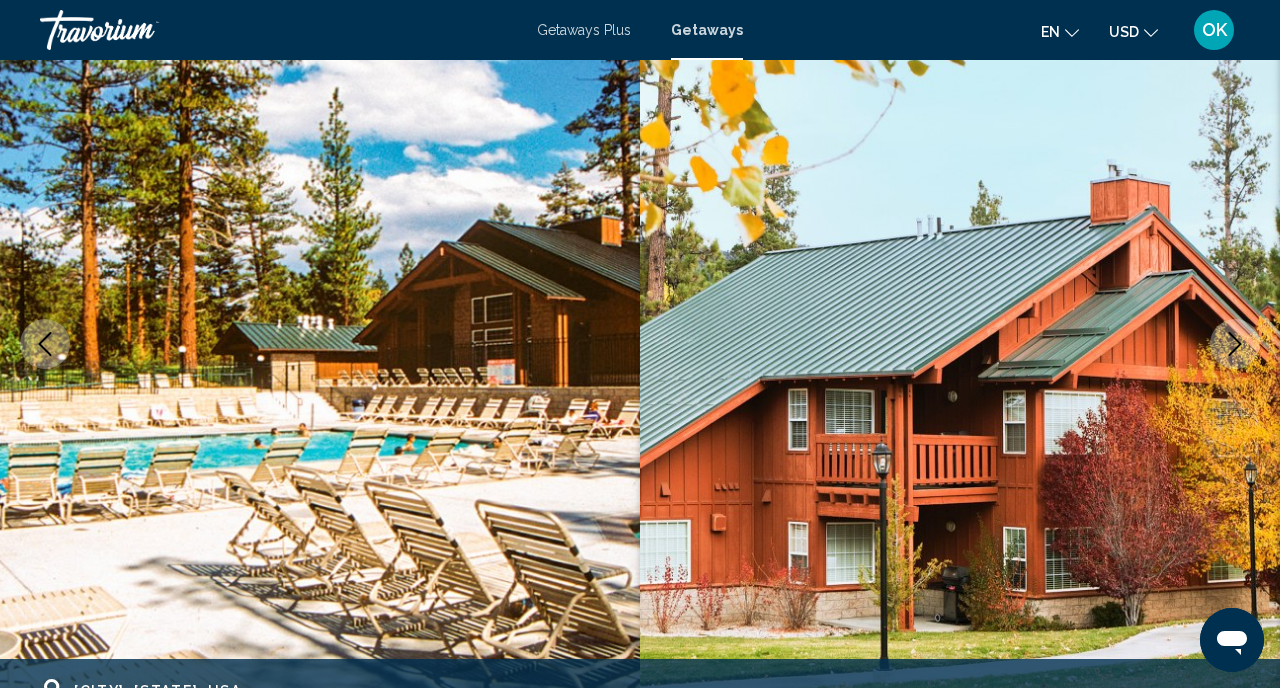 click 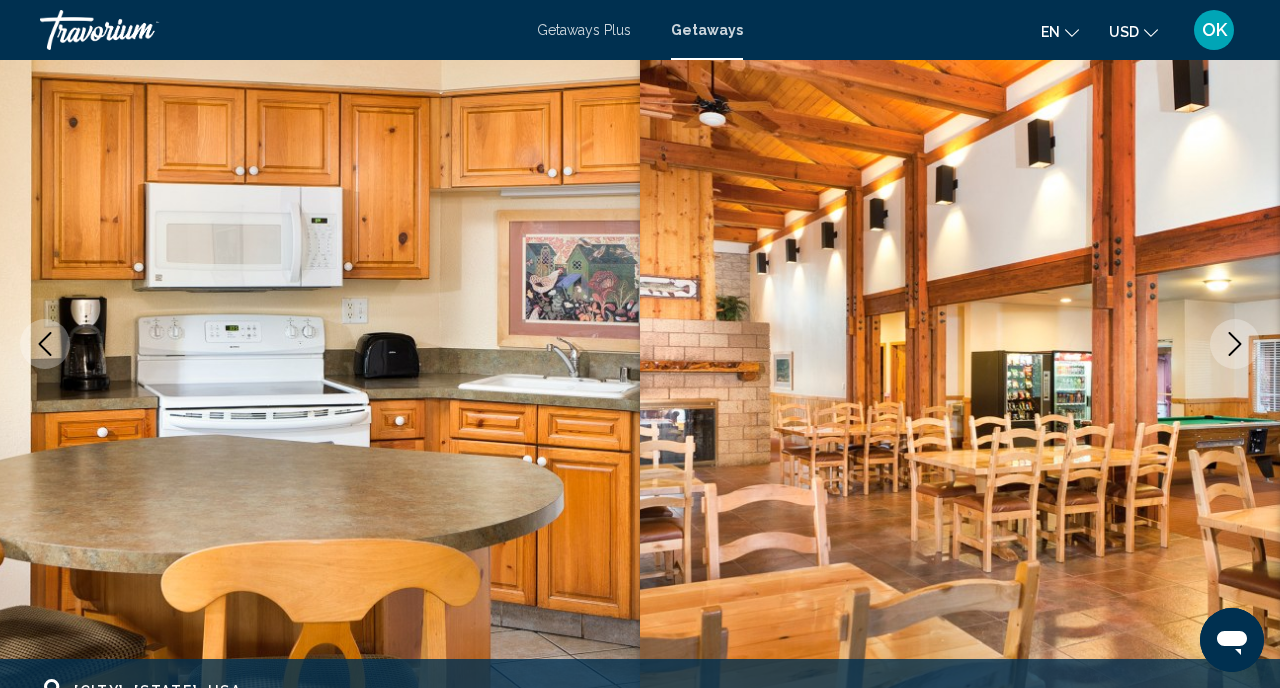 click 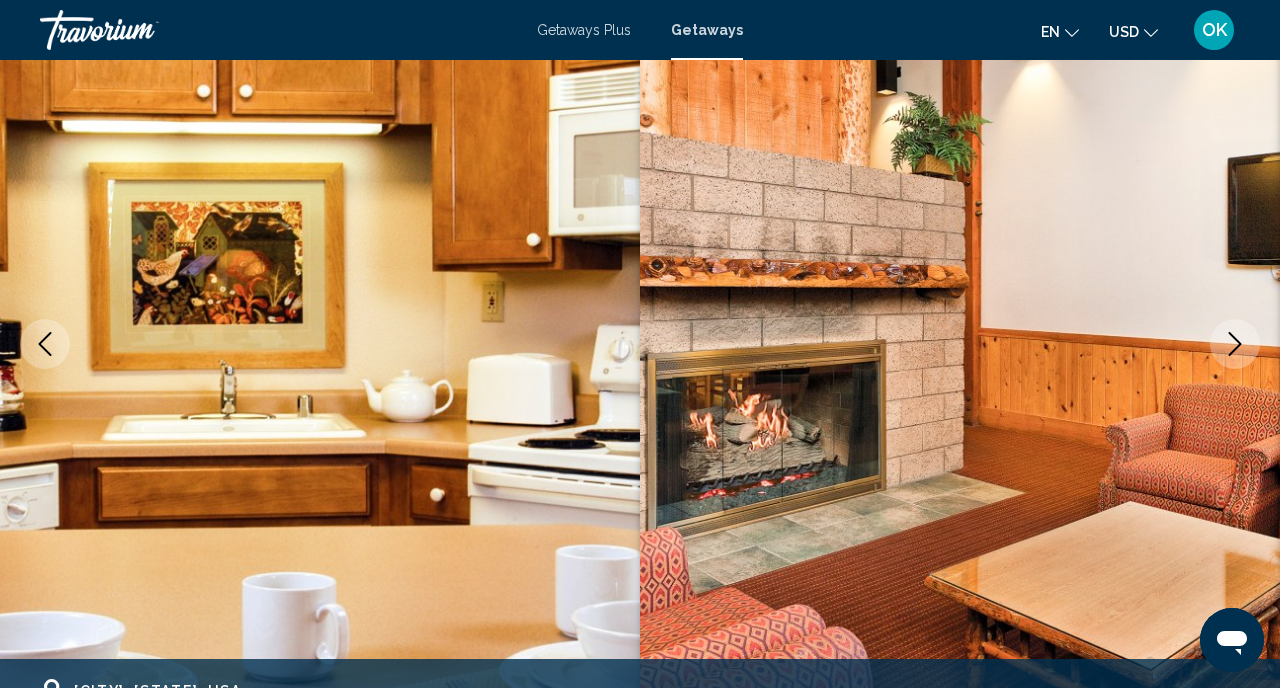 click 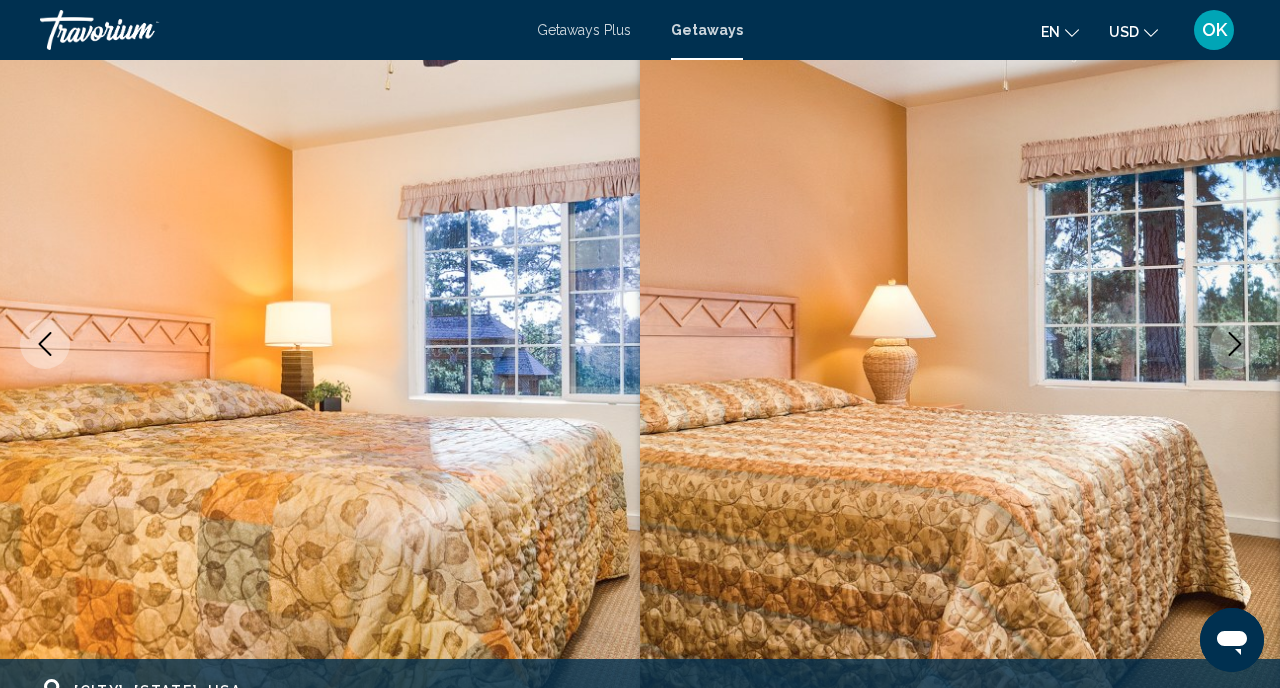 click 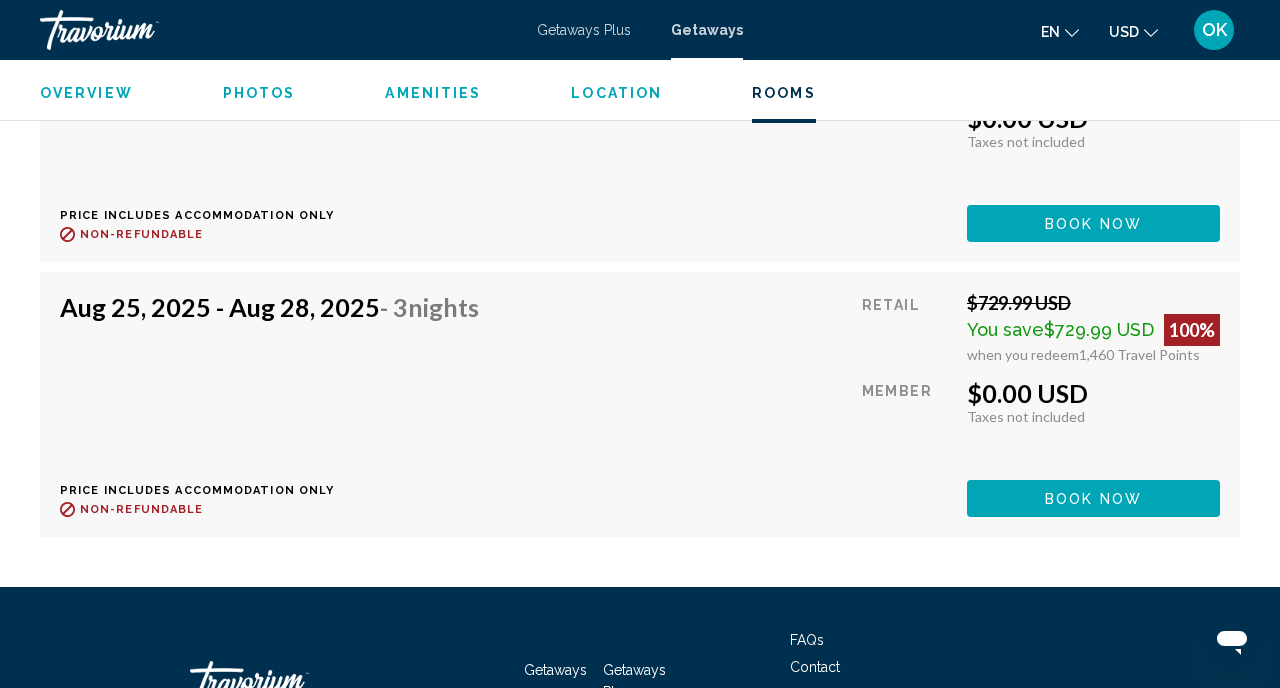 scroll, scrollTop: 4332, scrollLeft: 0, axis: vertical 